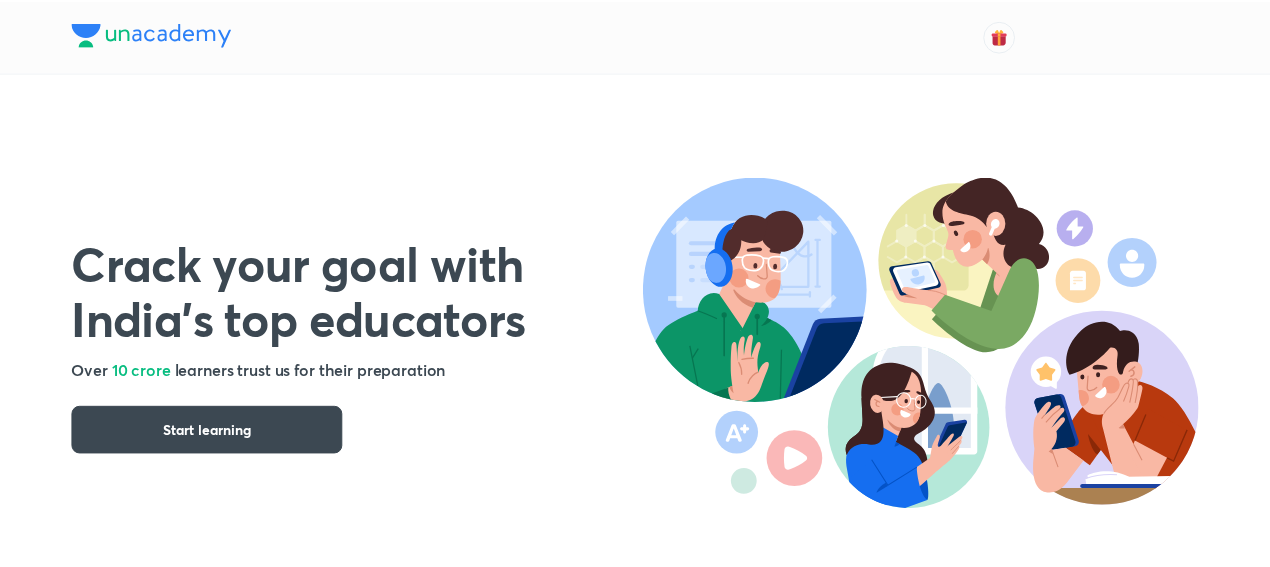 scroll, scrollTop: 0, scrollLeft: 0, axis: both 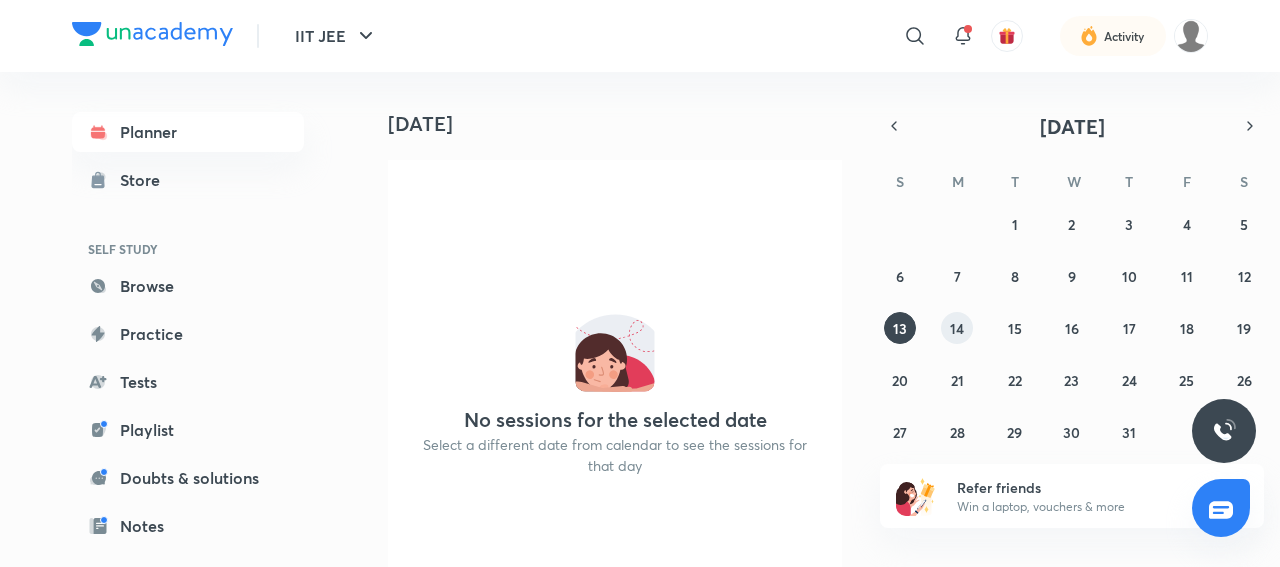 click on "14" at bounding box center (957, 328) 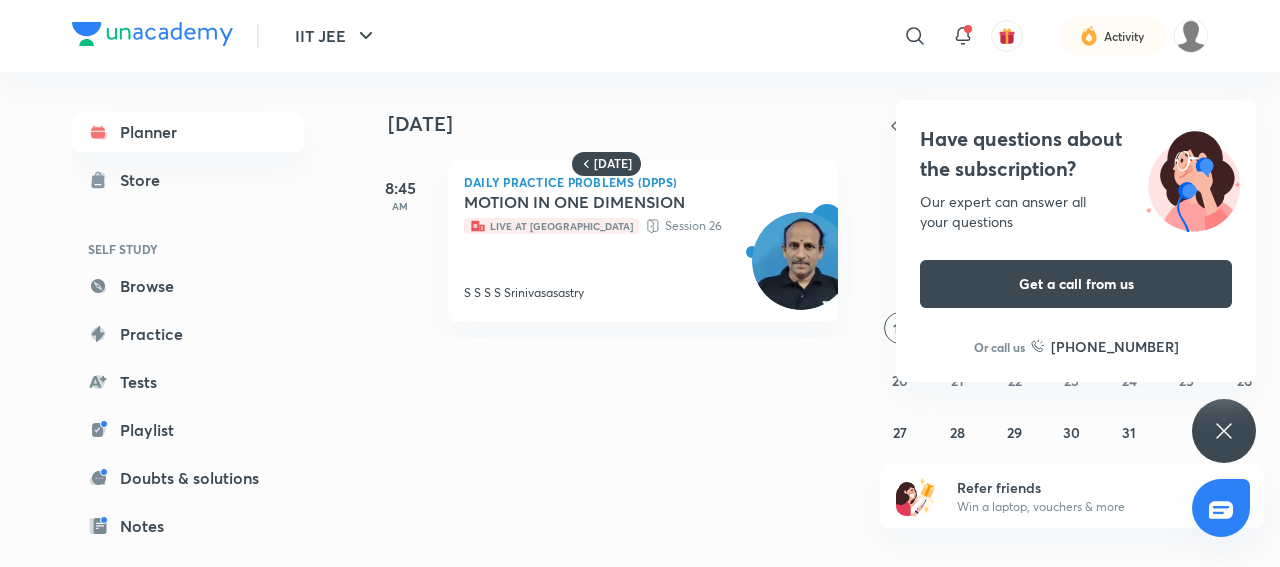 click on "S S S S Srinivasasastry" at bounding box center [621, 293] 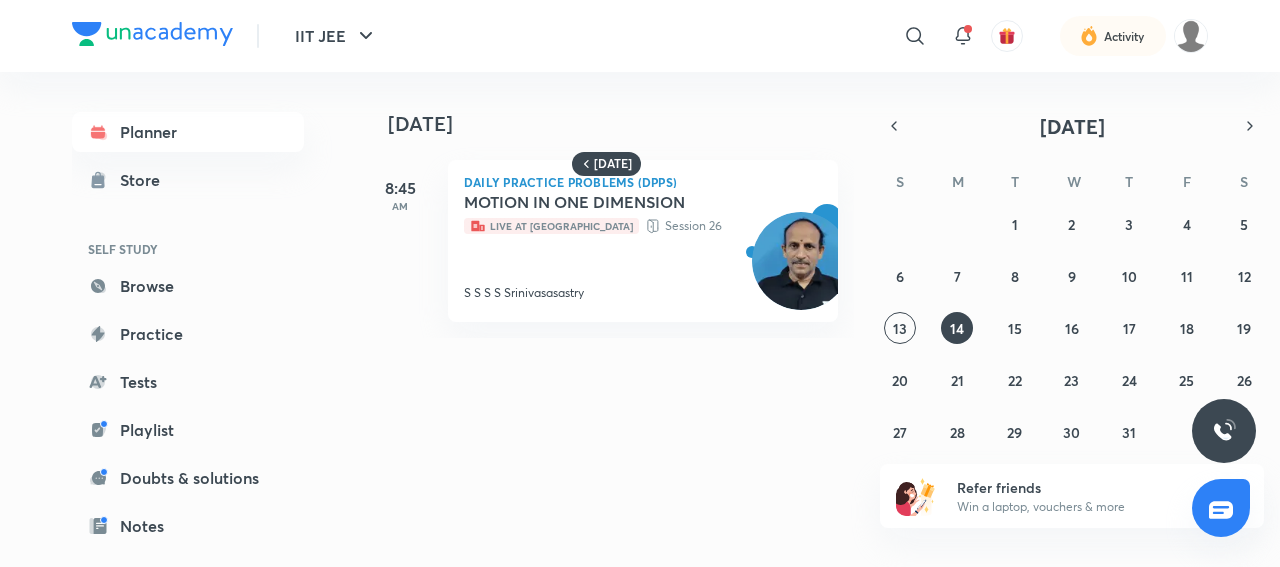 scroll, scrollTop: 0, scrollLeft: 20, axis: horizontal 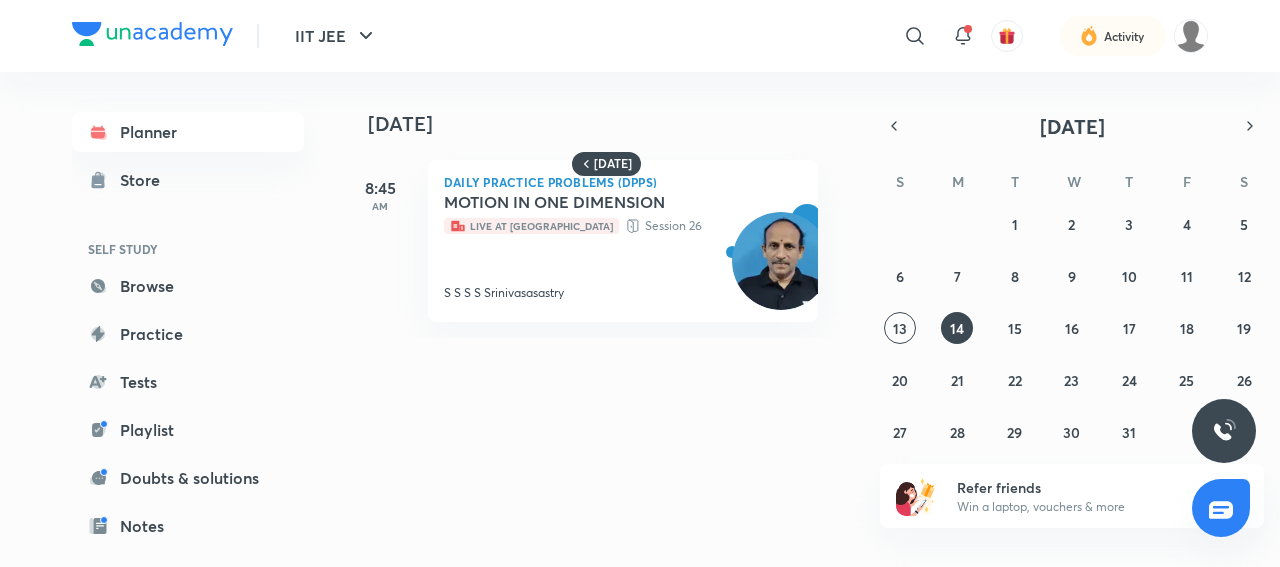 click at bounding box center (781, 261) 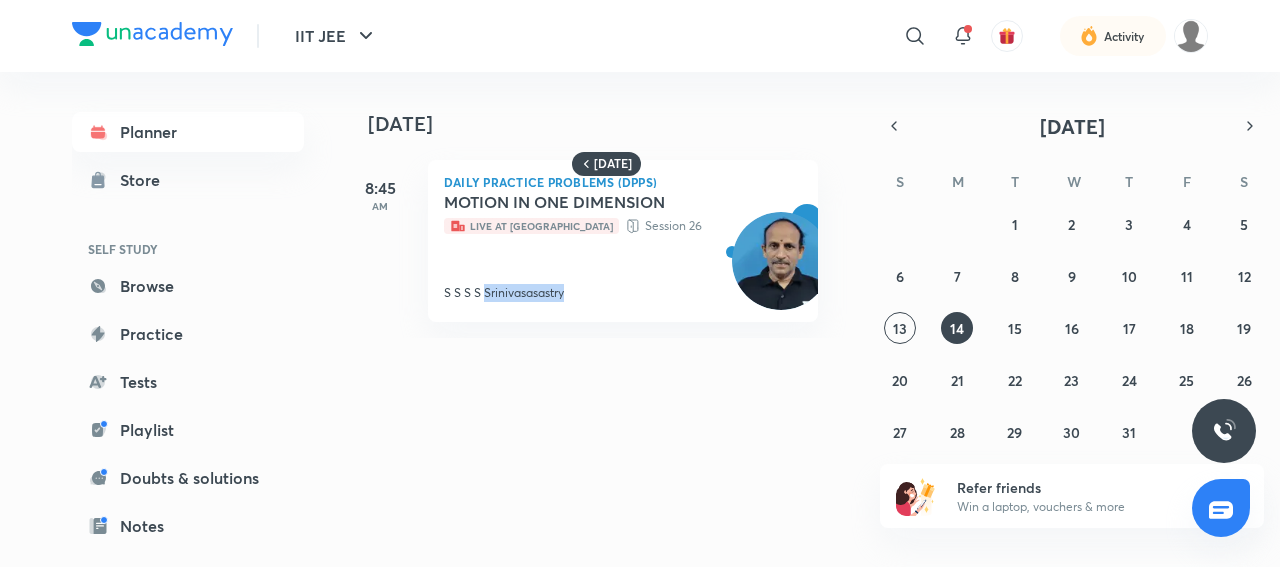 click on "MOTION IN ONE DIMENSION  Live at Centre Session 26 S S S S Srinivasasastry" at bounding box center (601, 247) 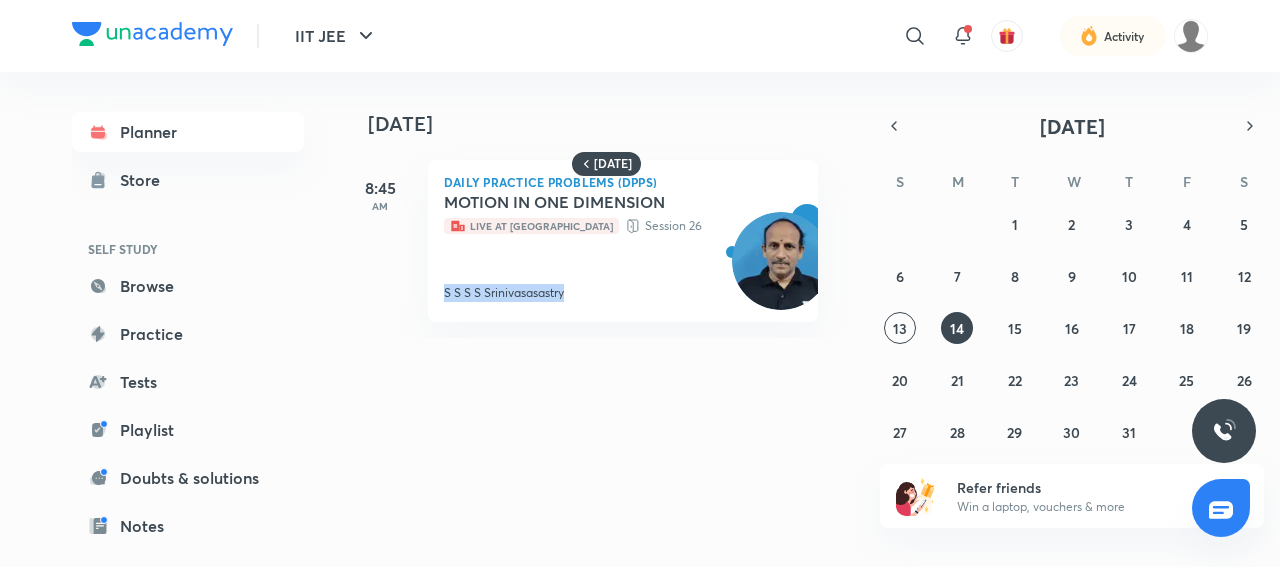 click on "MOTION IN ONE DIMENSION  Live at Centre Session 26 S S S S Srinivasasastry" at bounding box center [601, 247] 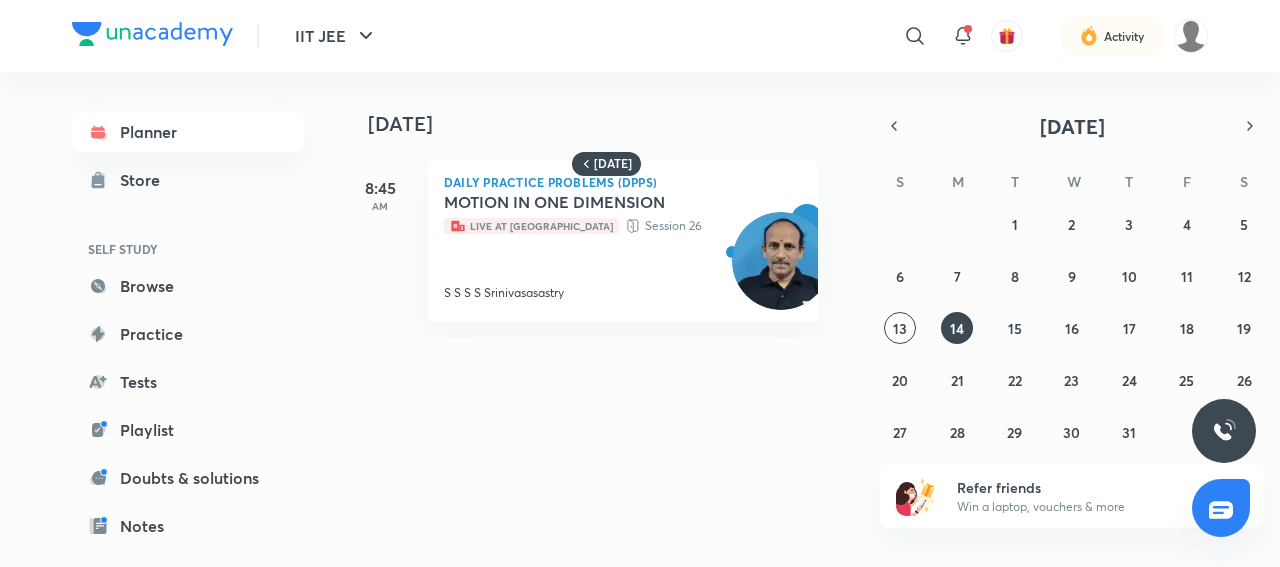 click on "MOTION IN ONE DIMENSION  Live at Centre Session 26 S S S S Srinivasasastry" at bounding box center (601, 247) 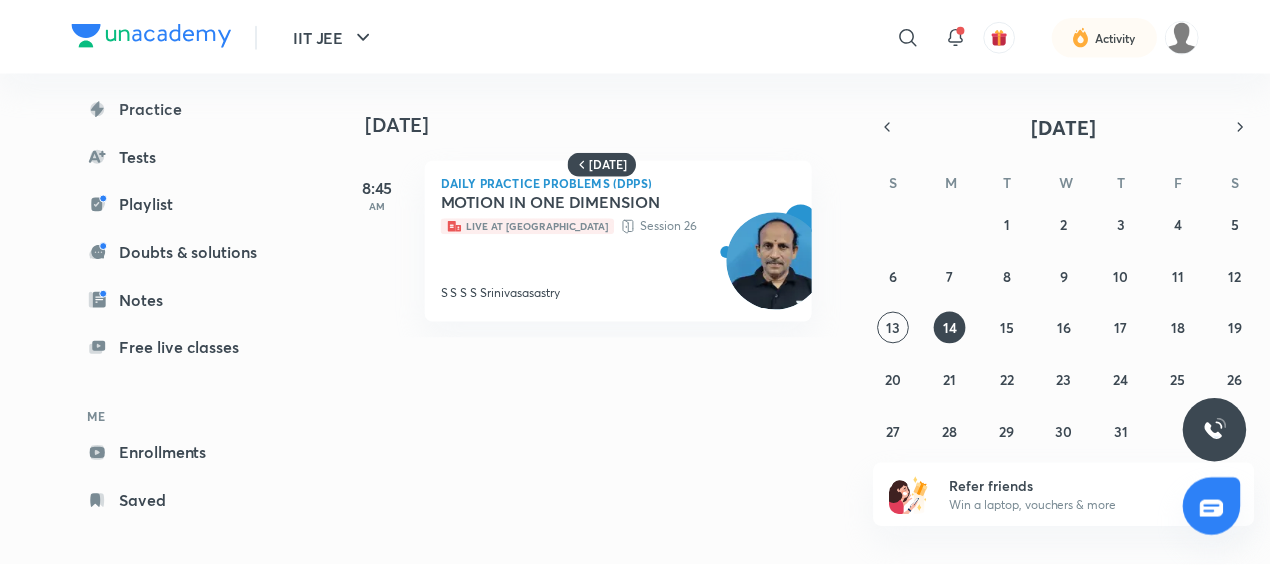 scroll, scrollTop: 236, scrollLeft: 0, axis: vertical 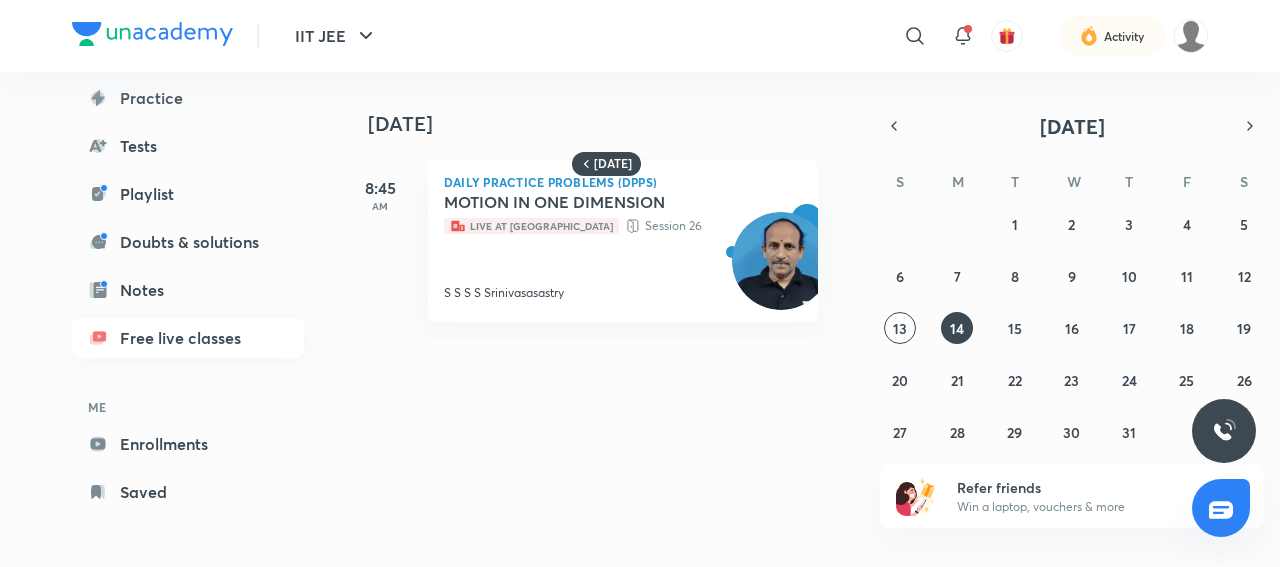 click on "Free live classes" at bounding box center [188, 338] 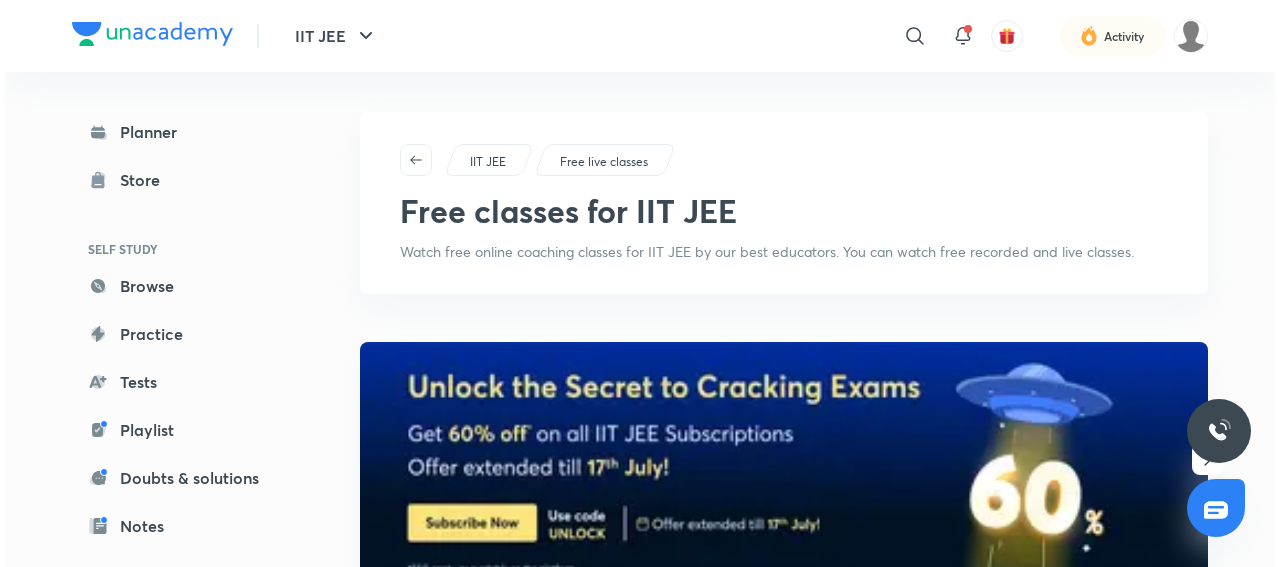 scroll, scrollTop: 0, scrollLeft: 0, axis: both 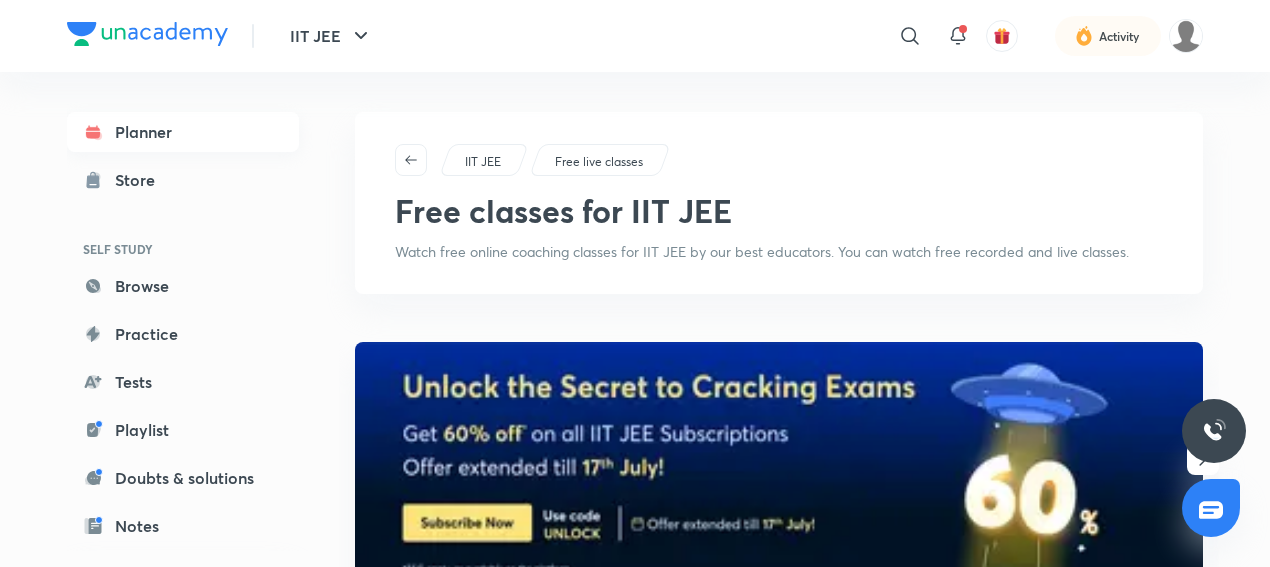click on "Planner" at bounding box center (183, 132) 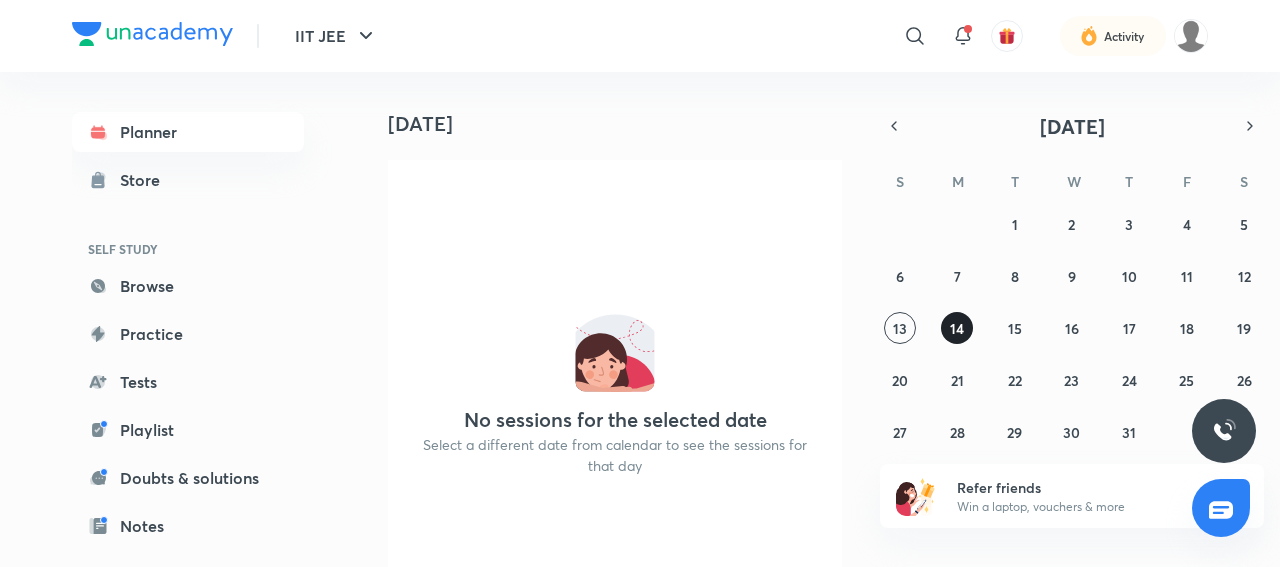 click on "14" at bounding box center (957, 328) 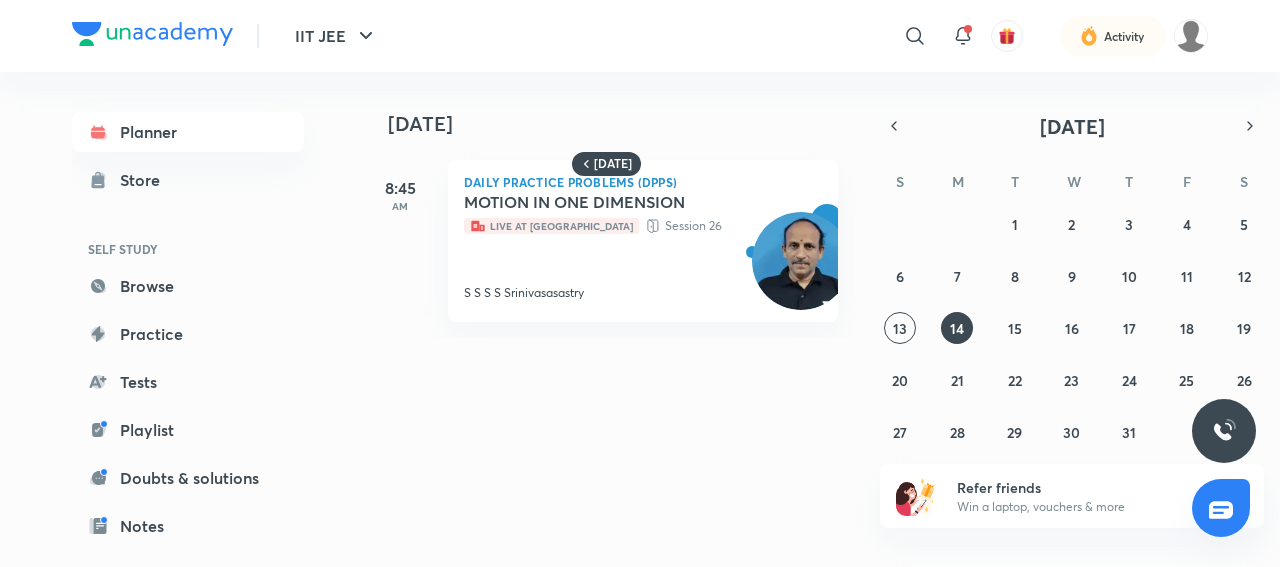 click on "Daily Practice Problems (DPPs) MOTION IN ONE DIMENSION  Live at Centre Session 26 S S S S Srinivasasastry" at bounding box center (643, 241) 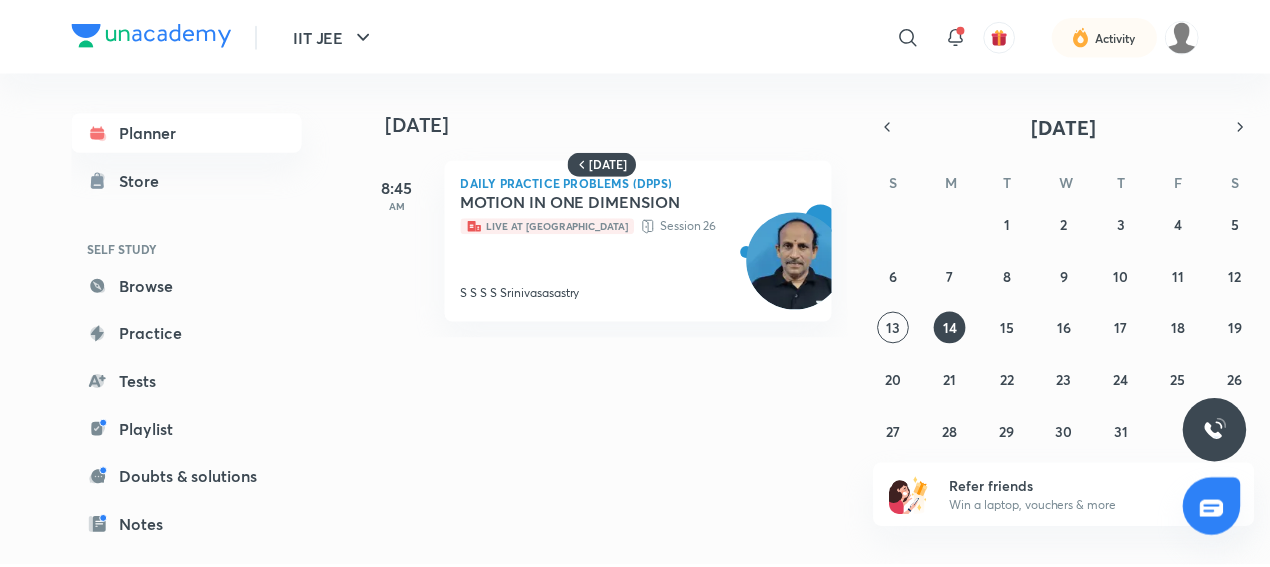 scroll, scrollTop: 0, scrollLeft: 20, axis: horizontal 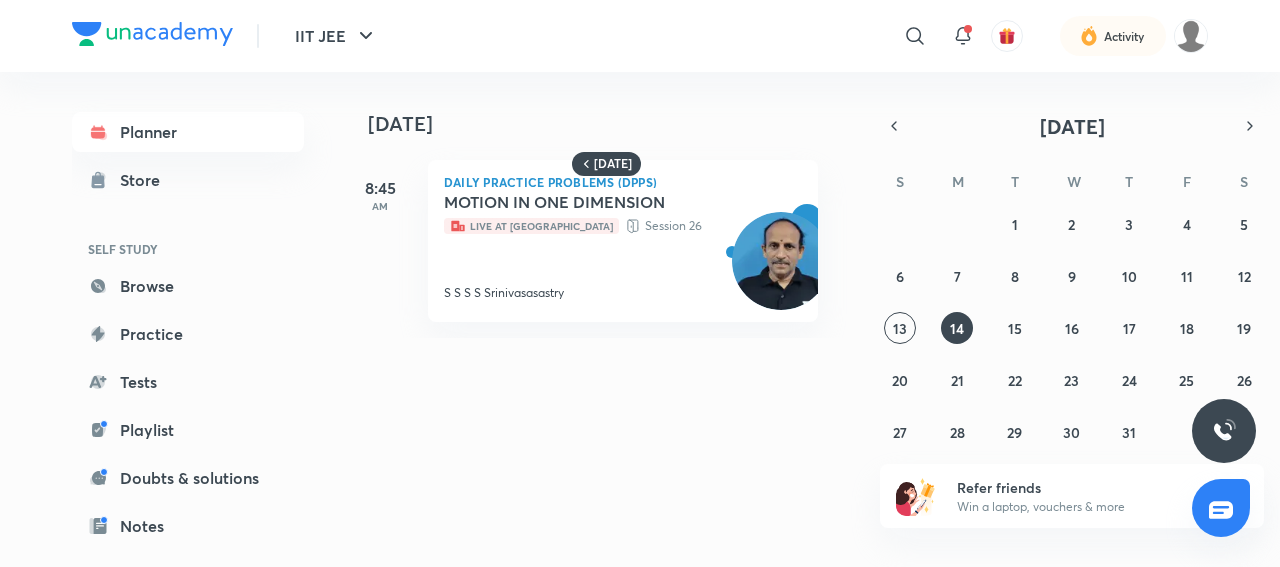 click on "MOTION IN ONE DIMENSION  Live at Centre Session 26 S S S S Srinivasasastry" at bounding box center [601, 247] 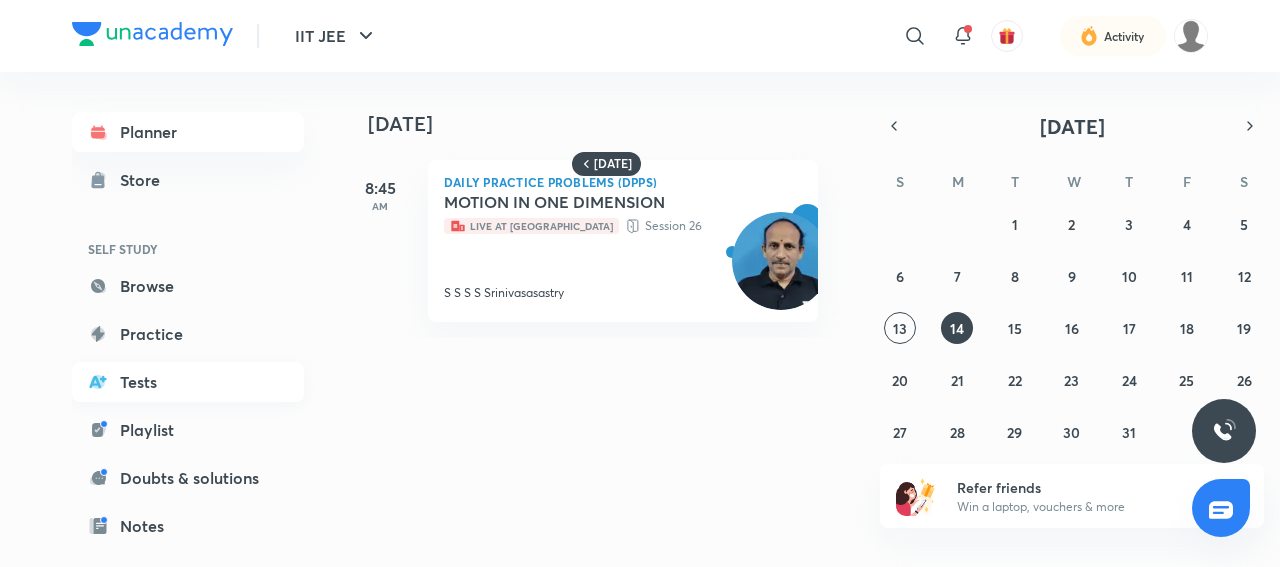 click on "Tests" at bounding box center [188, 382] 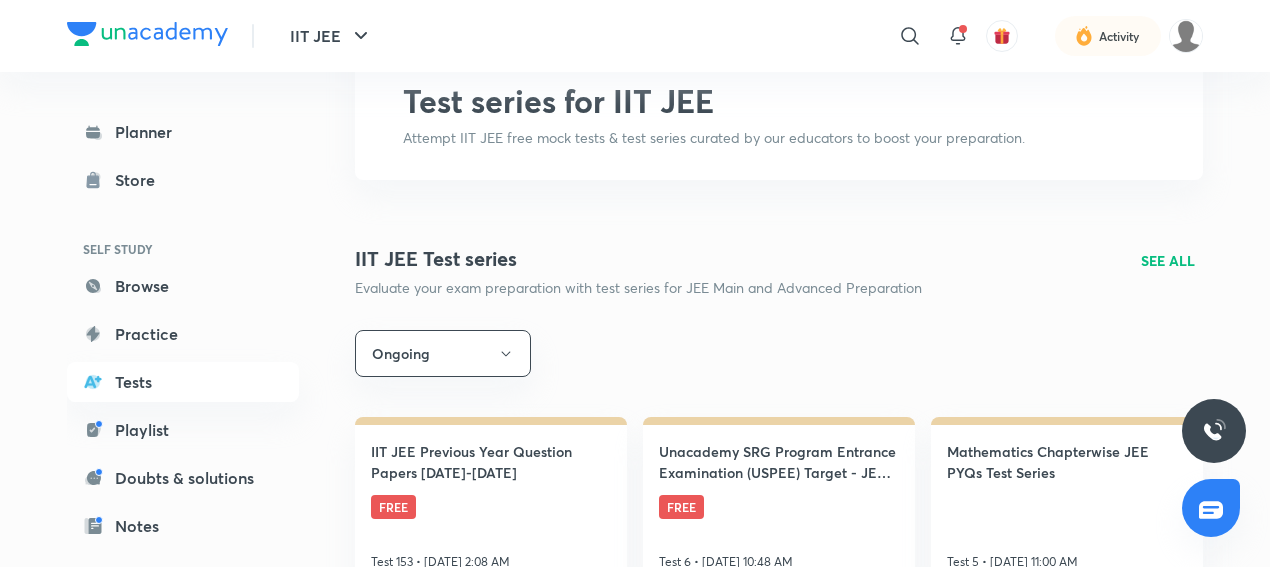 scroll, scrollTop: 118, scrollLeft: 0, axis: vertical 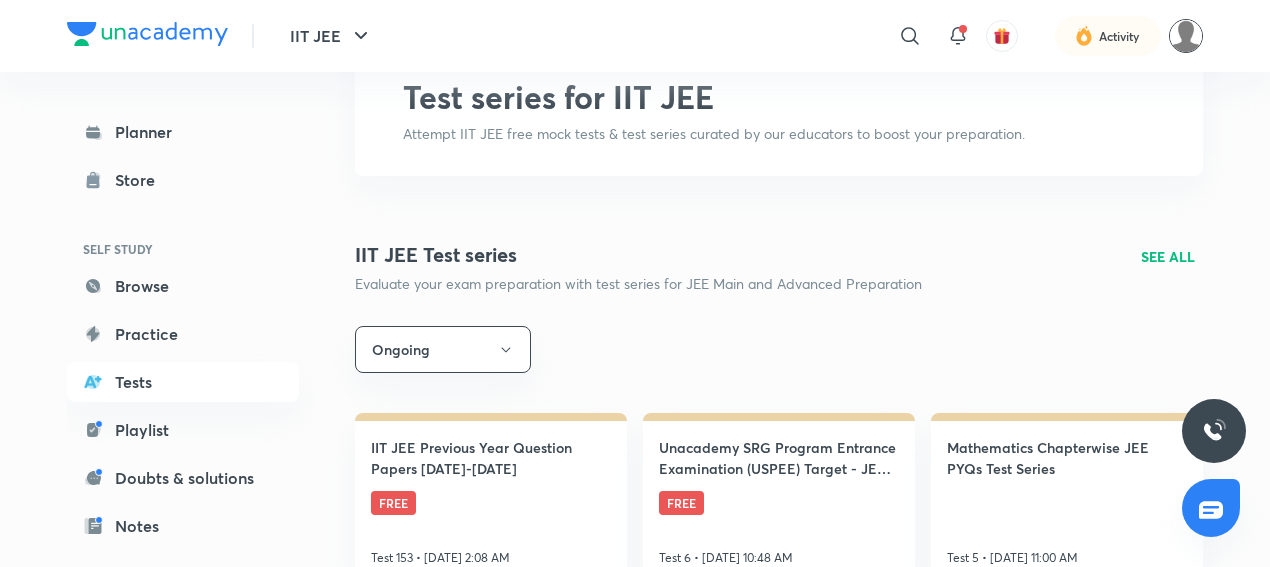 click at bounding box center (1186, 36) 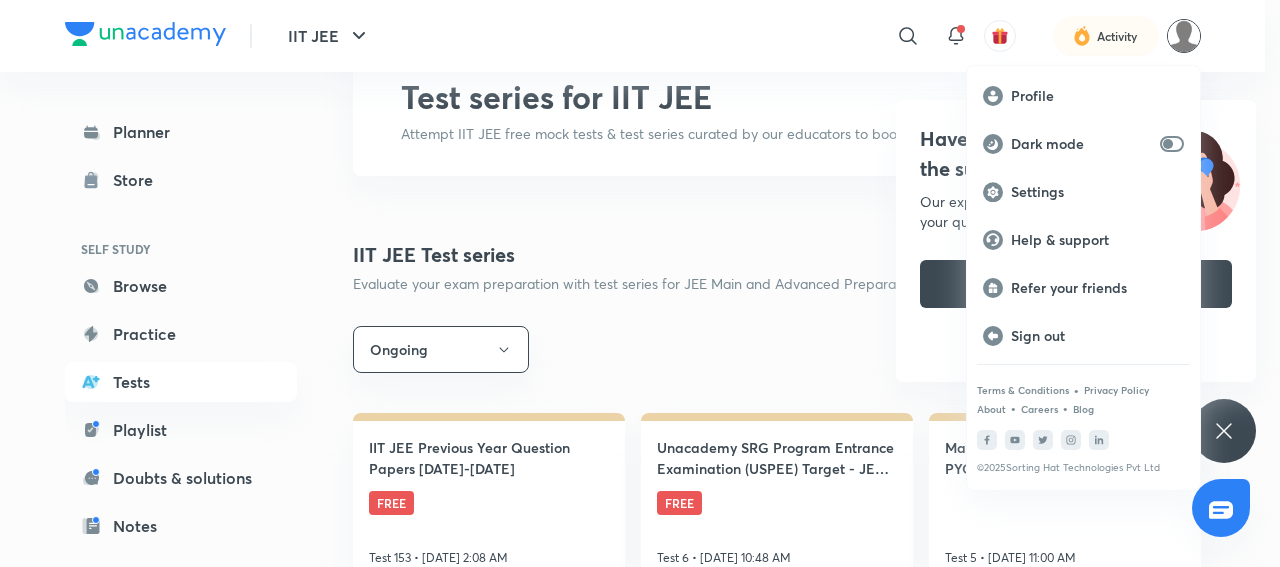 click at bounding box center [640, 283] 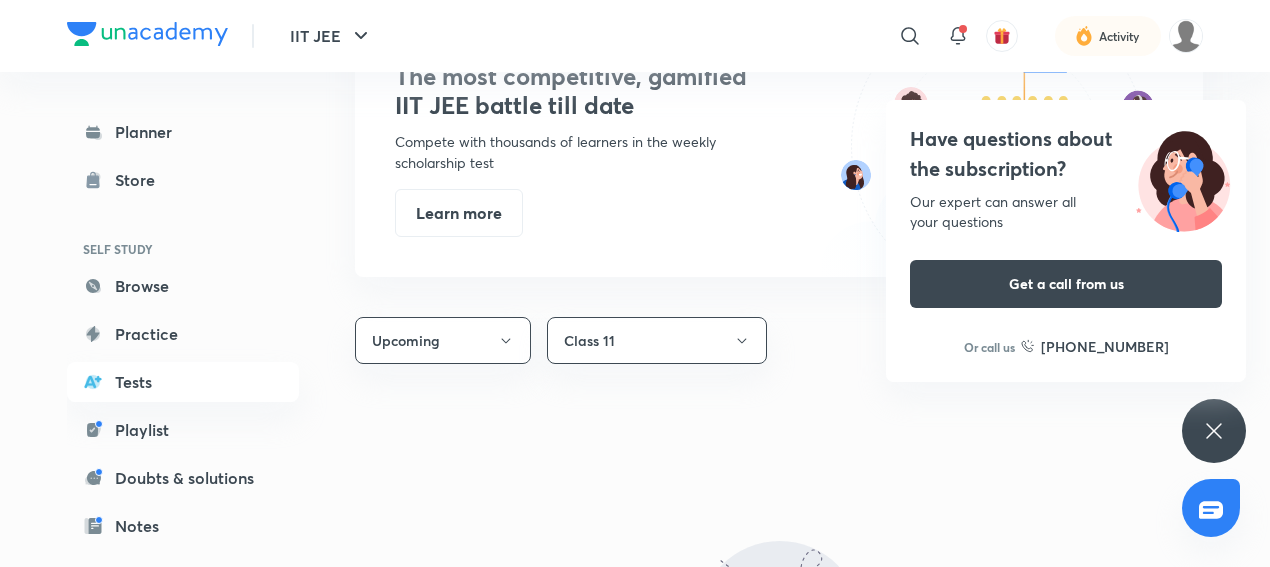 scroll, scrollTop: 1101, scrollLeft: 0, axis: vertical 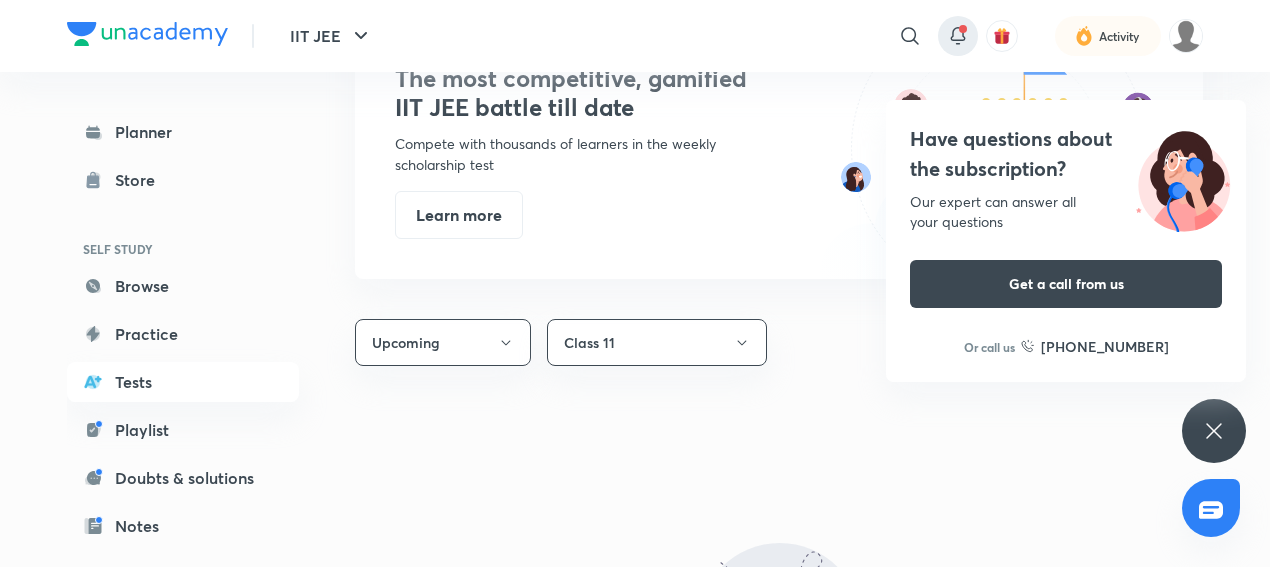 click 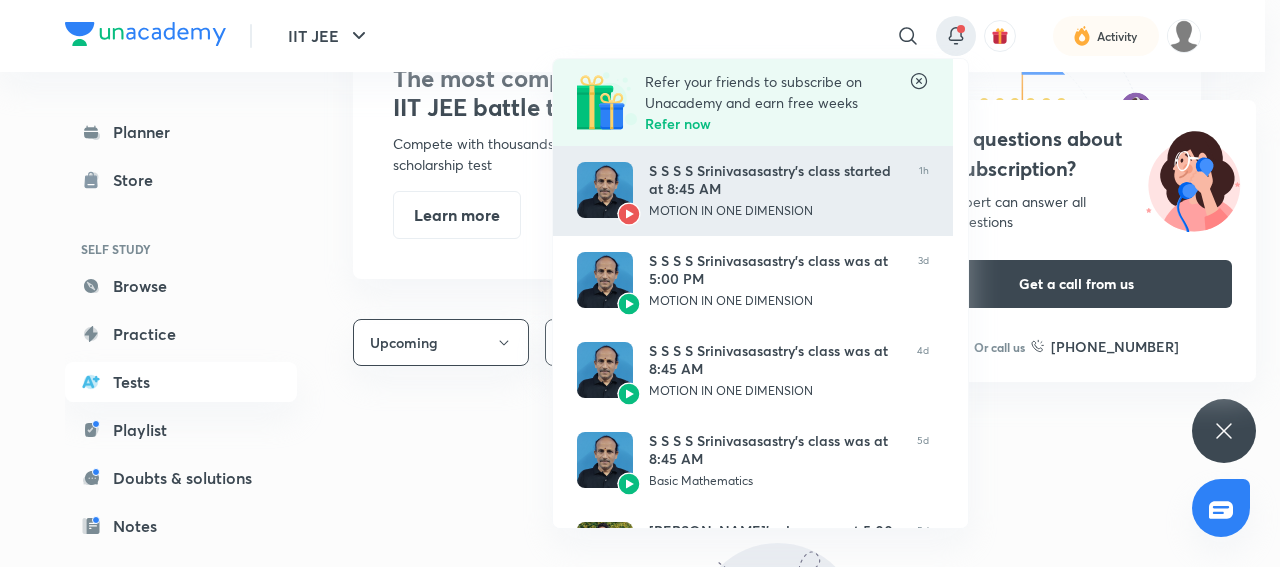 click at bounding box center (629, 214) 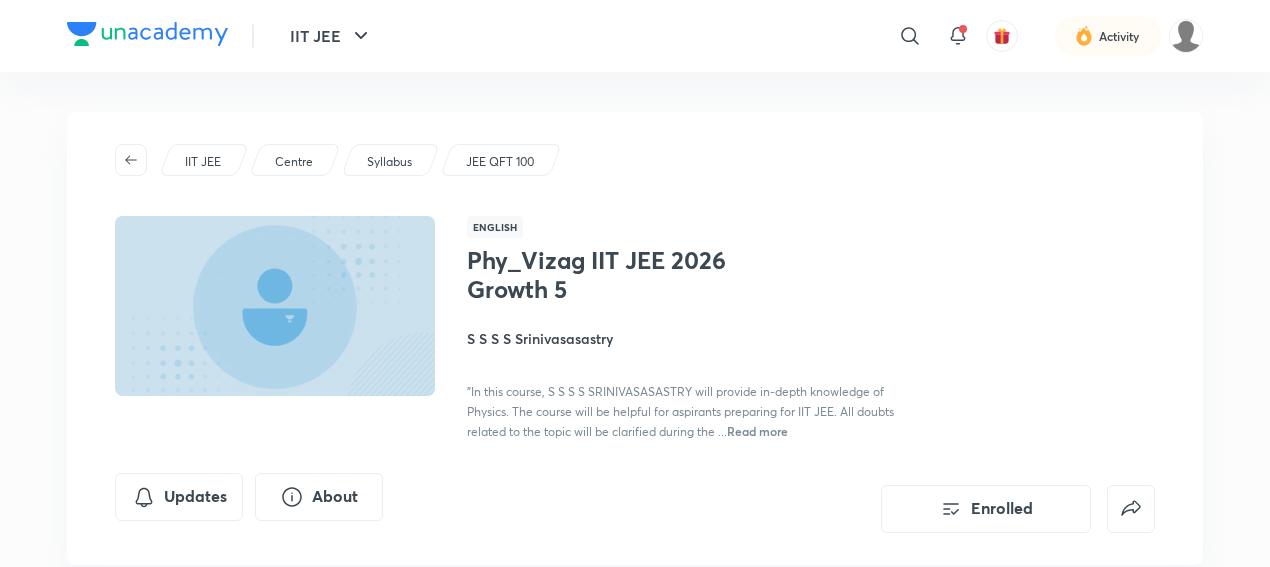 scroll, scrollTop: 0, scrollLeft: 0, axis: both 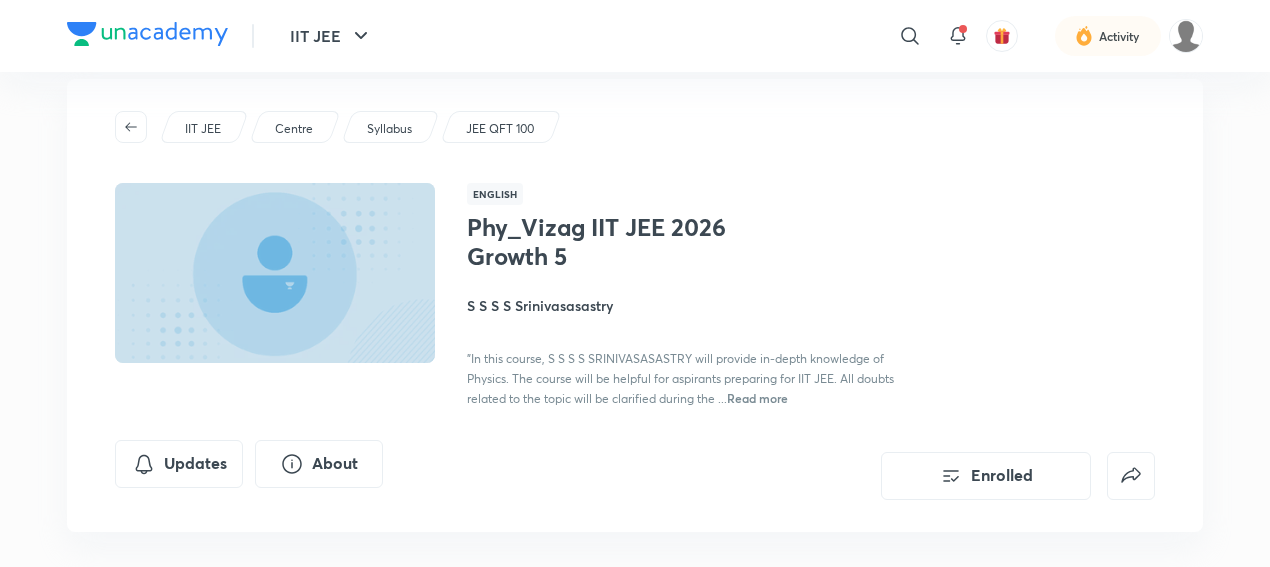 click at bounding box center (275, 273) 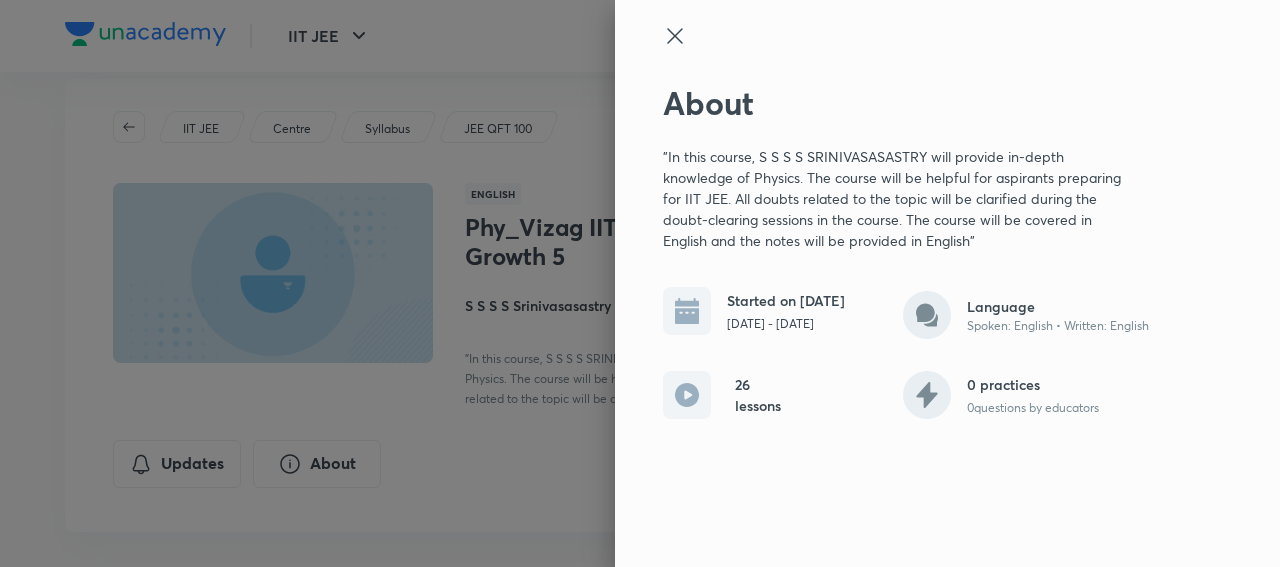 click 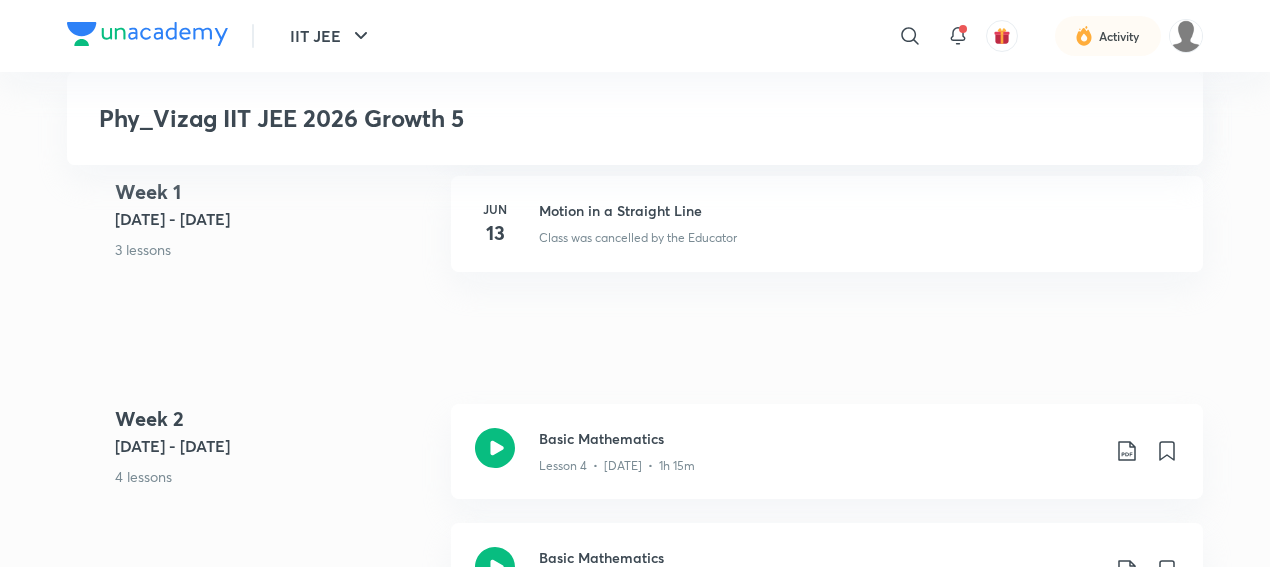 scroll, scrollTop: 978, scrollLeft: 0, axis: vertical 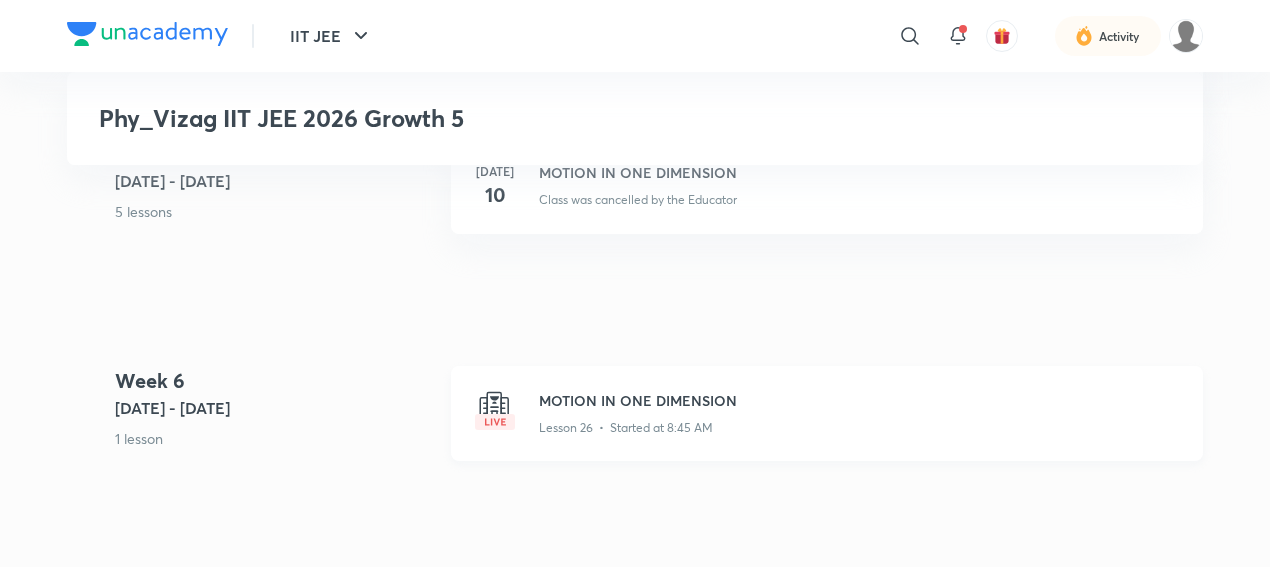 click on "MOTION IN ONE DIMENSION" at bounding box center (859, -3347) 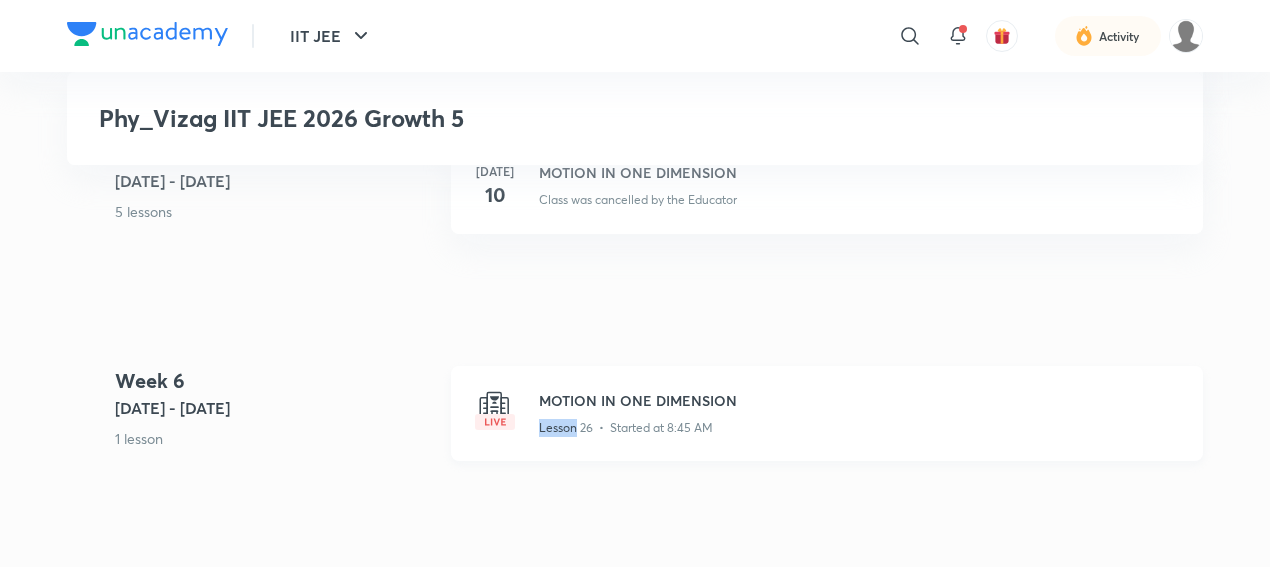 click on "Lesson 26  •  Started at 8:45 AM" at bounding box center [626, -3319] 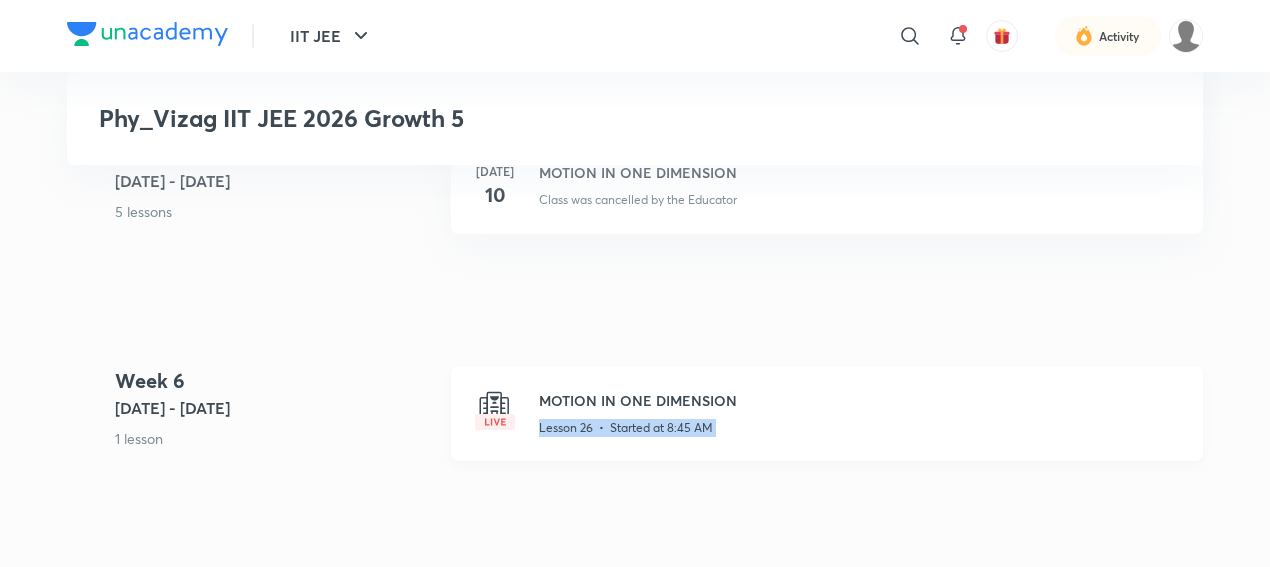 click on "Lesson 26  •  Started at 8:45 AM" at bounding box center [626, -3319] 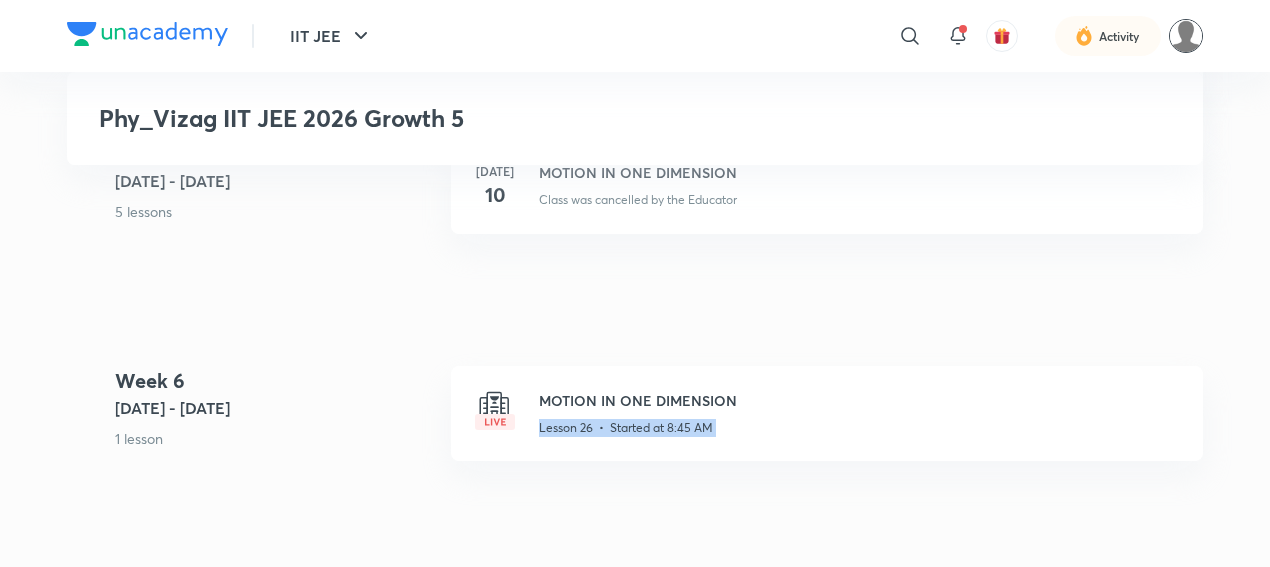 click at bounding box center (1186, 36) 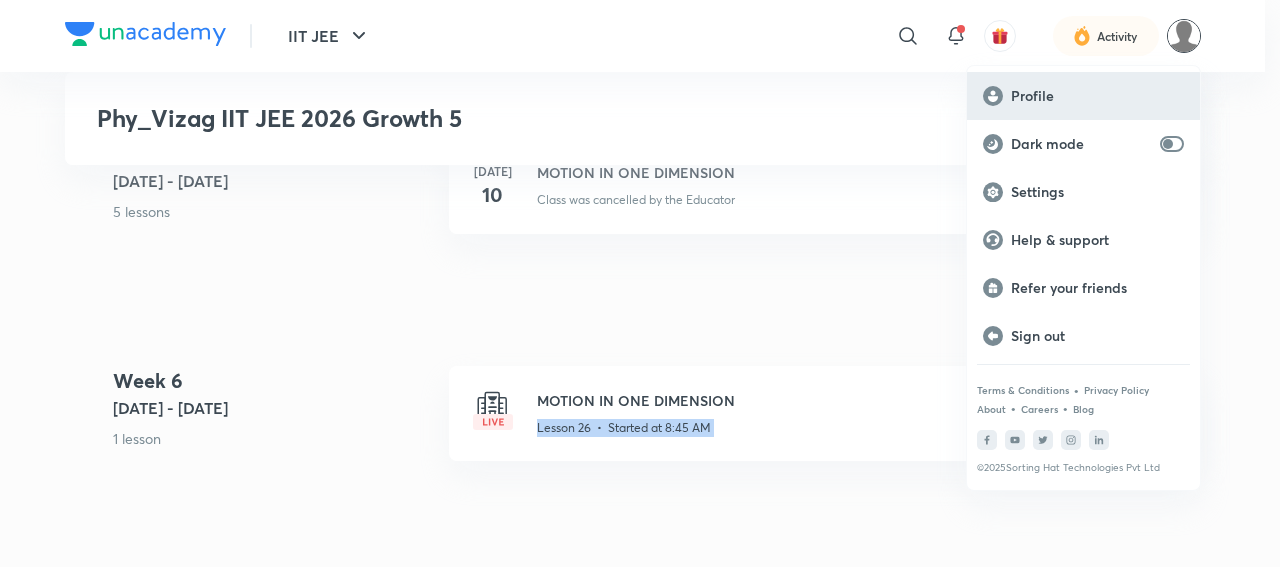 click on "Profile" at bounding box center (1097, 96) 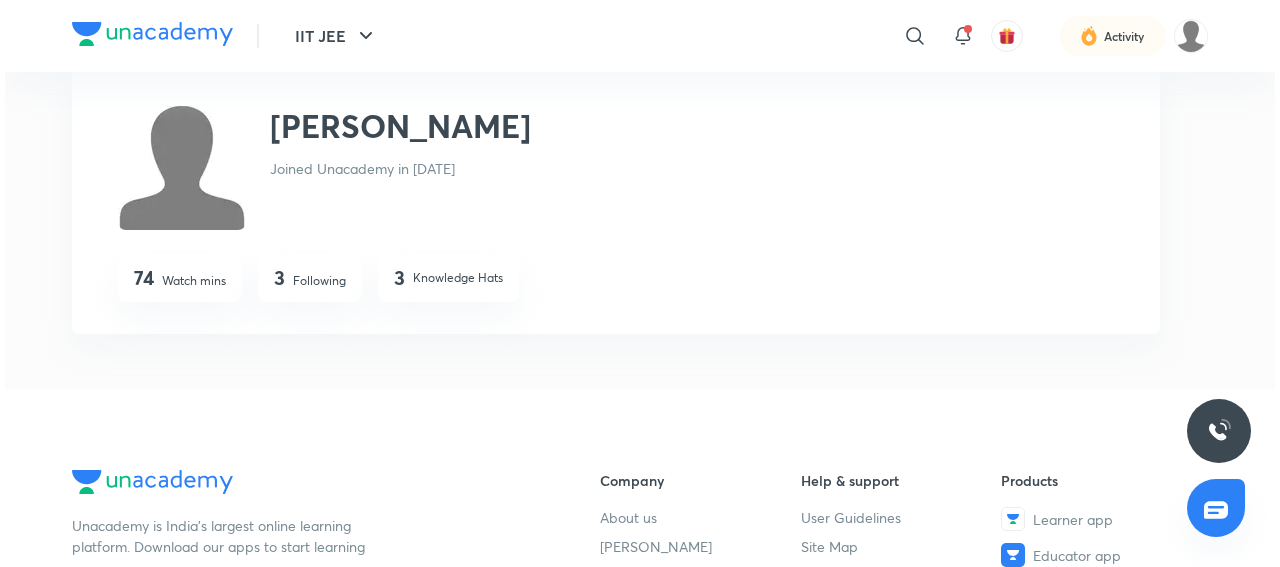 scroll, scrollTop: 0, scrollLeft: 0, axis: both 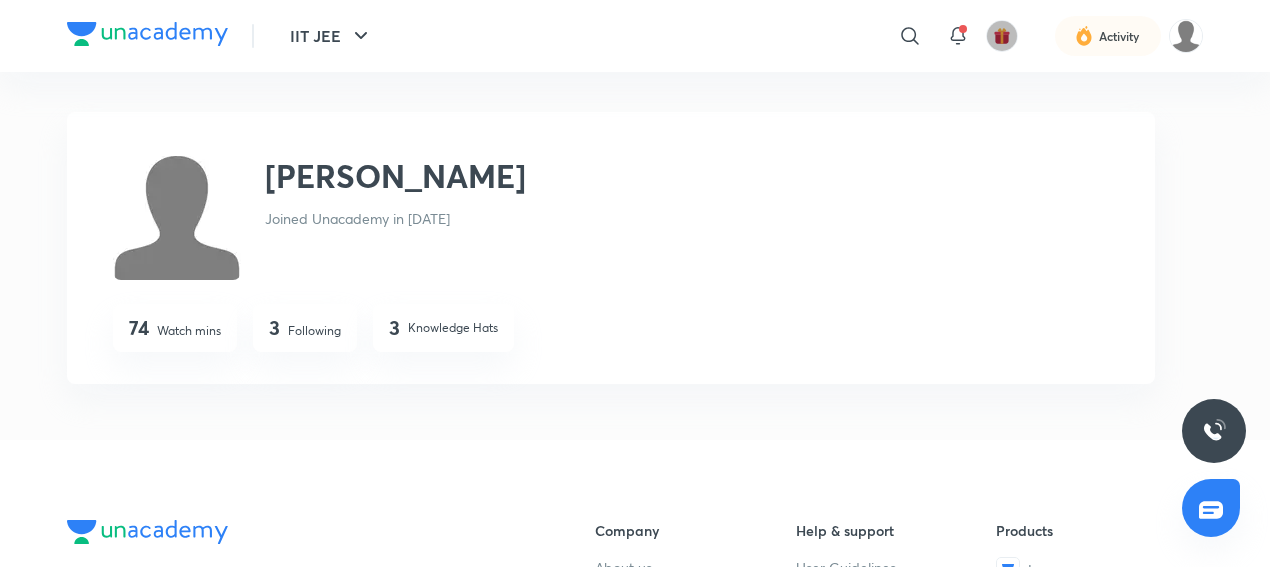 click at bounding box center [1002, 36] 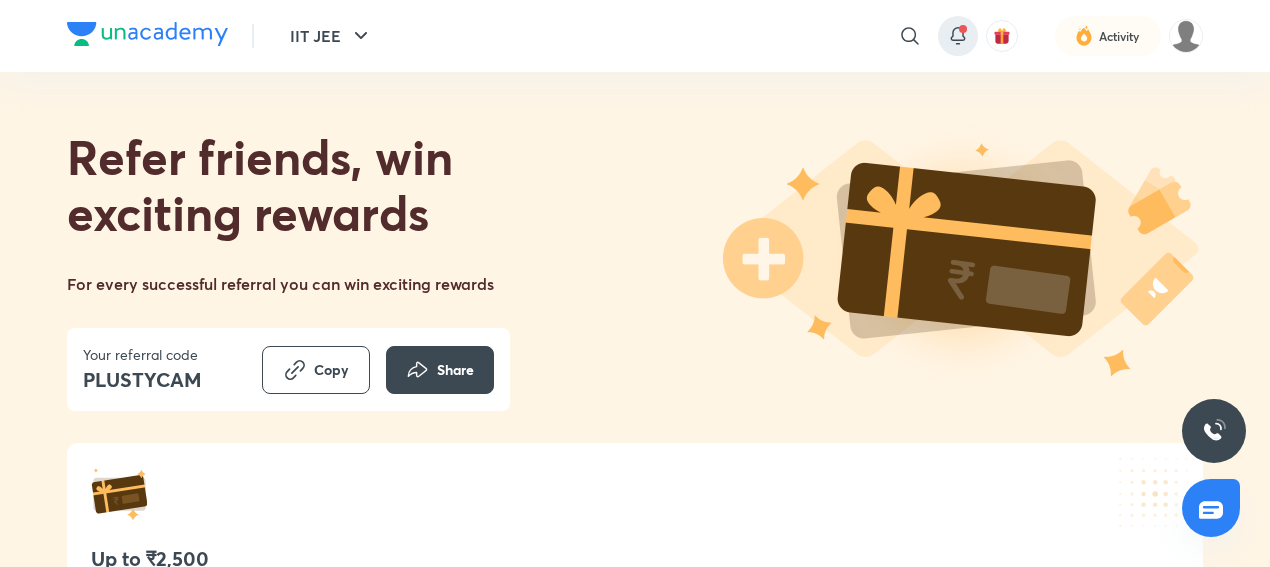 click 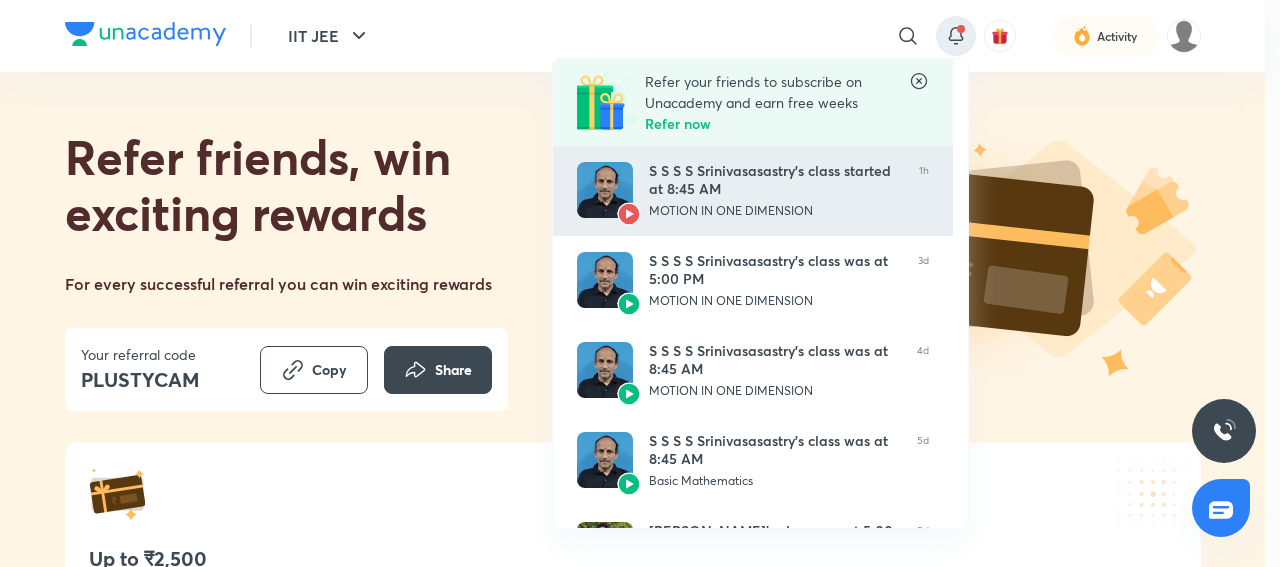 click at bounding box center (605, 190) 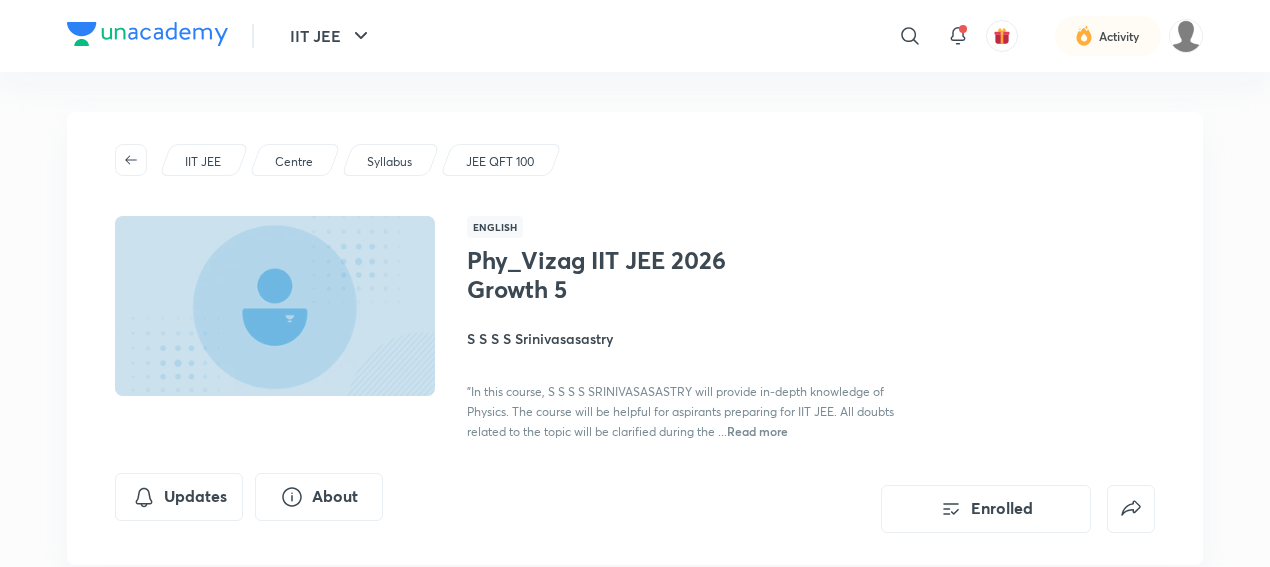 scroll, scrollTop: 0, scrollLeft: 0, axis: both 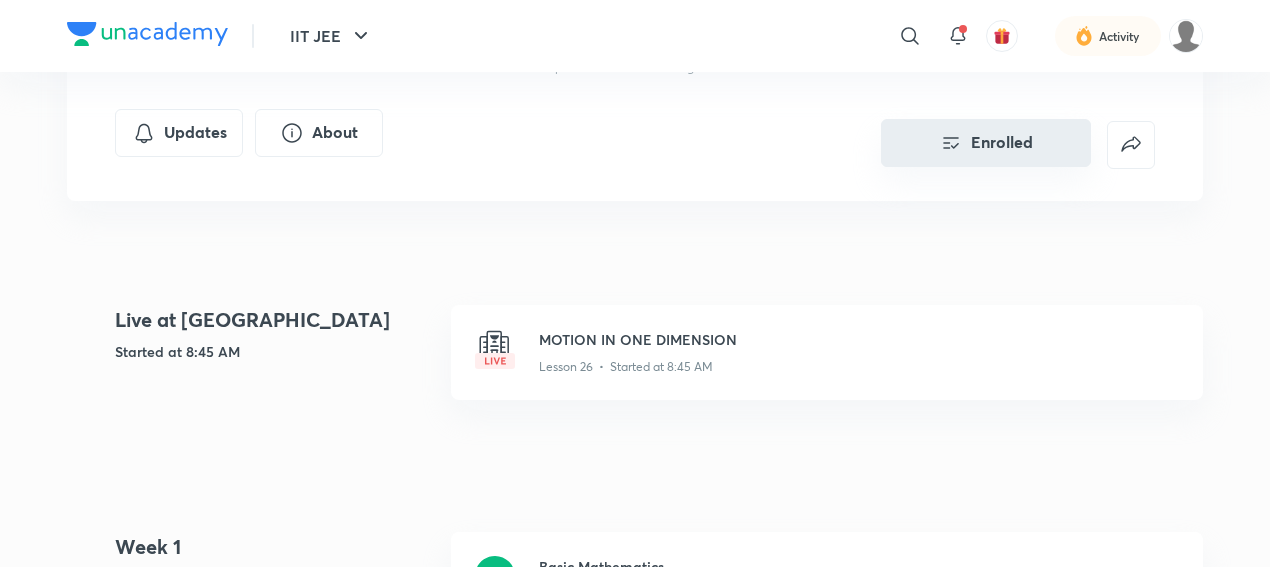 click on "Enrolled" at bounding box center (986, 143) 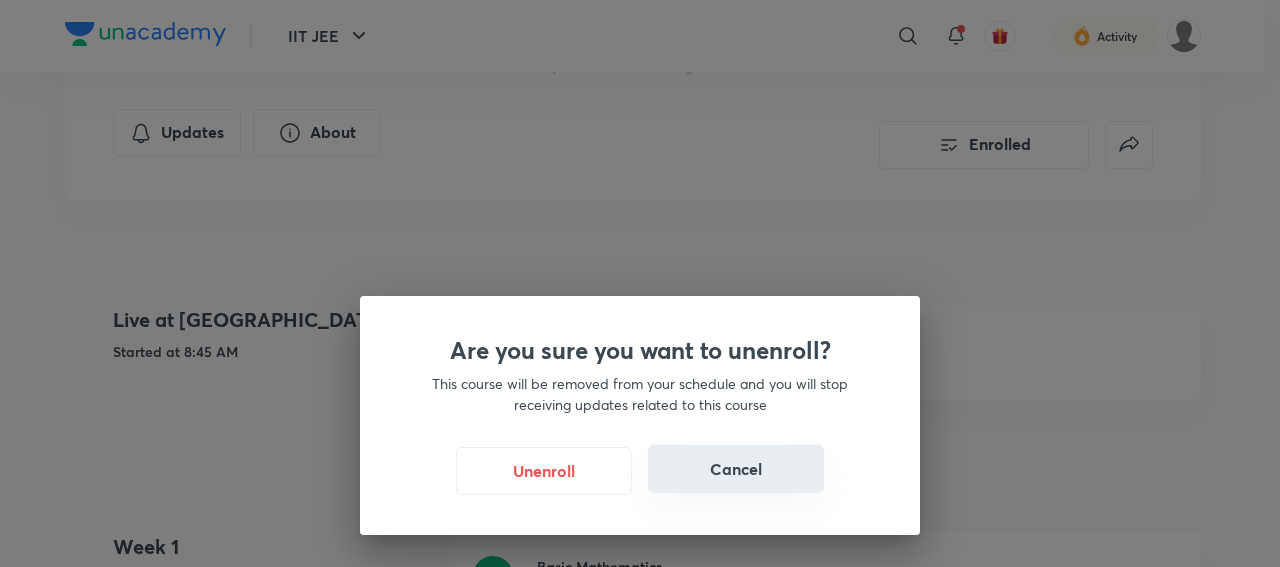 click on "Cancel" at bounding box center (736, 469) 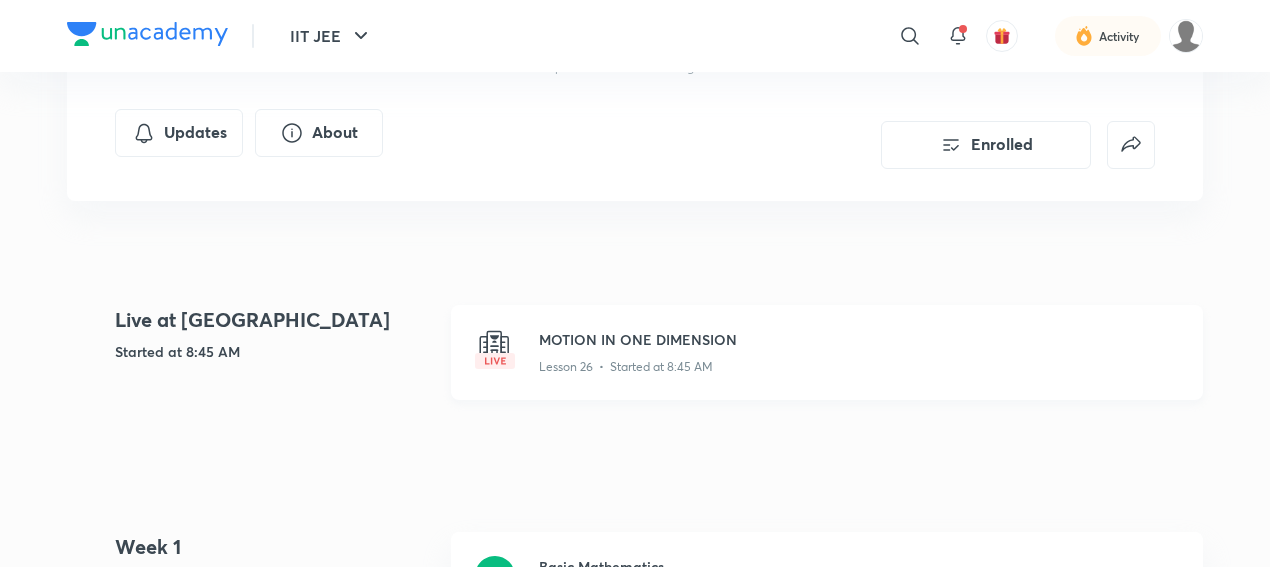 click on "MOTION IN ONE DIMENSION Lesson 26  •  Started at 8:45 AM" at bounding box center (827, 352) 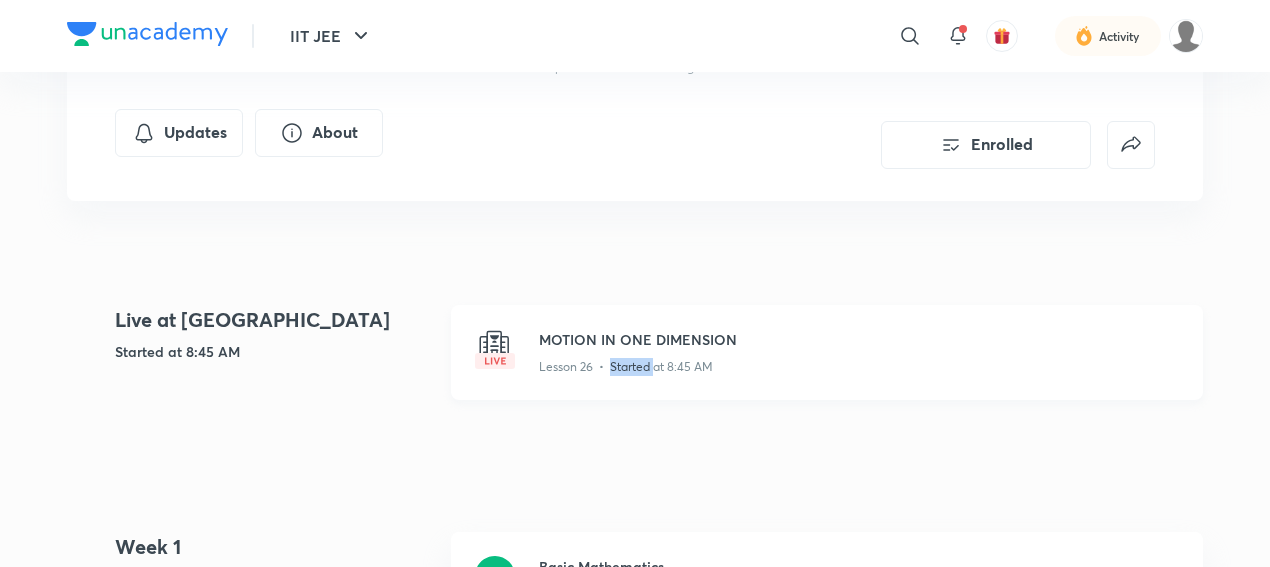 click on "MOTION IN ONE DIMENSION Lesson 26  •  Started at 8:45 AM" at bounding box center (827, 352) 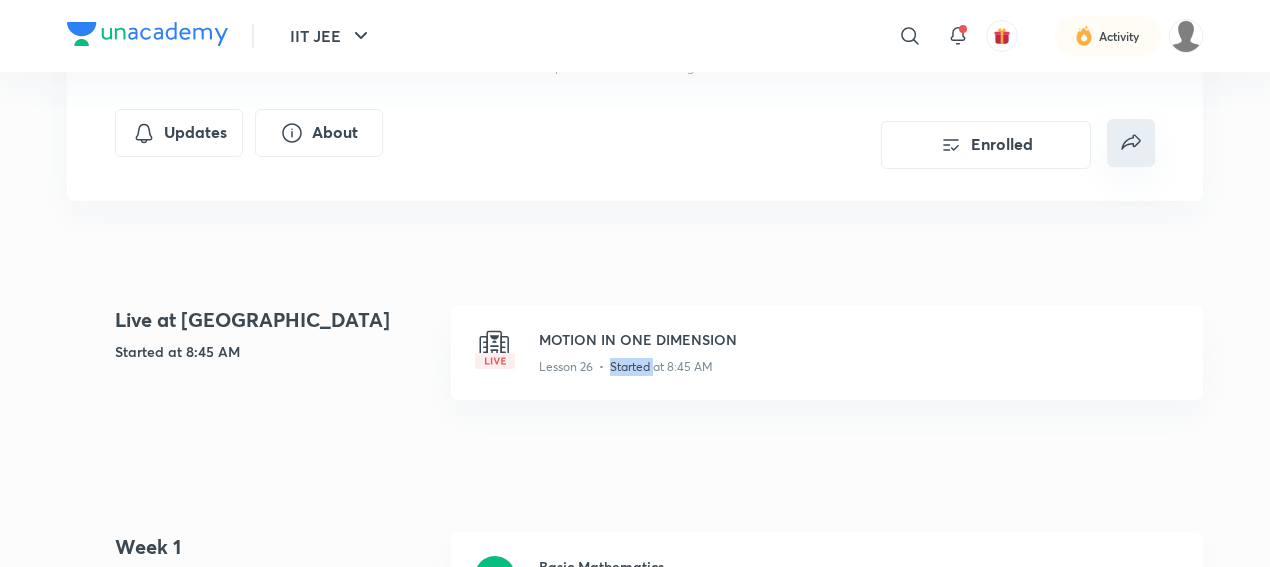 click 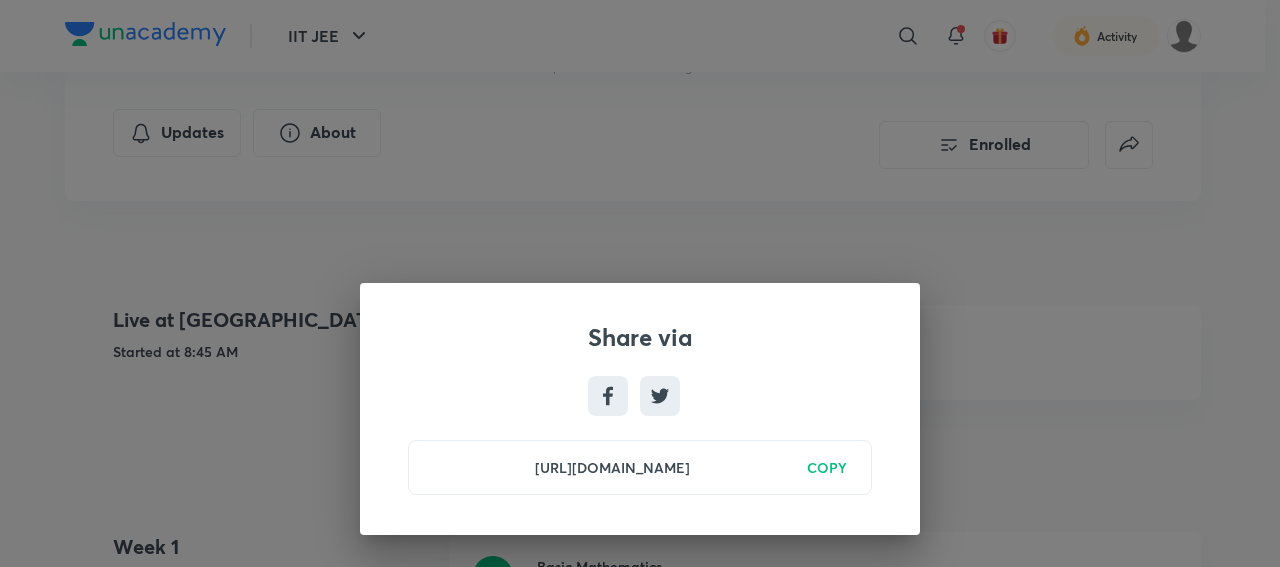 click on "Share via https://unacademy.com/course/phy_vizag-iit-jee-2026-growth-5/DQECJU1M COPY" at bounding box center [640, 283] 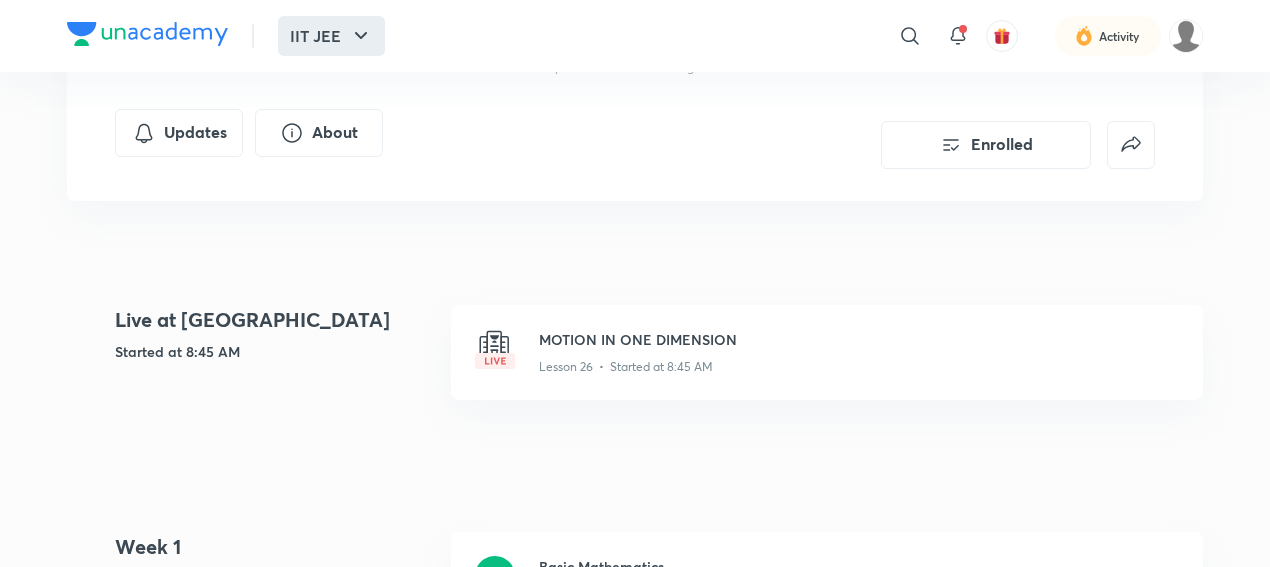 click on "IIT JEE" at bounding box center (331, 36) 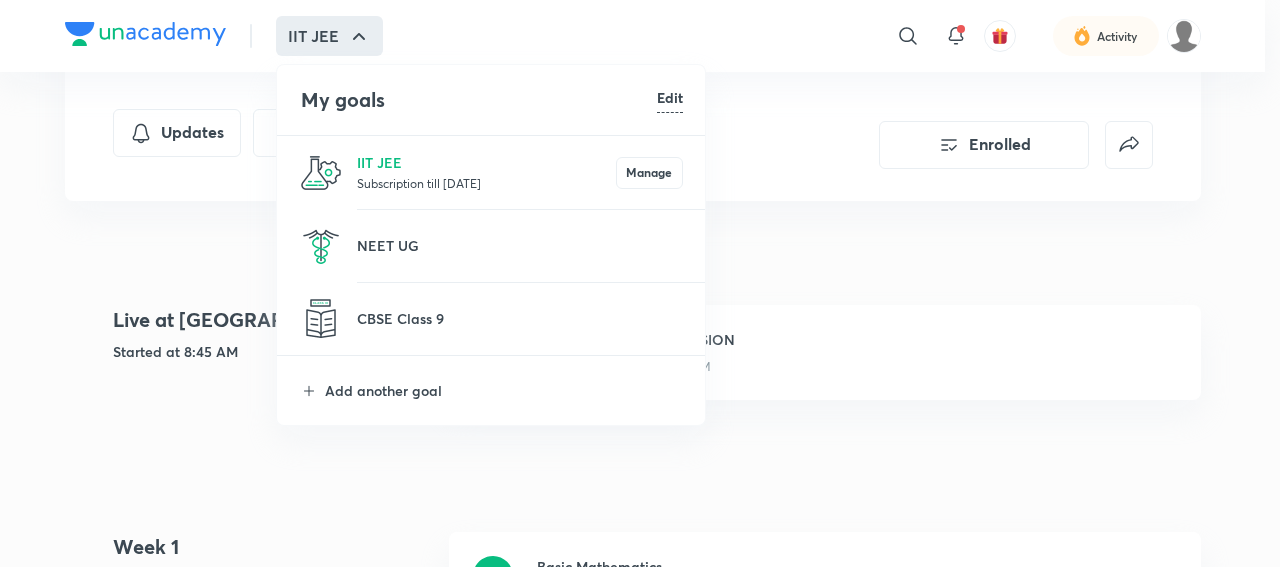 click at bounding box center [640, 283] 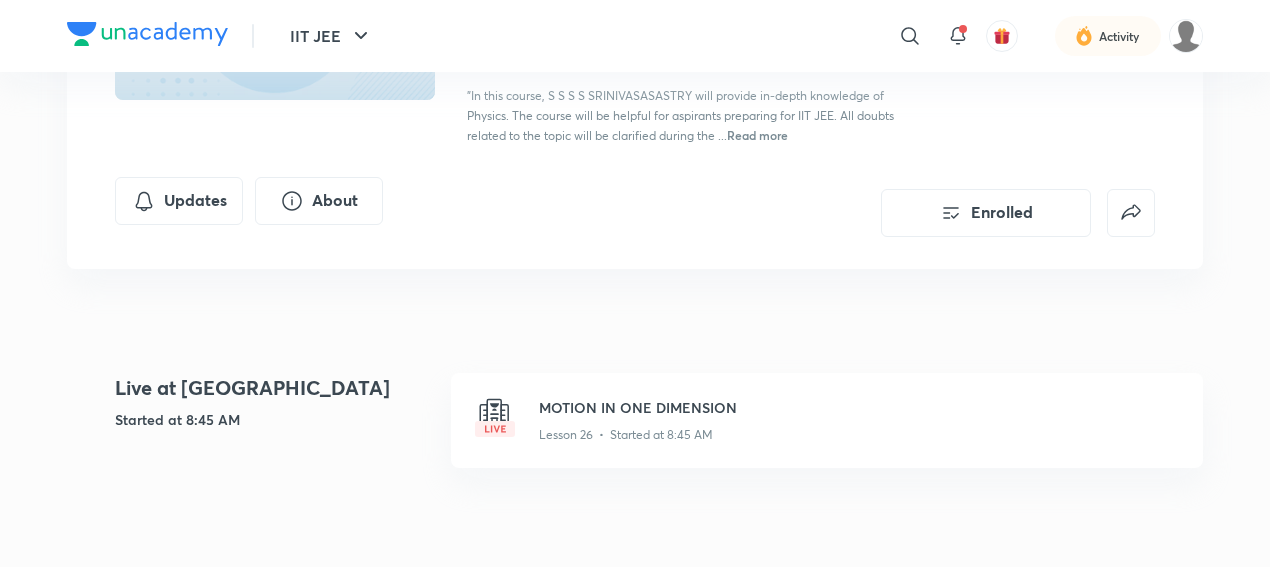 scroll, scrollTop: 276, scrollLeft: 0, axis: vertical 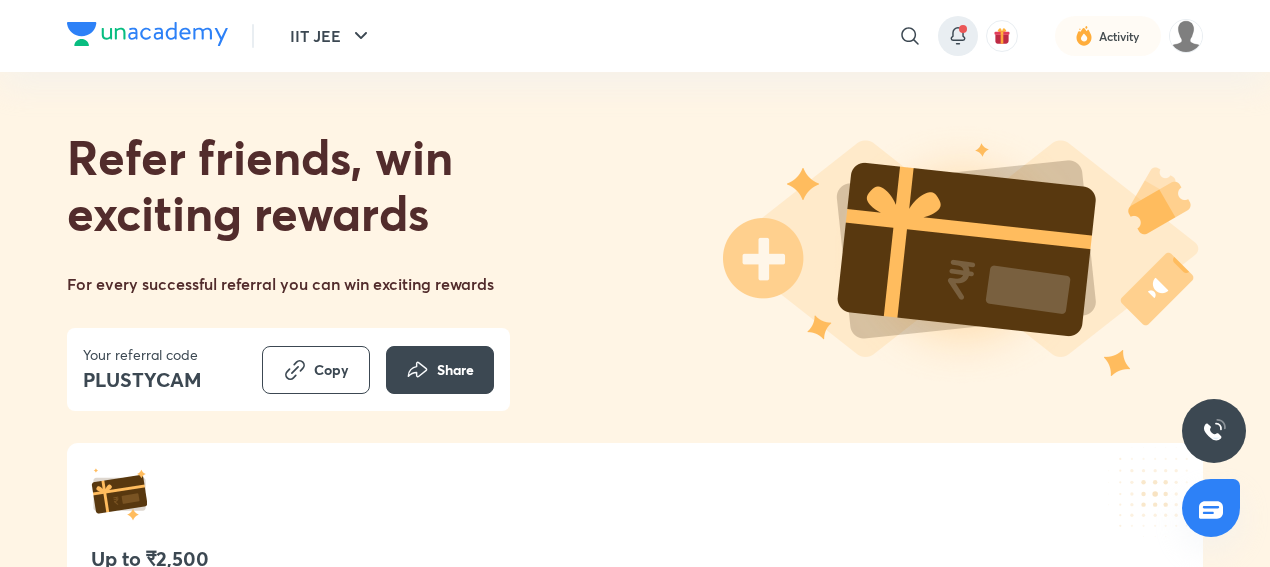 click at bounding box center (958, 36) 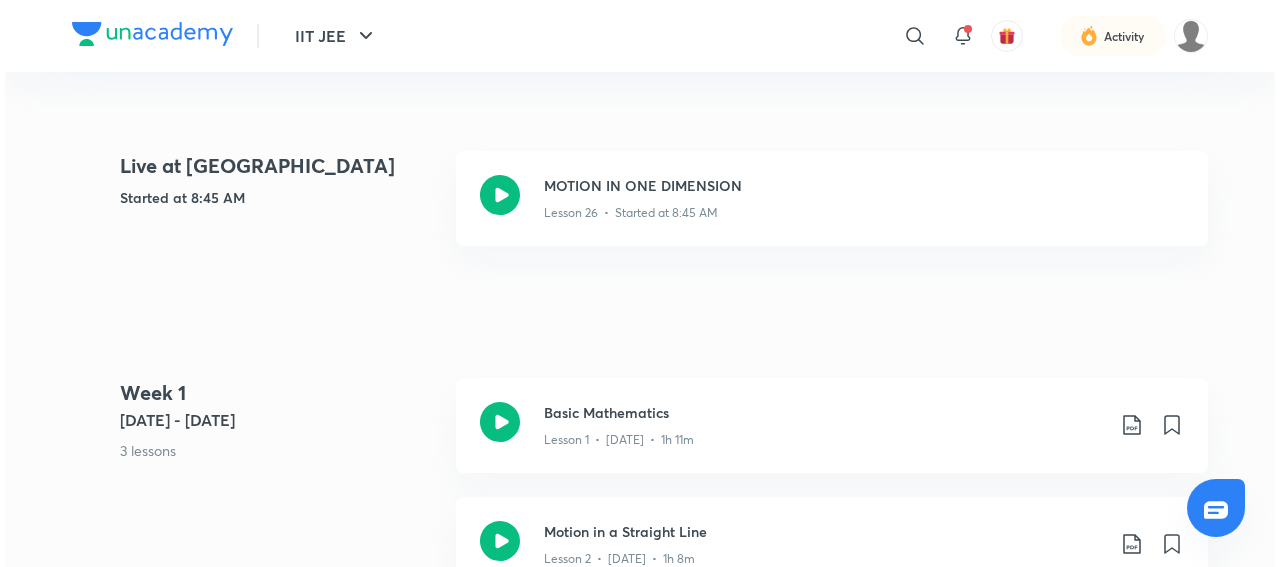 scroll, scrollTop: 0, scrollLeft: 0, axis: both 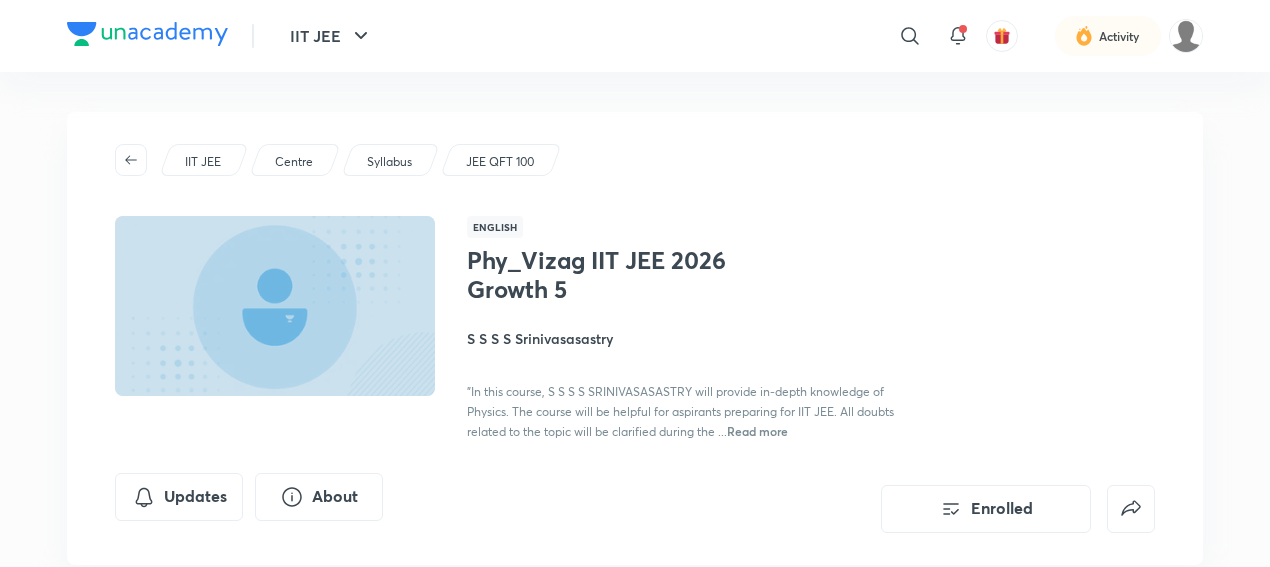 click on "Centre" at bounding box center [294, 162] 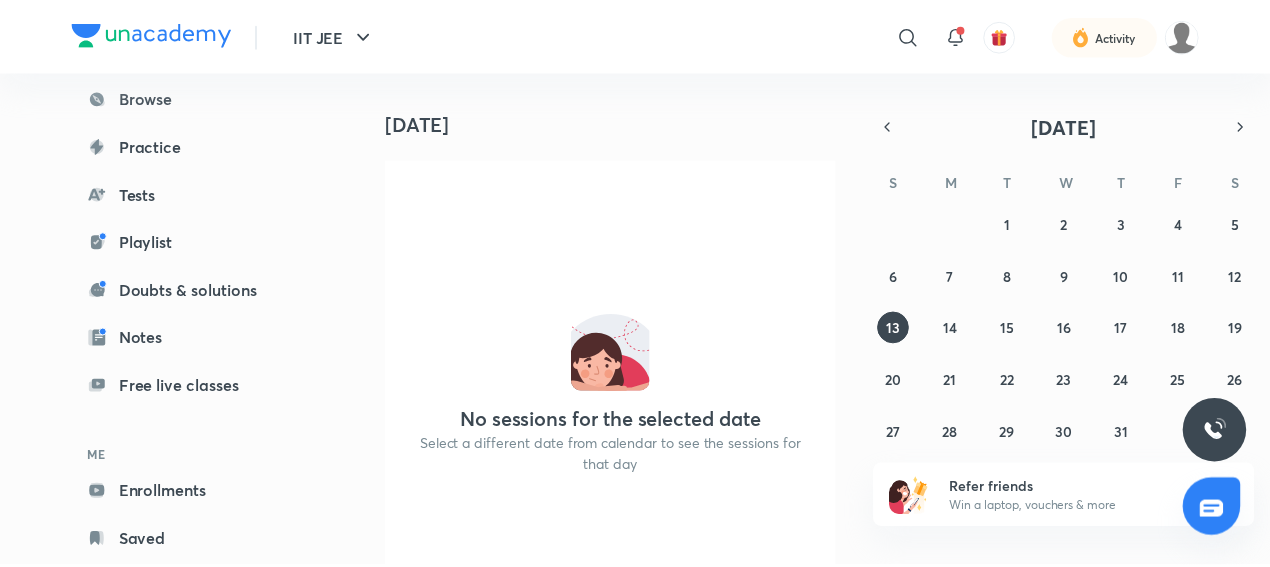 scroll, scrollTop: 236, scrollLeft: 0, axis: vertical 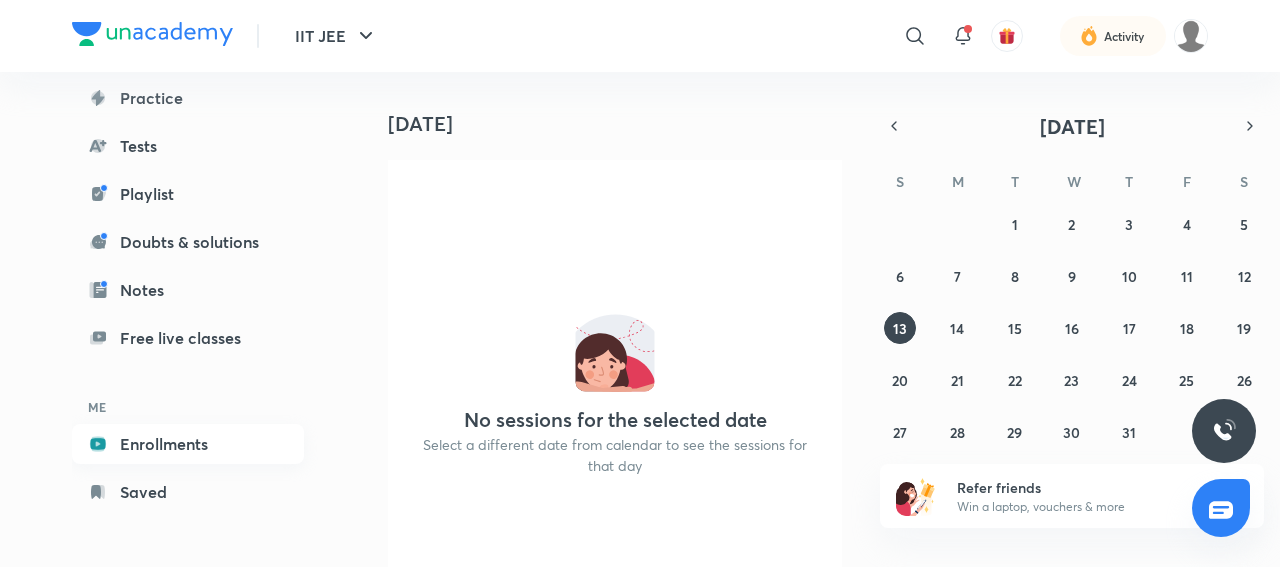 click on "Enrollments" at bounding box center [188, 444] 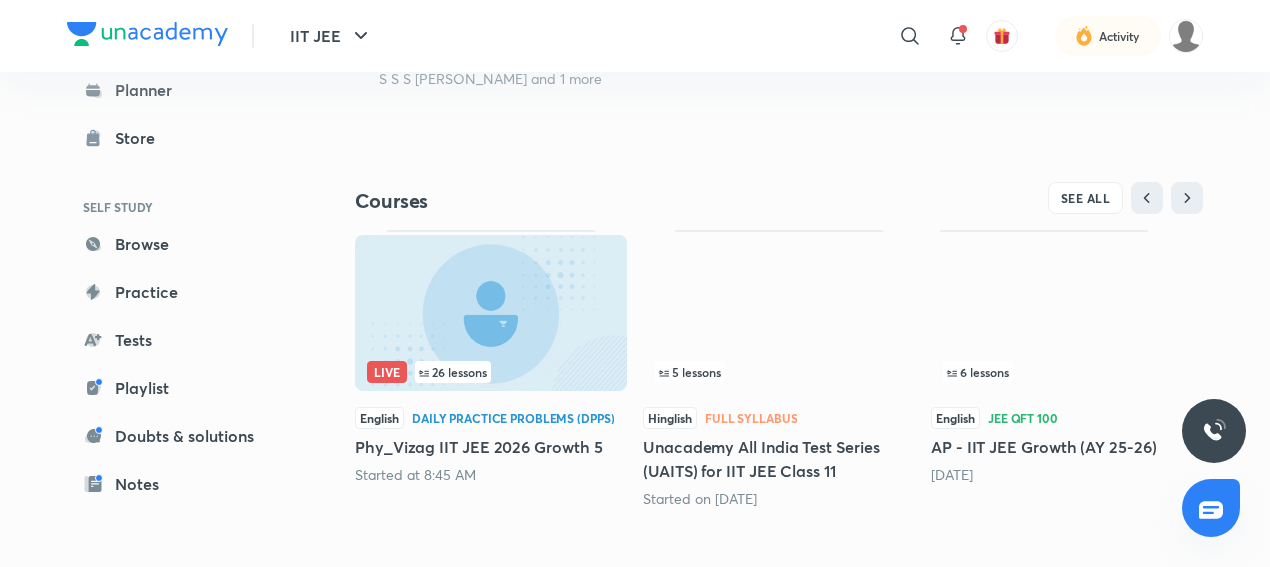 scroll, scrollTop: 628, scrollLeft: 0, axis: vertical 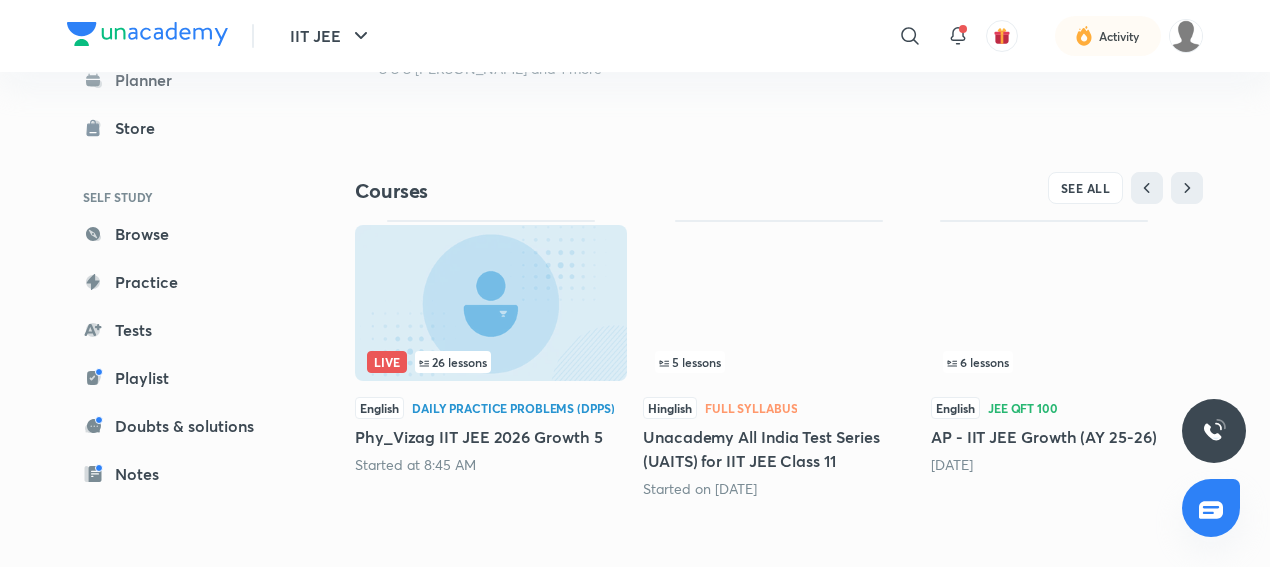 click on "Live" at bounding box center (387, 362) 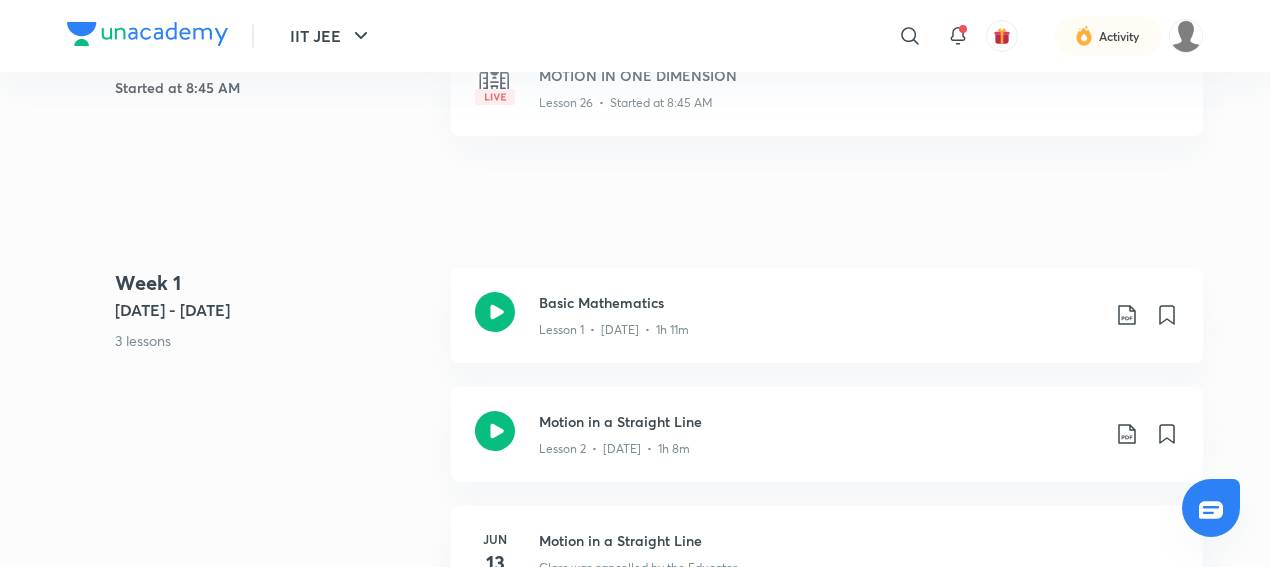 scroll, scrollTop: 0, scrollLeft: 0, axis: both 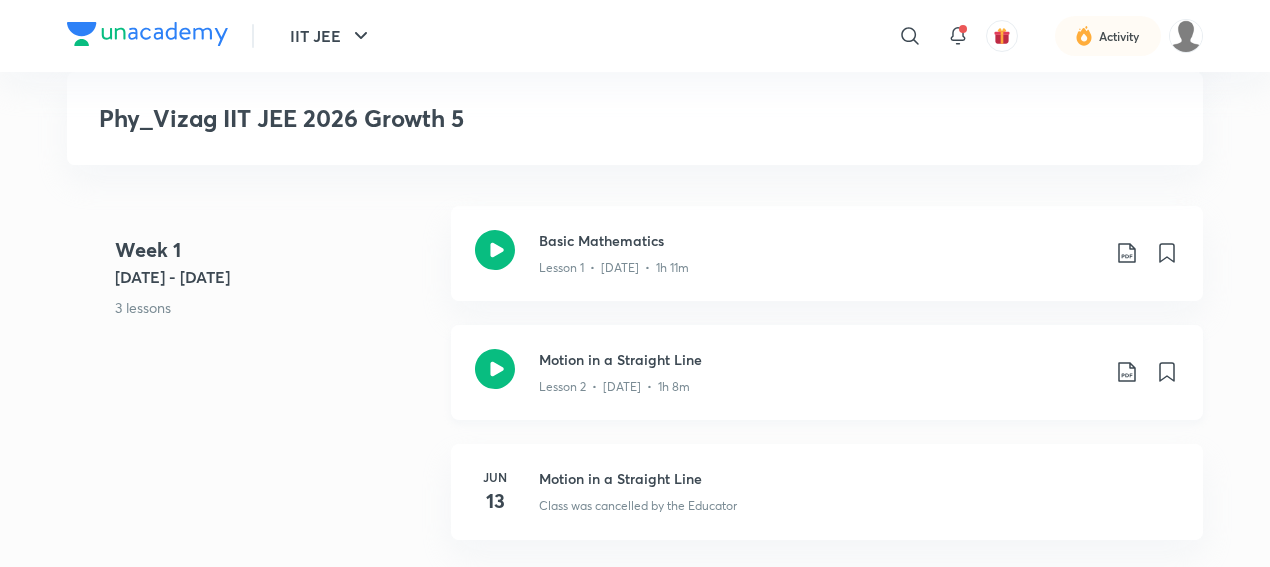 click 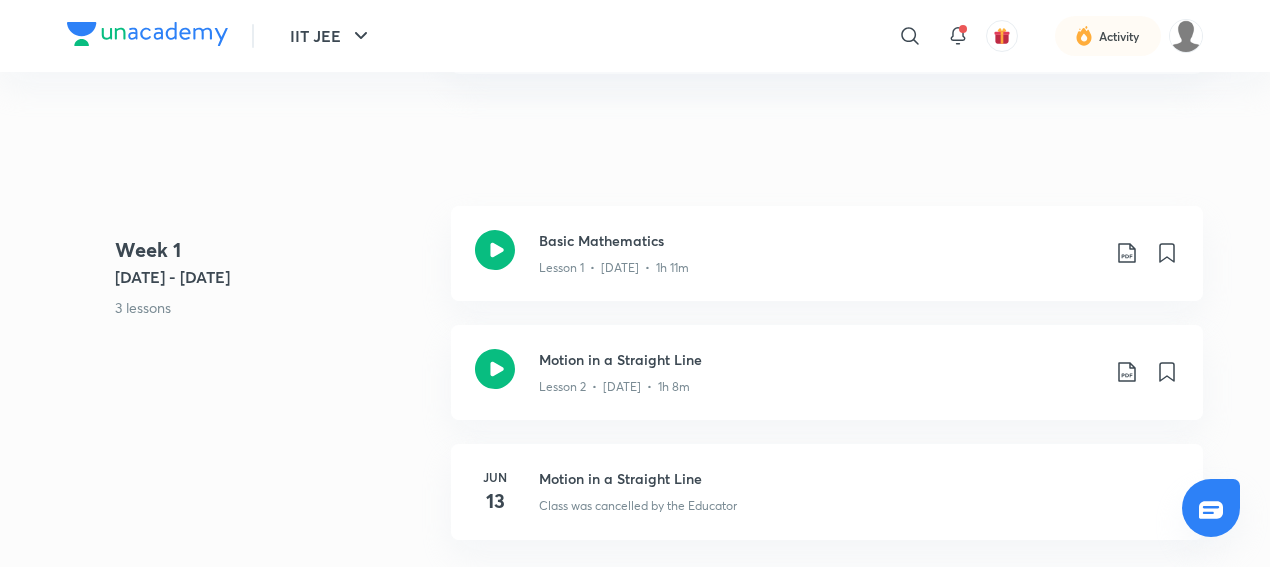 scroll, scrollTop: 0, scrollLeft: 0, axis: both 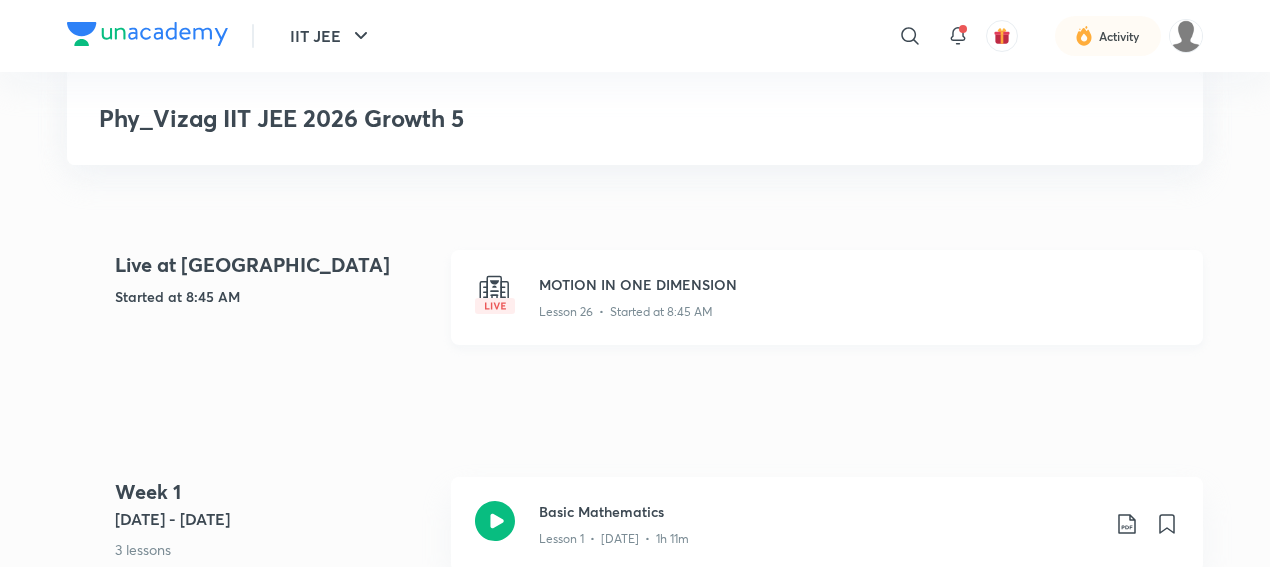click at bounding box center (495, 294) 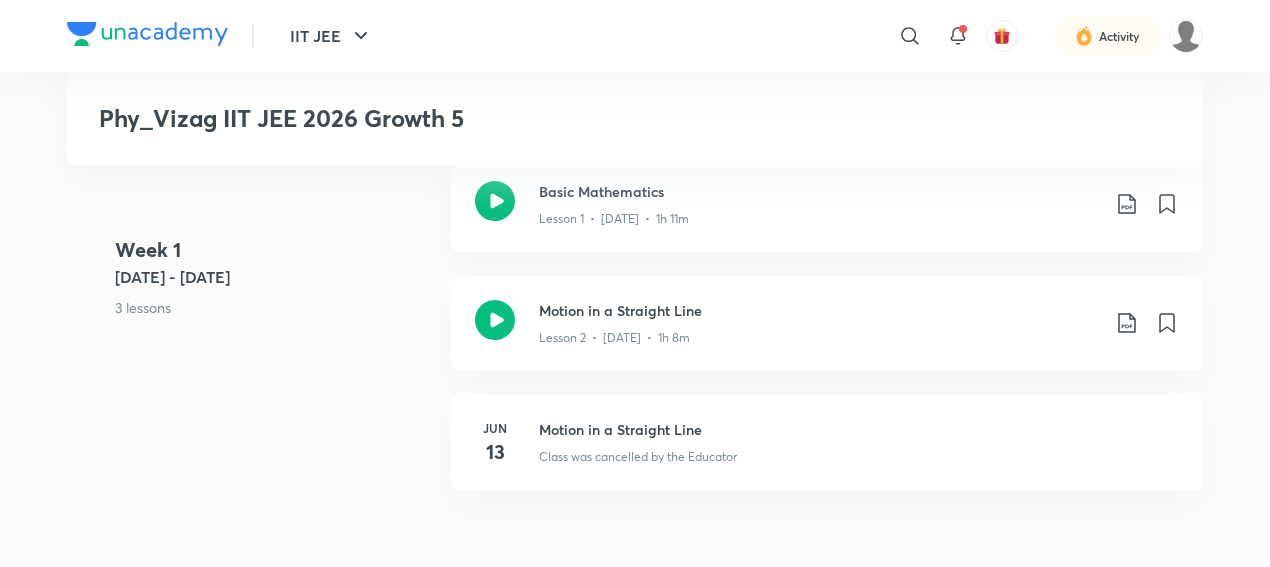 scroll, scrollTop: 744, scrollLeft: 0, axis: vertical 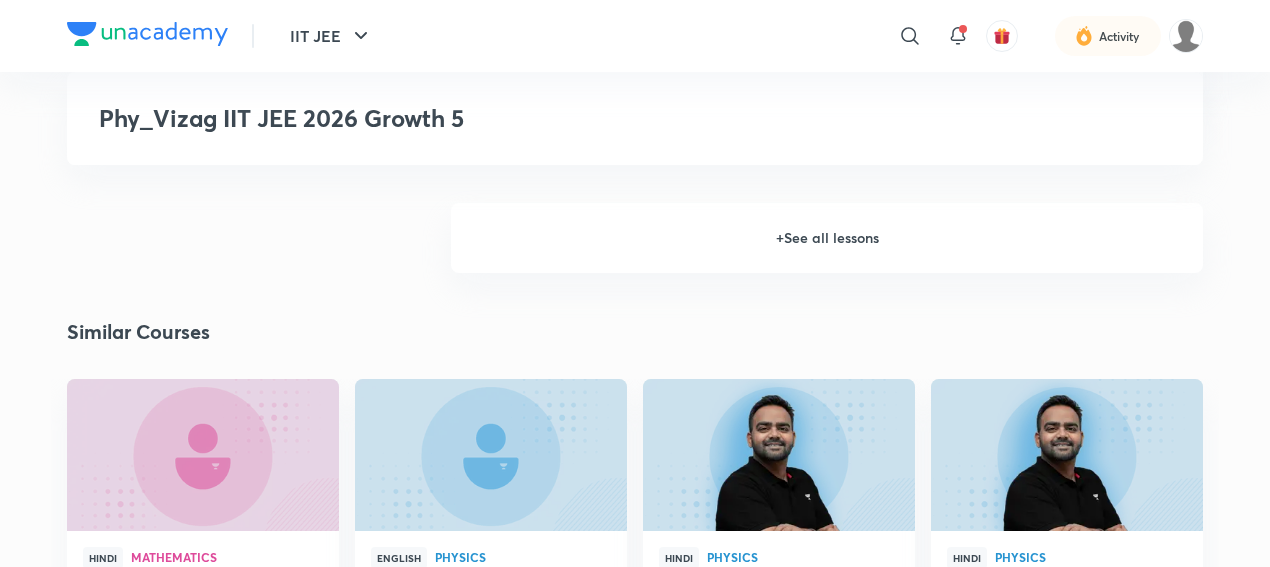 click on "+  See all lessons" at bounding box center (827, 238) 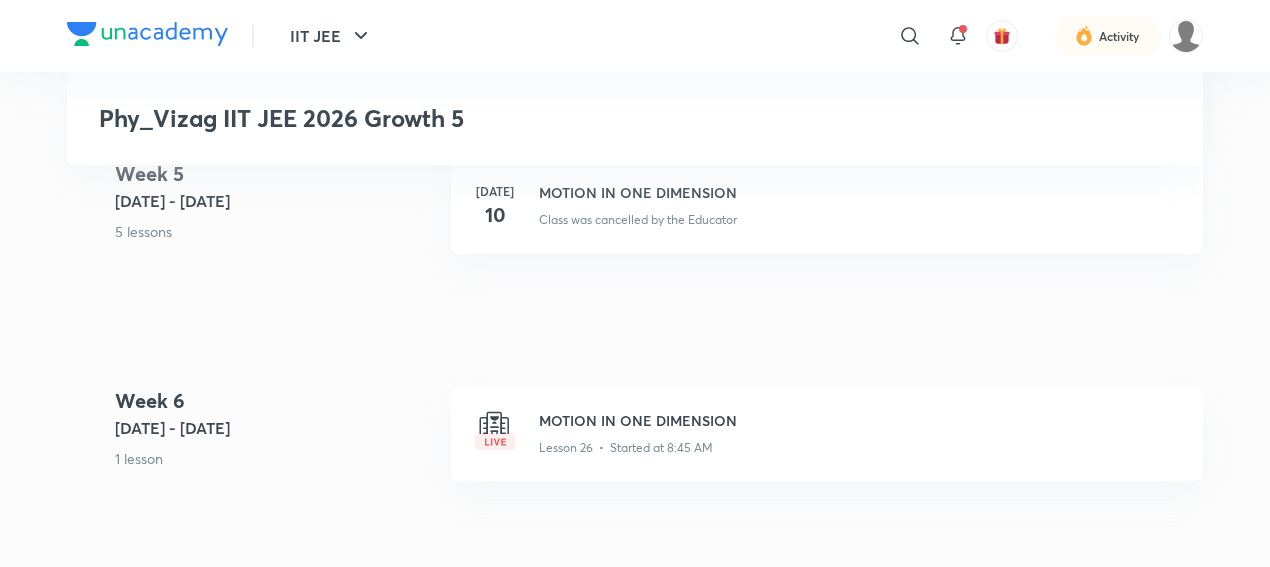 scroll, scrollTop: 3975, scrollLeft: 0, axis: vertical 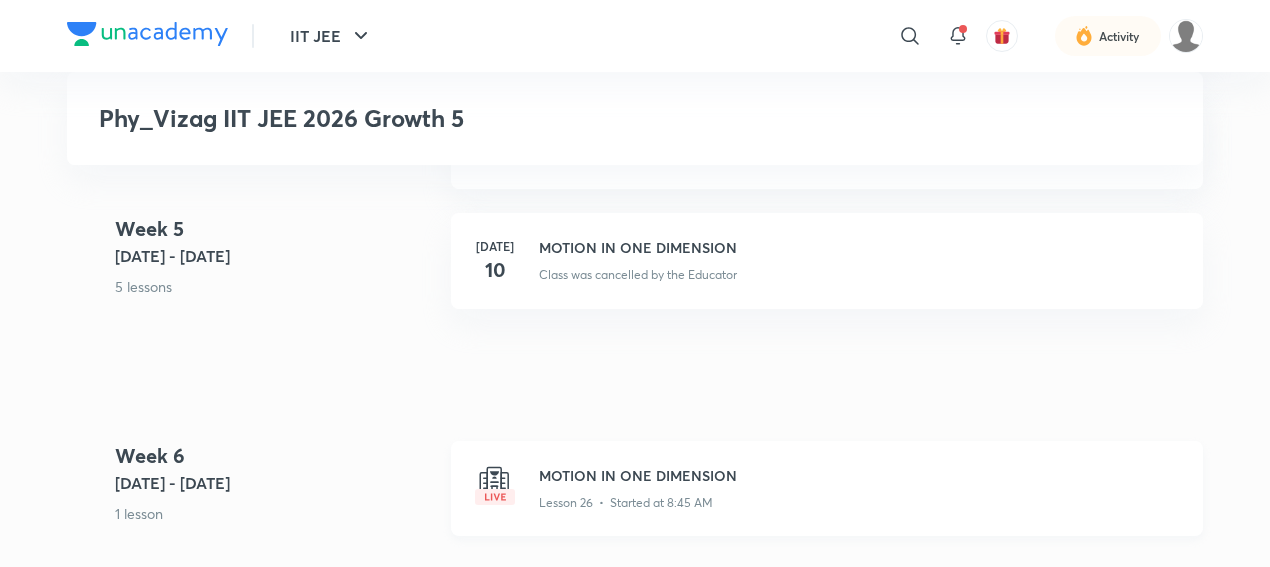 click at bounding box center [495, 485] 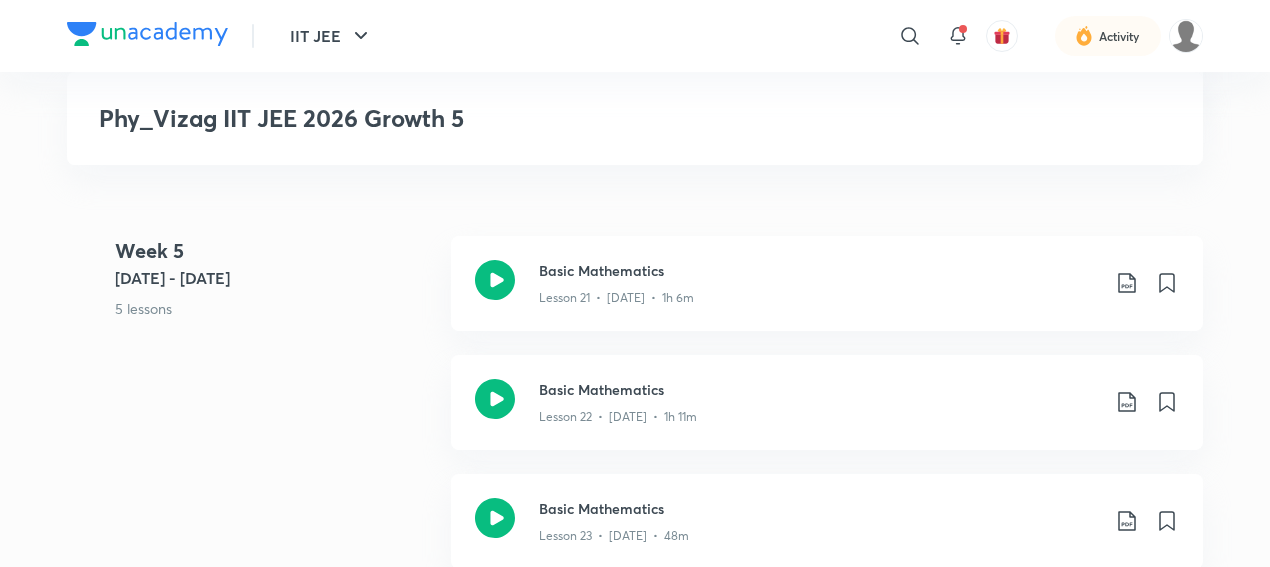 scroll, scrollTop: 3470, scrollLeft: 0, axis: vertical 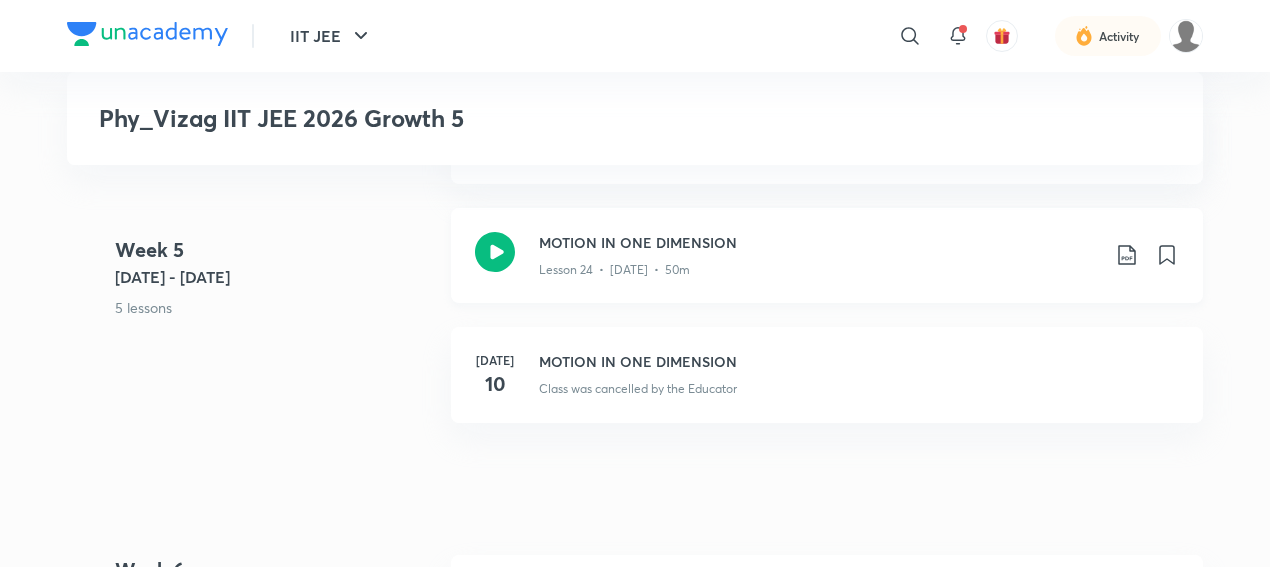 click 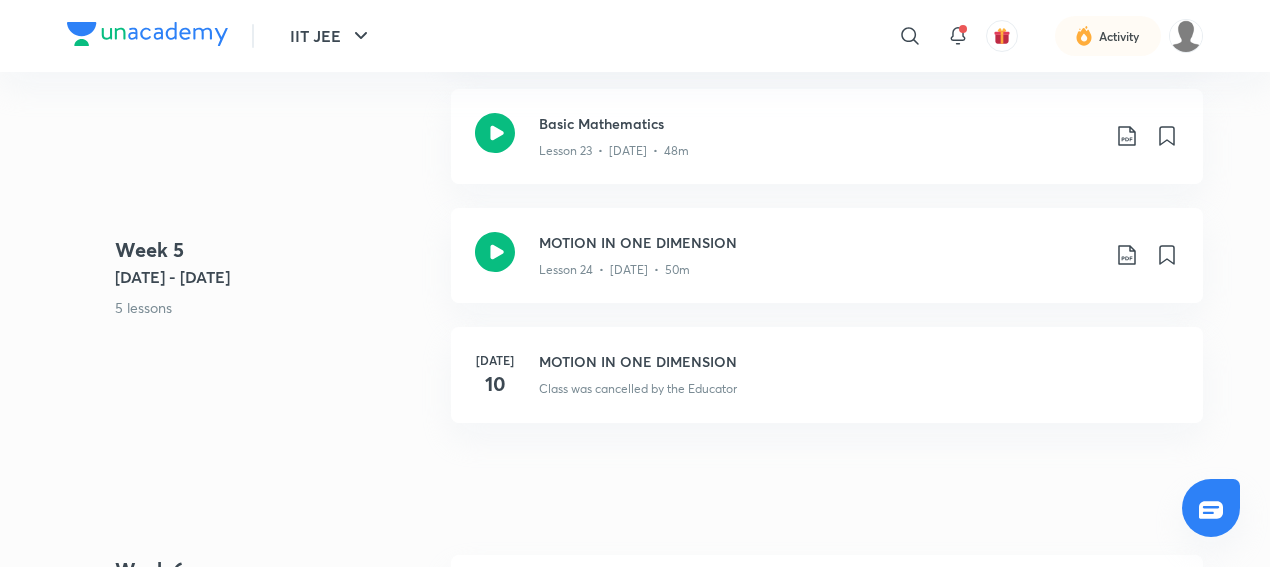 scroll, scrollTop: 0, scrollLeft: 0, axis: both 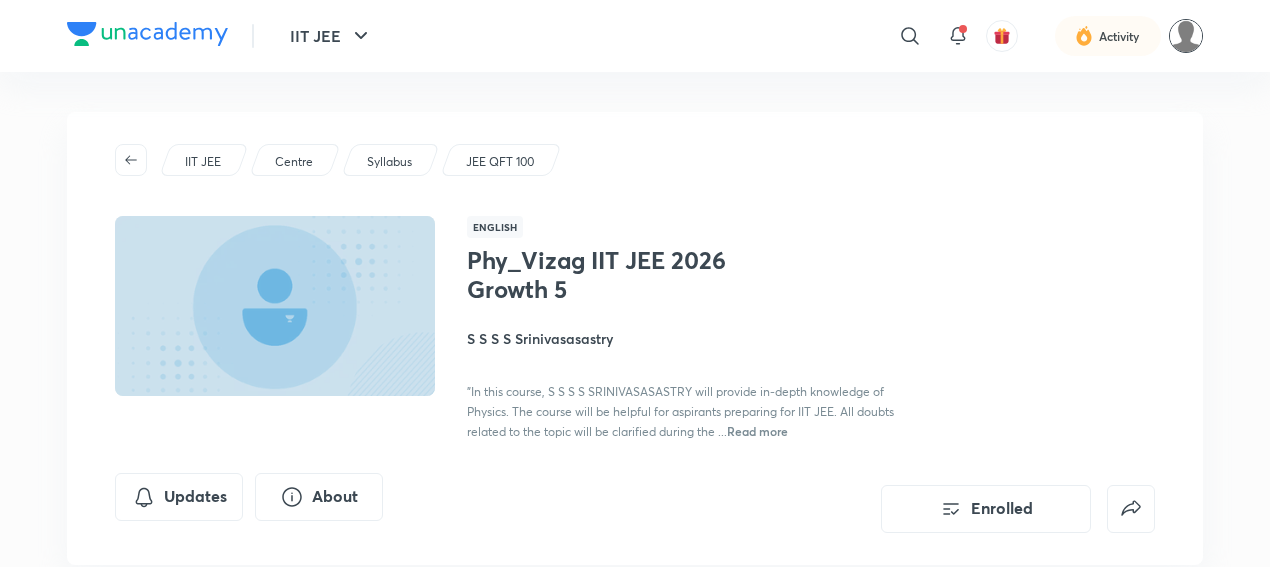 click at bounding box center (1186, 36) 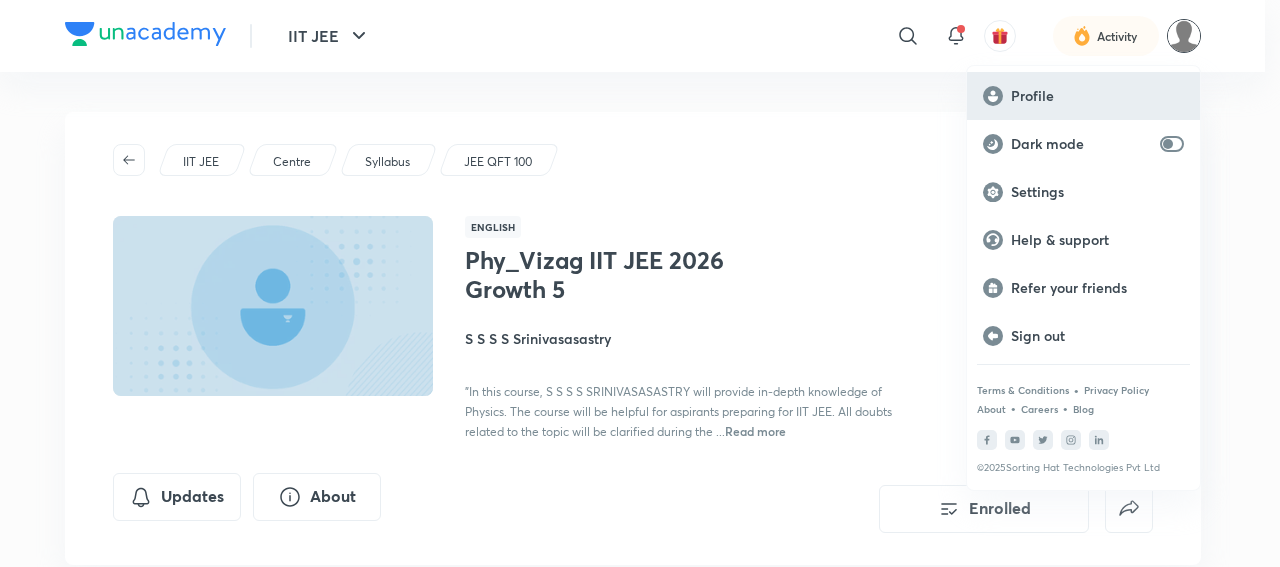 click on "Profile" at bounding box center [1083, 96] 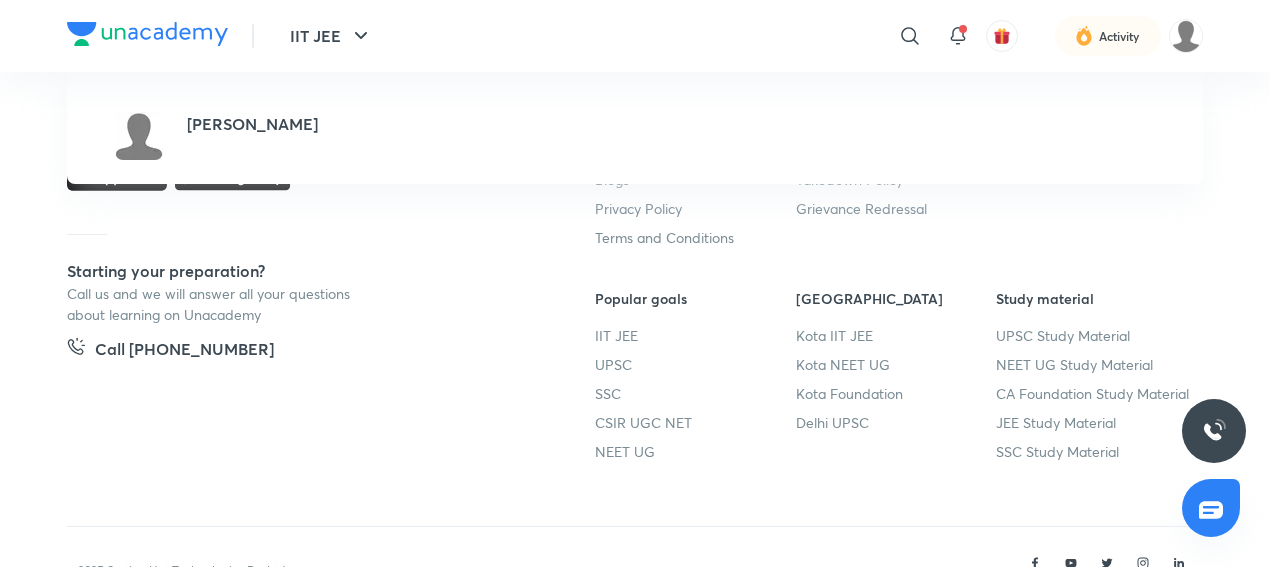 scroll, scrollTop: 538, scrollLeft: 0, axis: vertical 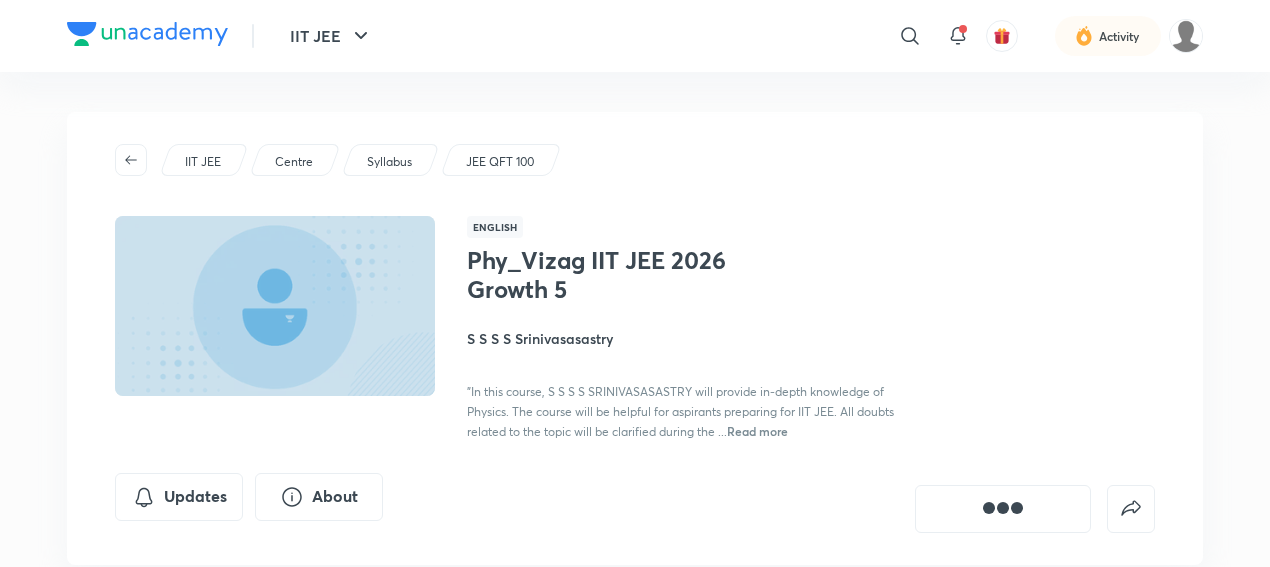 click on "Centre" at bounding box center (294, 162) 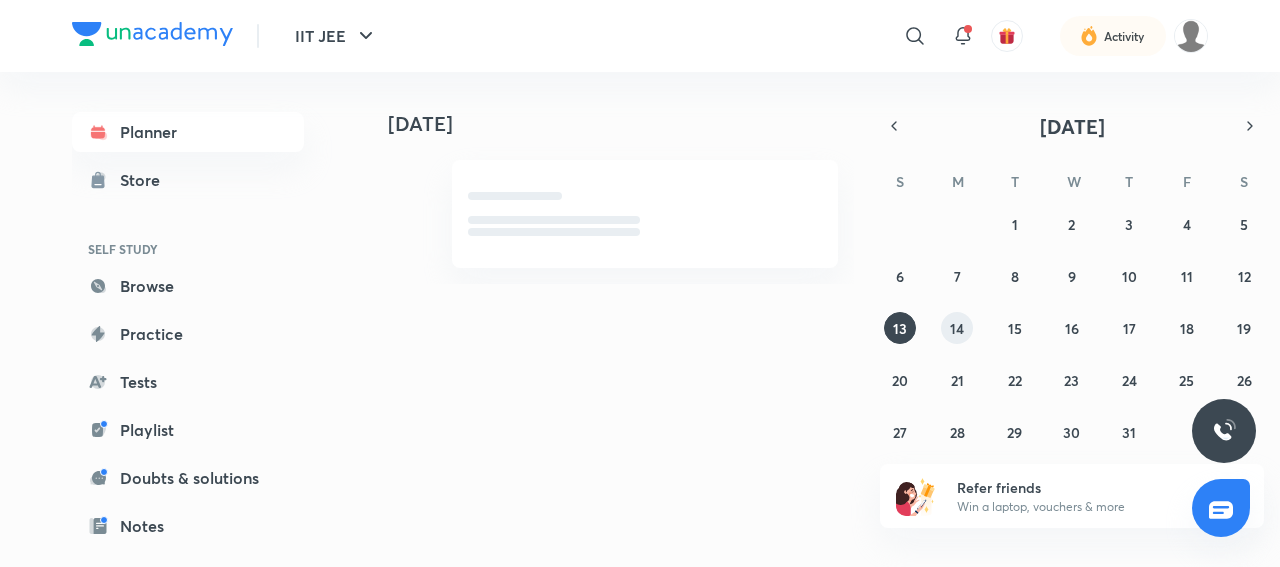 click on "14" at bounding box center (957, 328) 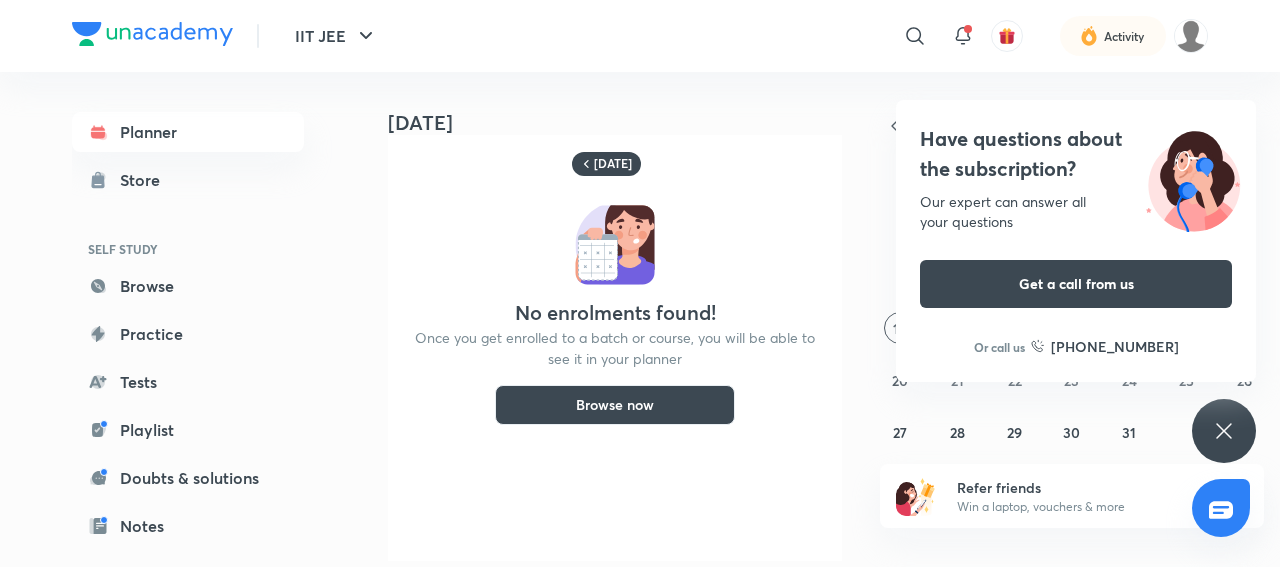 scroll, scrollTop: 104, scrollLeft: 0, axis: vertical 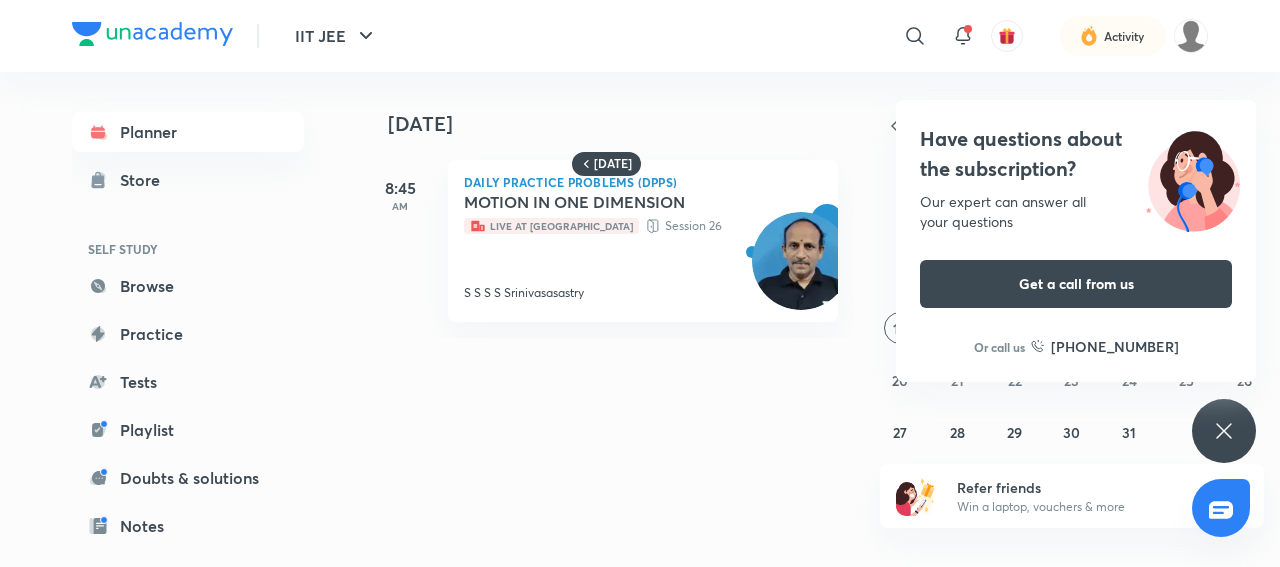 click at bounding box center [801, 261] 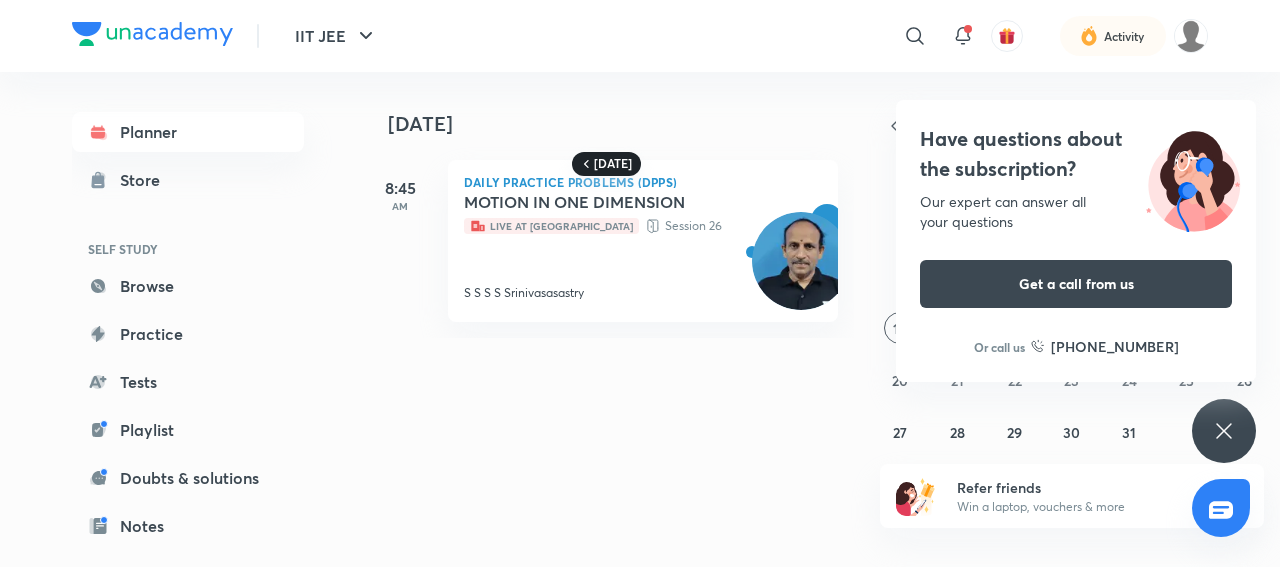 click on "Today" at bounding box center (613, 164) 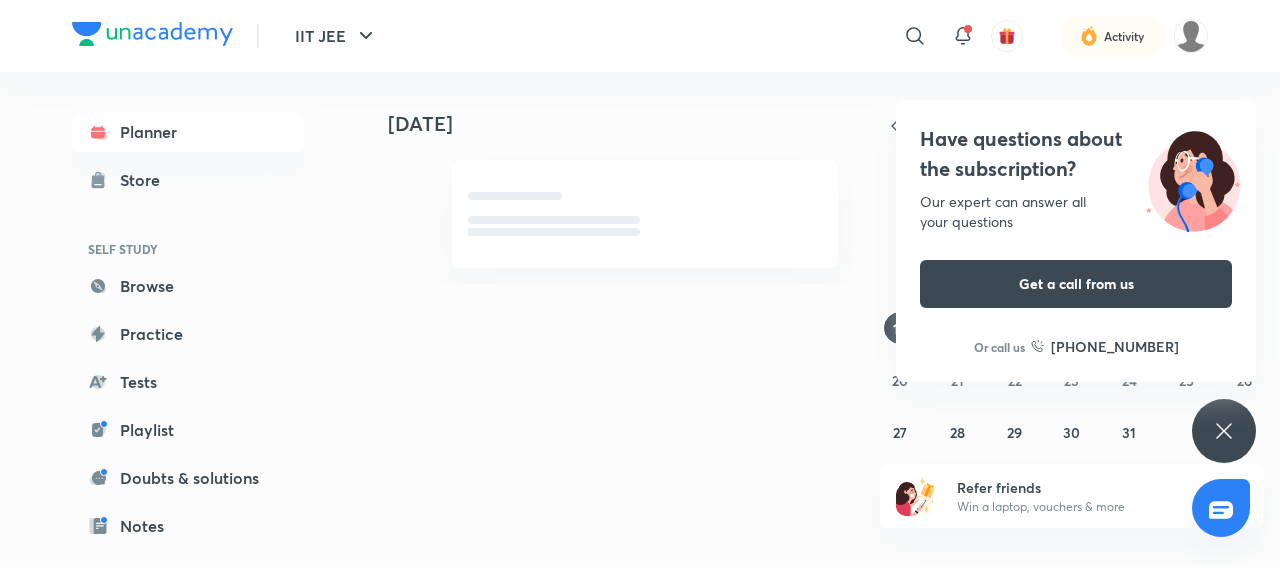 click on "Have questions about the subscription? Our expert can answer all your questions Get a call from us Or call us +91 8585858585" at bounding box center [1224, 431] 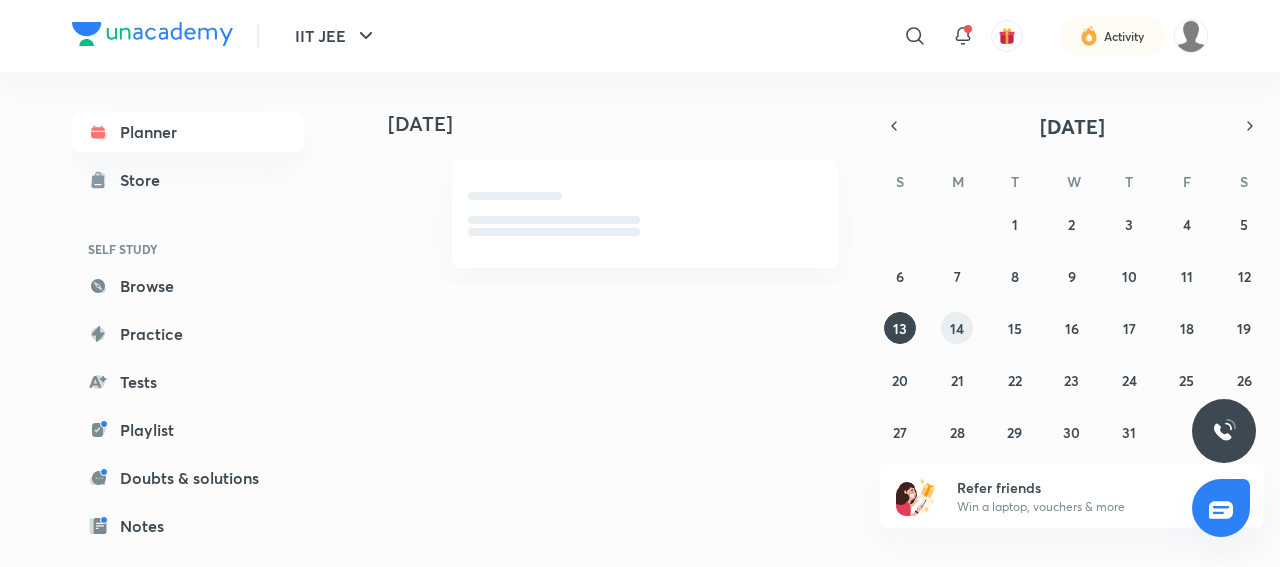 click on "14" at bounding box center (957, 328) 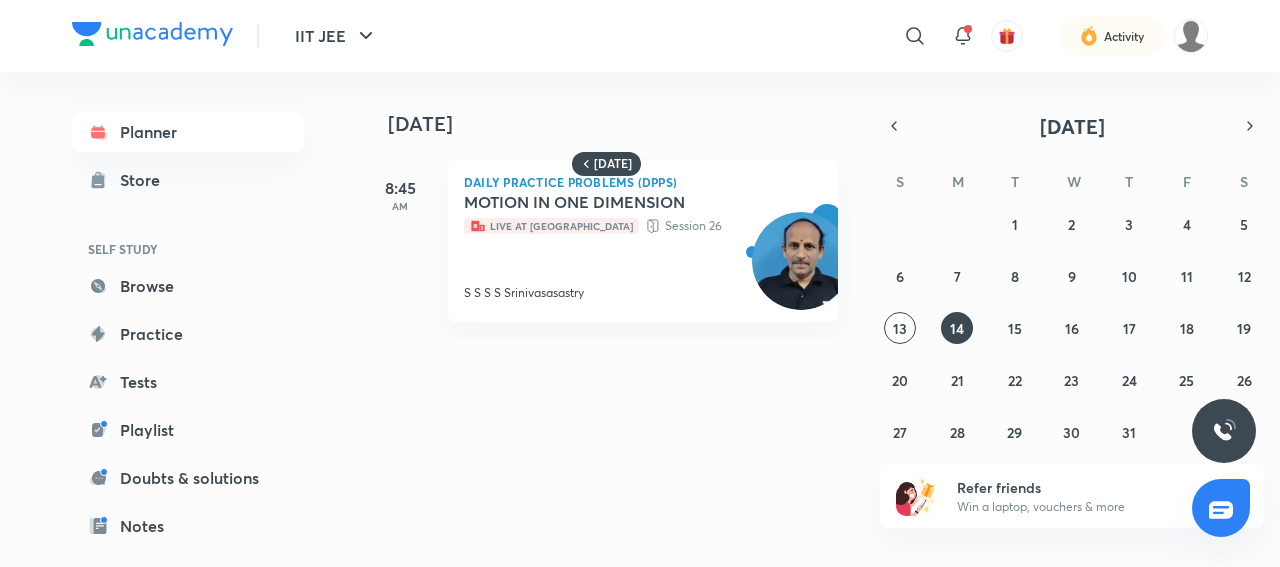 click at bounding box center [801, 261] 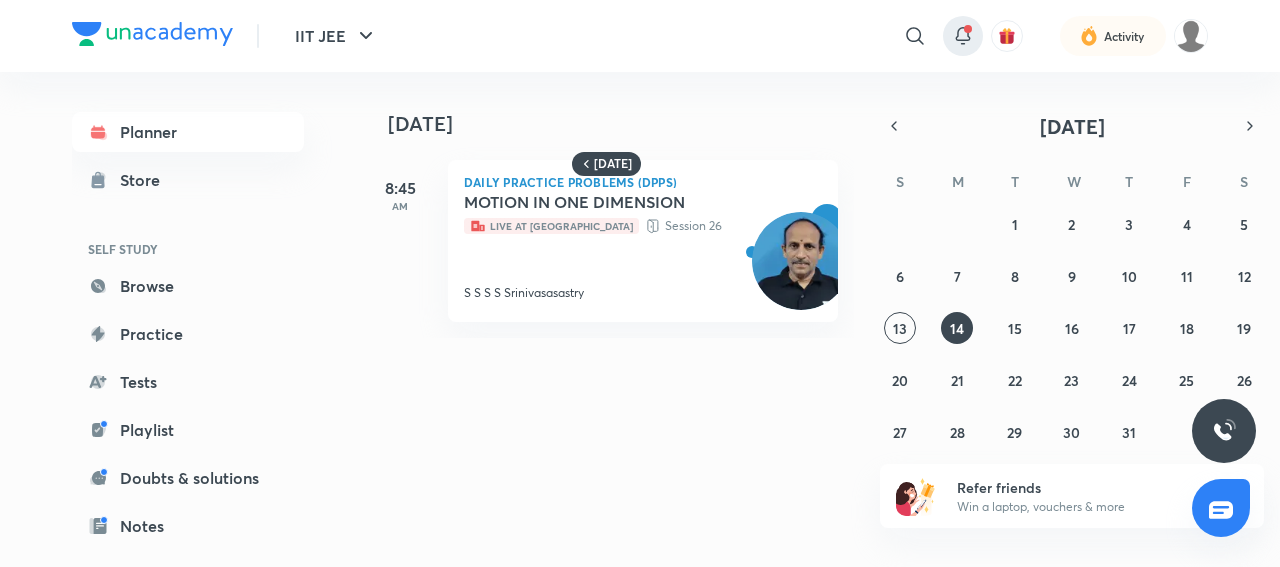 click 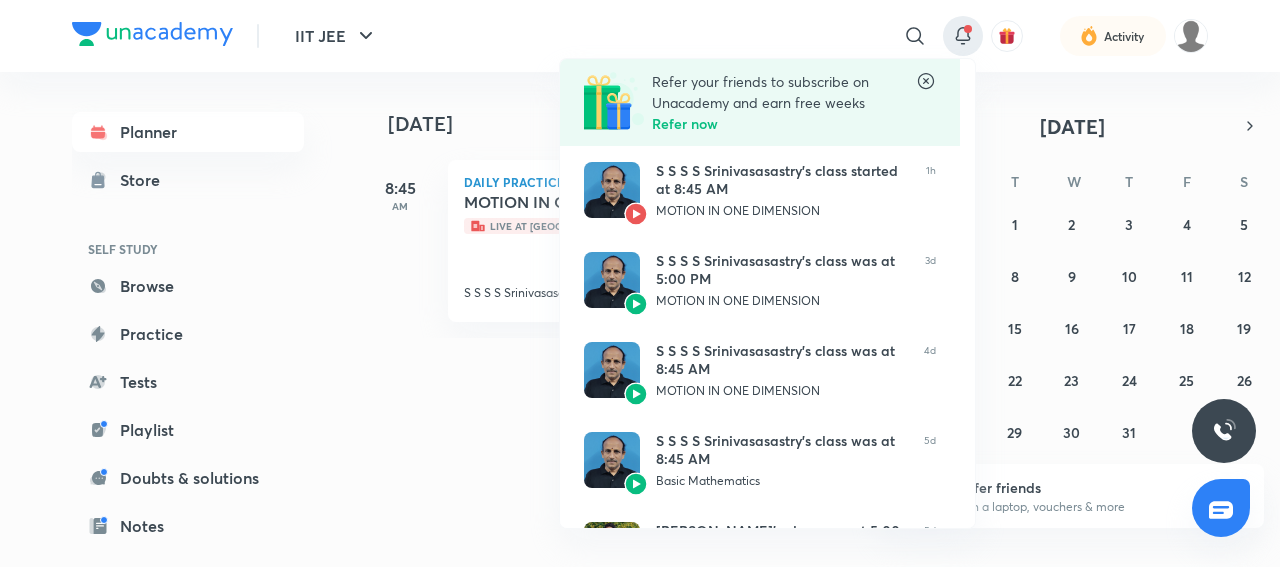 click at bounding box center [640, 283] 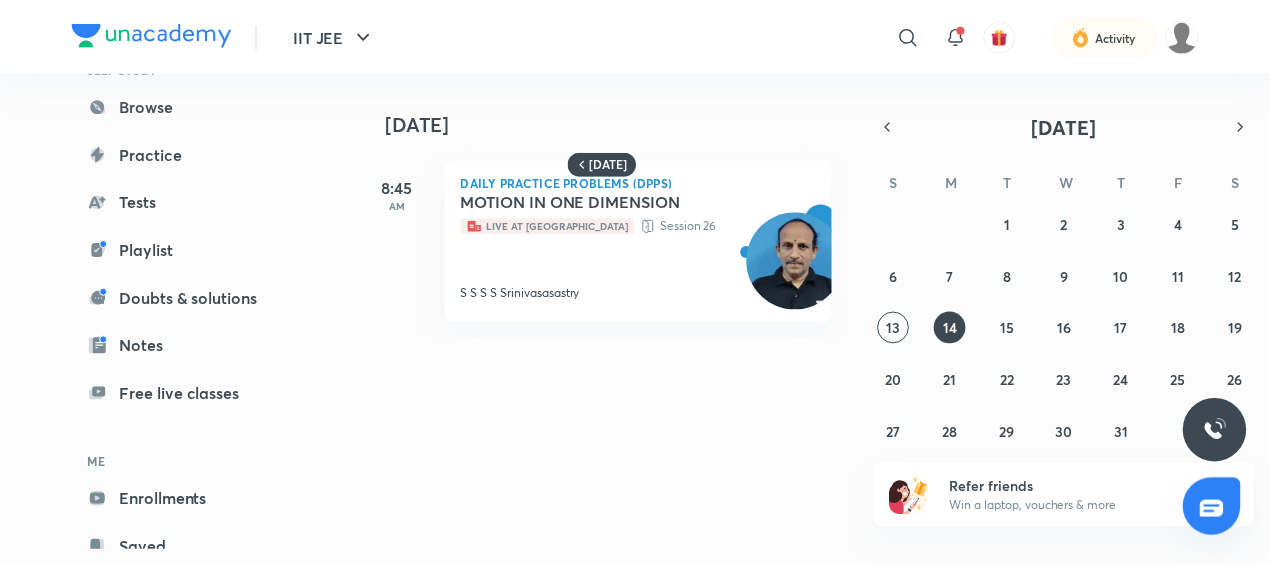 scroll, scrollTop: 236, scrollLeft: 0, axis: vertical 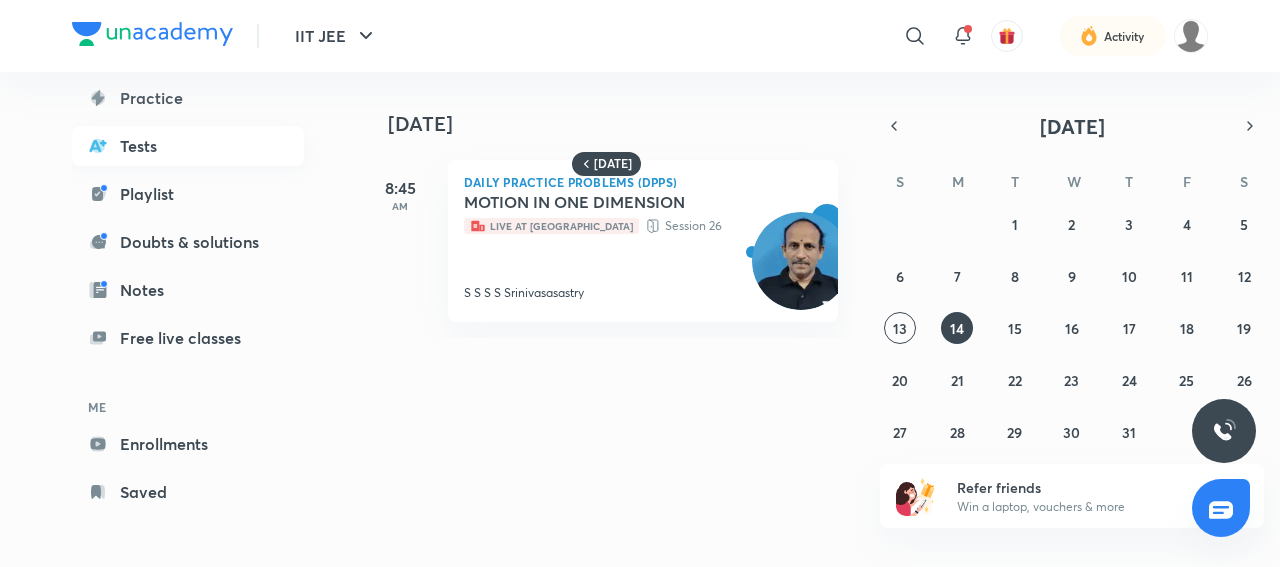 click on "Tests" at bounding box center (188, 146) 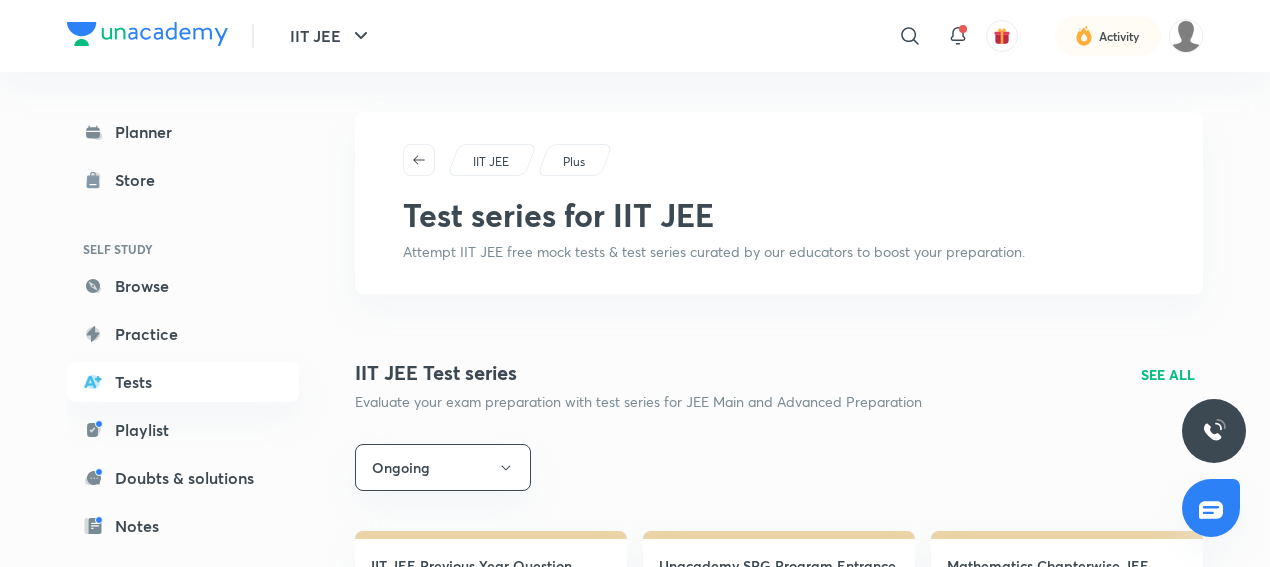 click on "IIT JEE Plus Test series for IIT JEE Attempt IIT JEE free mock tests & test series curated by our educators to boost your preparation. IIT JEE Test series Evaluate your exam preparation with test series for JEE Main and Advanced Preparation SEE ALL Ongoing IIT JEE Previous Year Question Papers 2011-2024 FREE Test 153 • Aug 1, 2:08 AM Unacademy SRG Program Entrance Examination (USPEE) Target - JEE 2025 FREE Test 6 • Dec 1, 10:48 AM Mathematics Chapterwise JEE PYQs Test Series Test 5 • Jul 14, 11:00 AM Phoenix Plus Batch for 2026 by Team Legend Test 2 • Jul 20, 9:00 AM The Advanced Trio Batch Test JEE 2026 Test 3 • Jul 20, 9:00 AM Nimbus Pro 2.0 IIT JEE Test 3 • Jul 20, 9:00 AM IIT JEE combats Compete live with your peers to earn scholarships The most competitive, gamified IIT JEE battle till date Compete with thousands of learners in the weekly scholarship test Learn more Upcoming Class 11 No upcoming combats Upcoming combats will show up here All about Mock Tests and Test Series" at bounding box center [779, 1250] 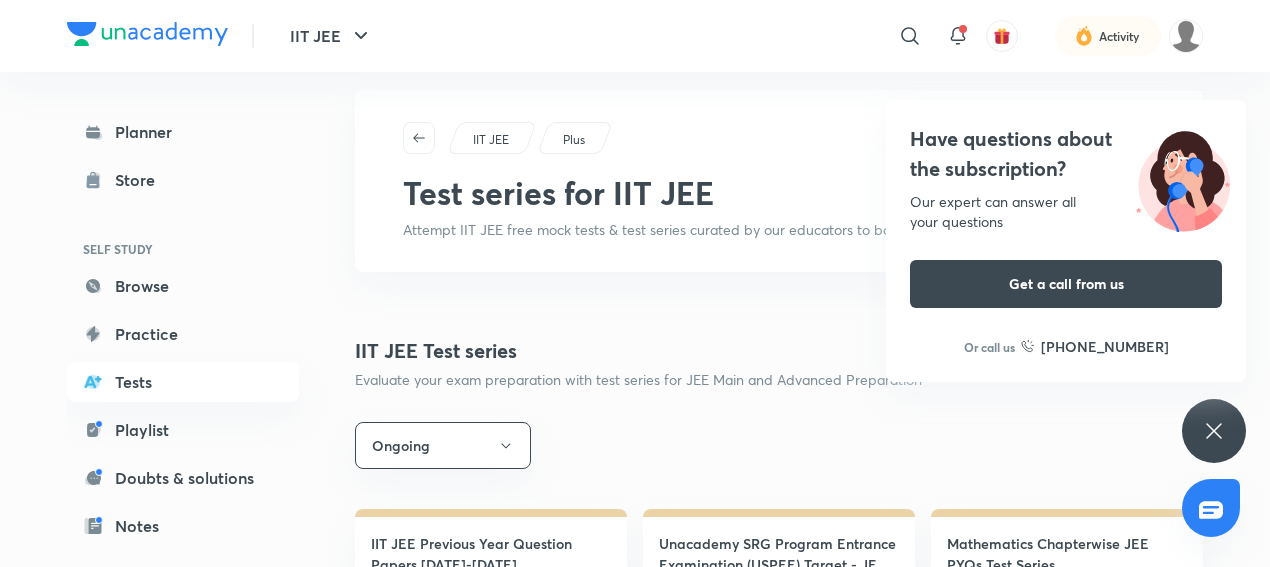 scroll, scrollTop: 21, scrollLeft: 0, axis: vertical 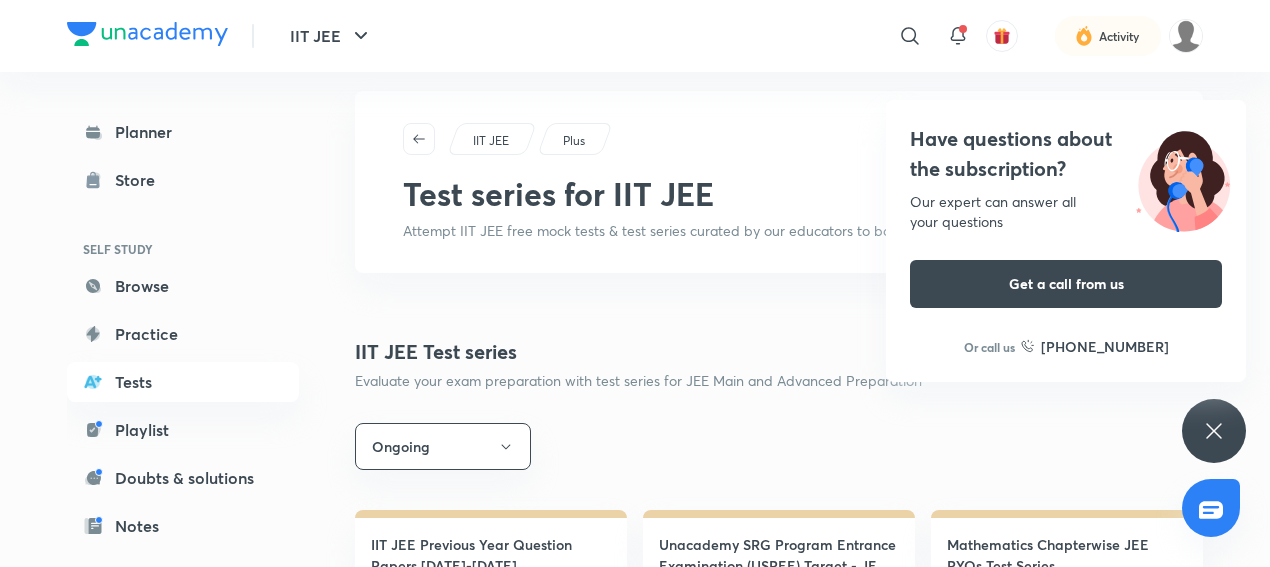 click on "IIT JEE Plus Test series for IIT JEE Attempt IIT JEE free mock tests & test series curated by our educators to boost your preparation. IIT JEE Test series Evaluate your exam preparation with test series for JEE Main and Advanced Preparation SEE ALL Ongoing IIT JEE Previous Year Question Papers 2011-2024 FREE Test 153 • Aug 1, 2:08 AM Unacademy SRG Program Entrance Examination (USPEE) Target - JEE 2025 FREE Test 6 • Dec 1, 10:48 AM Mathematics Chapterwise JEE PYQs Test Series Test 5 • Jul 14, 11:00 AM Phoenix Plus Batch for 2026 by Team Legend Test 2 • Jul 20, 9:00 AM The Advanced Trio Batch Test JEE 2026 Test 3 • Jul 20, 9:00 AM Nimbus Pro 2.0 IIT JEE Test 3 • Jul 20, 9:00 AM IIT JEE combats Compete live with your peers to earn scholarships The most competitive, gamified IIT JEE battle till date Compete with thousands of learners in the weekly scholarship test Learn more Upcoming Class 11 No upcoming combats Upcoming combats will show up here All about Mock Tests and Test Series" at bounding box center (779, 1229) 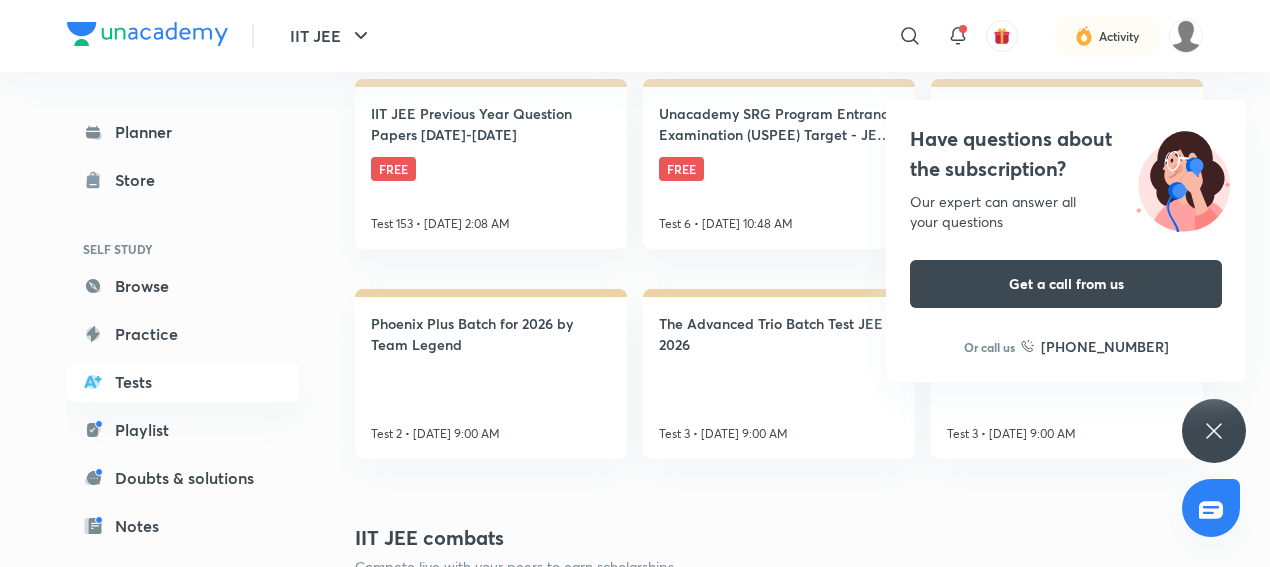 scroll, scrollTop: 520, scrollLeft: 0, axis: vertical 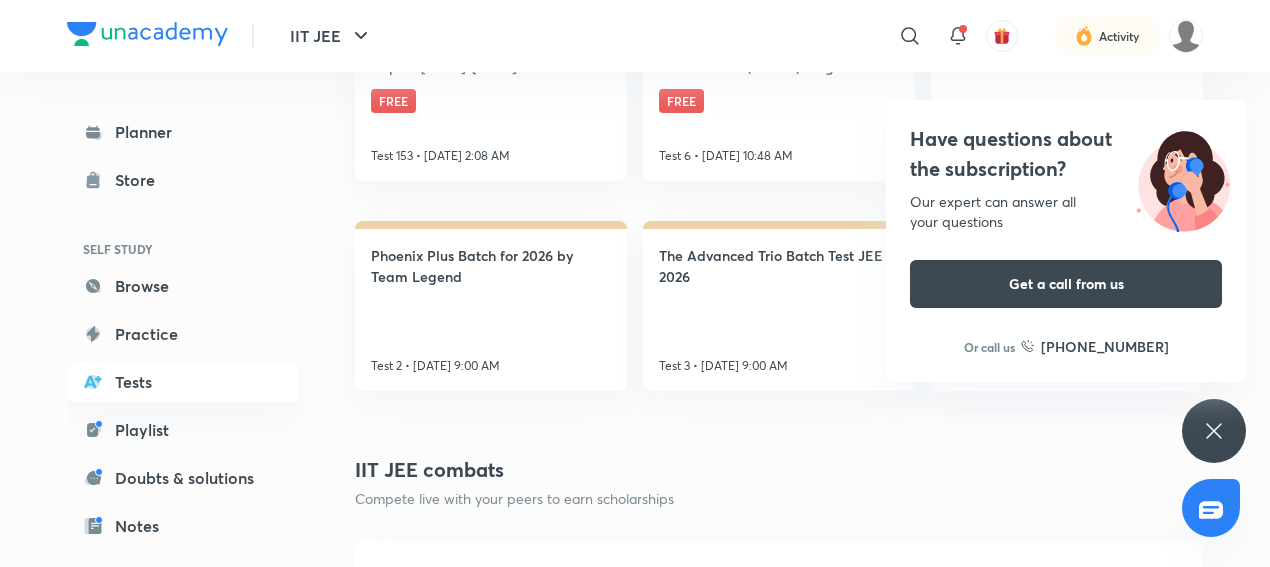 click on "Have questions about the subscription? Our expert can answer all your questions Get a call from us Or call us +91 8585858585" at bounding box center (1214, 431) 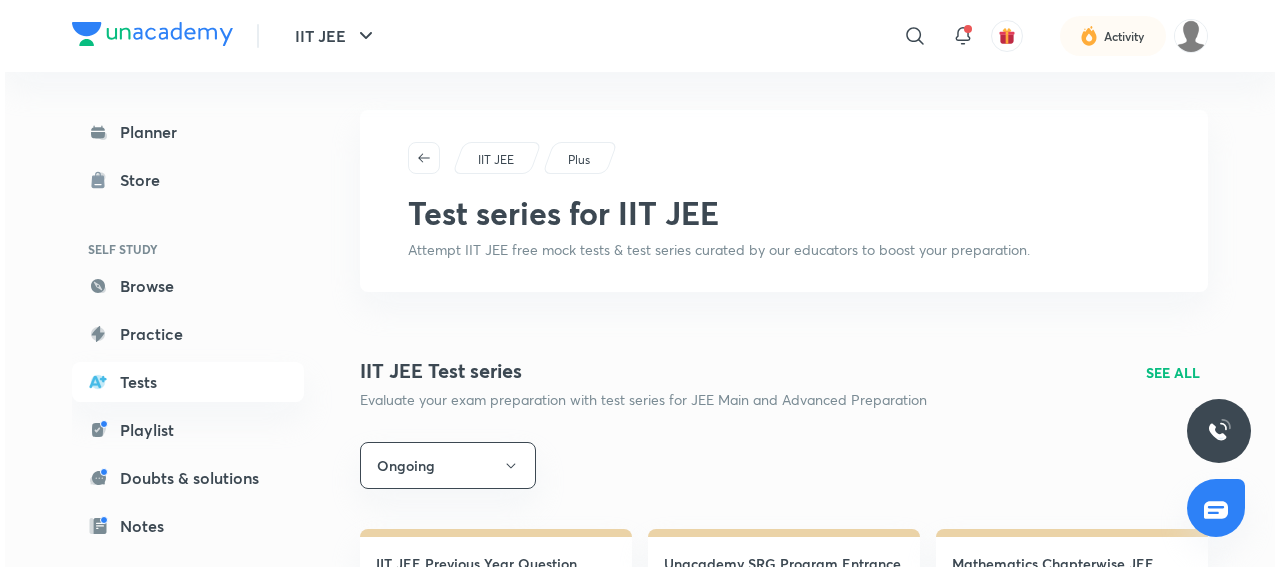 scroll, scrollTop: 0, scrollLeft: 0, axis: both 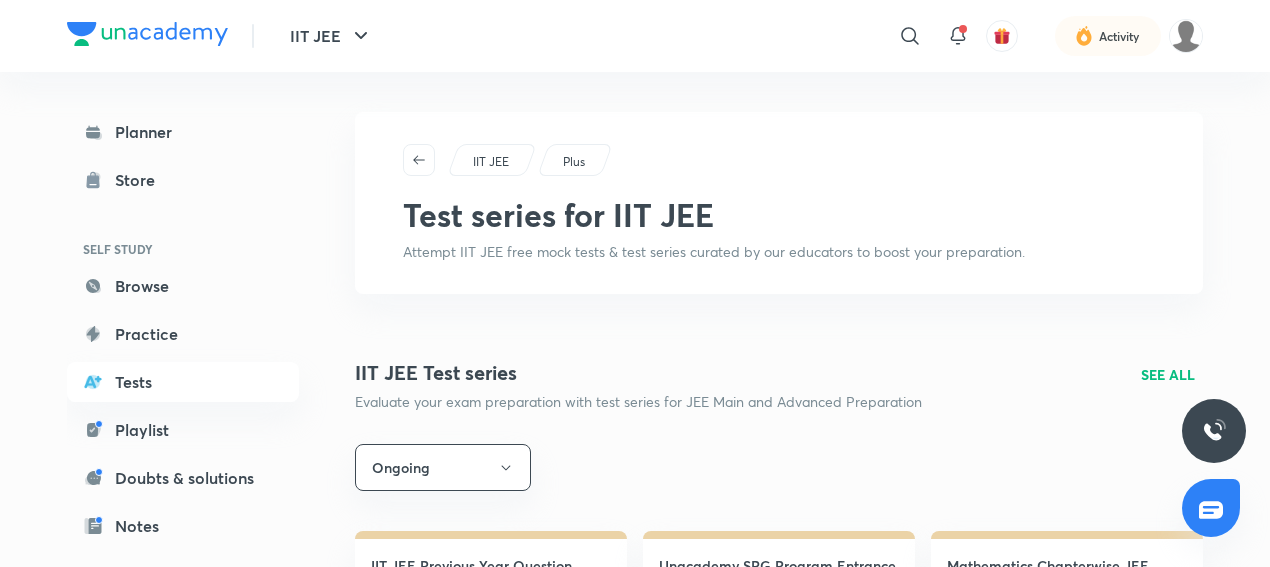 click on "IIT JEE Test series Evaluate your exam preparation with test series for JEE Main and Advanced Preparation SEE ALL" at bounding box center (779, 385) 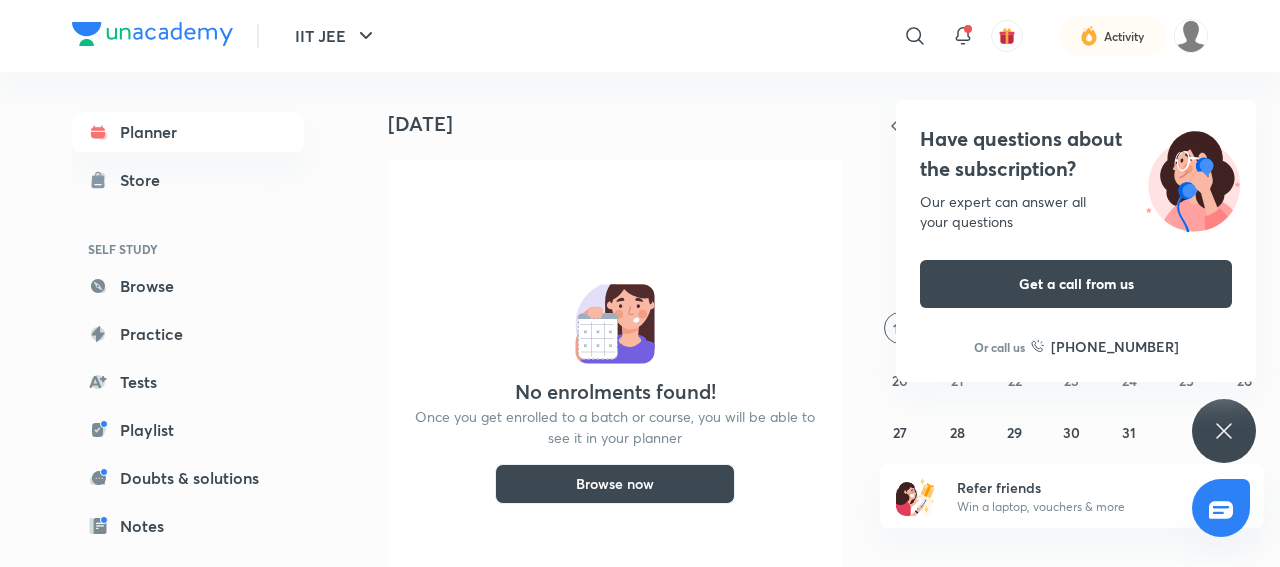 click 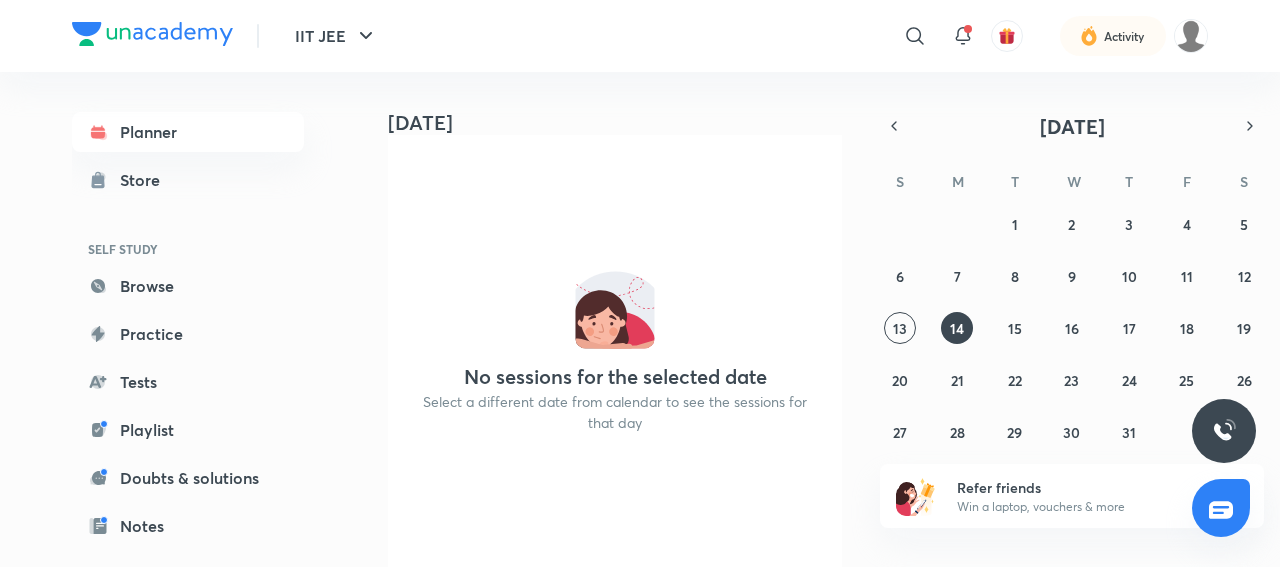 scroll, scrollTop: 0, scrollLeft: 0, axis: both 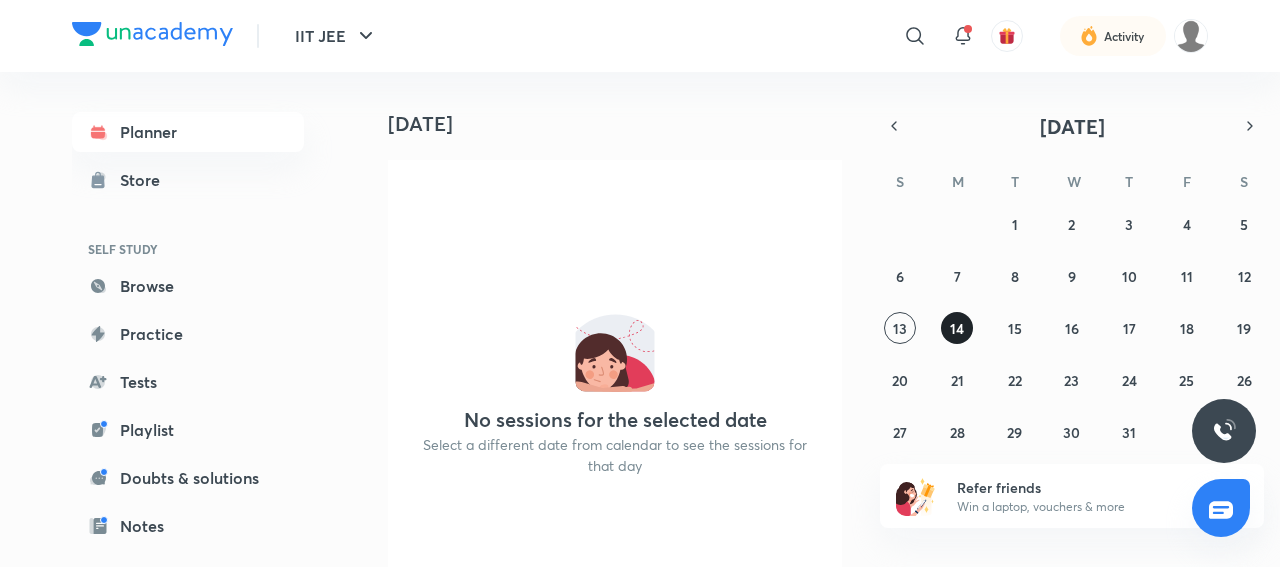 click on "14" at bounding box center (957, 328) 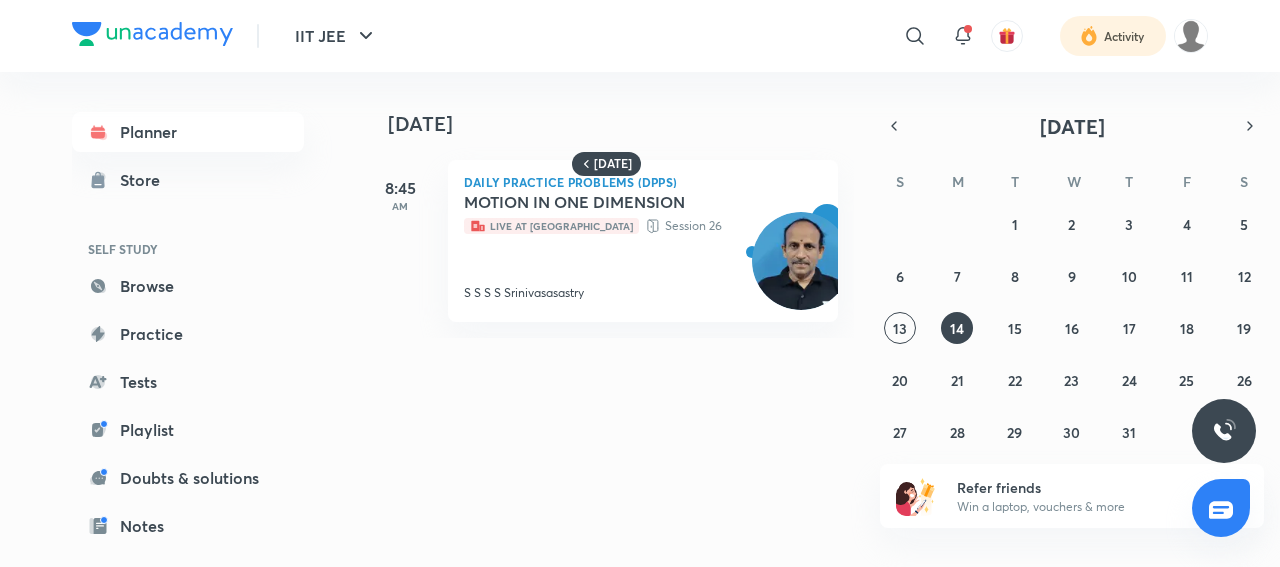 click at bounding box center [1113, 36] 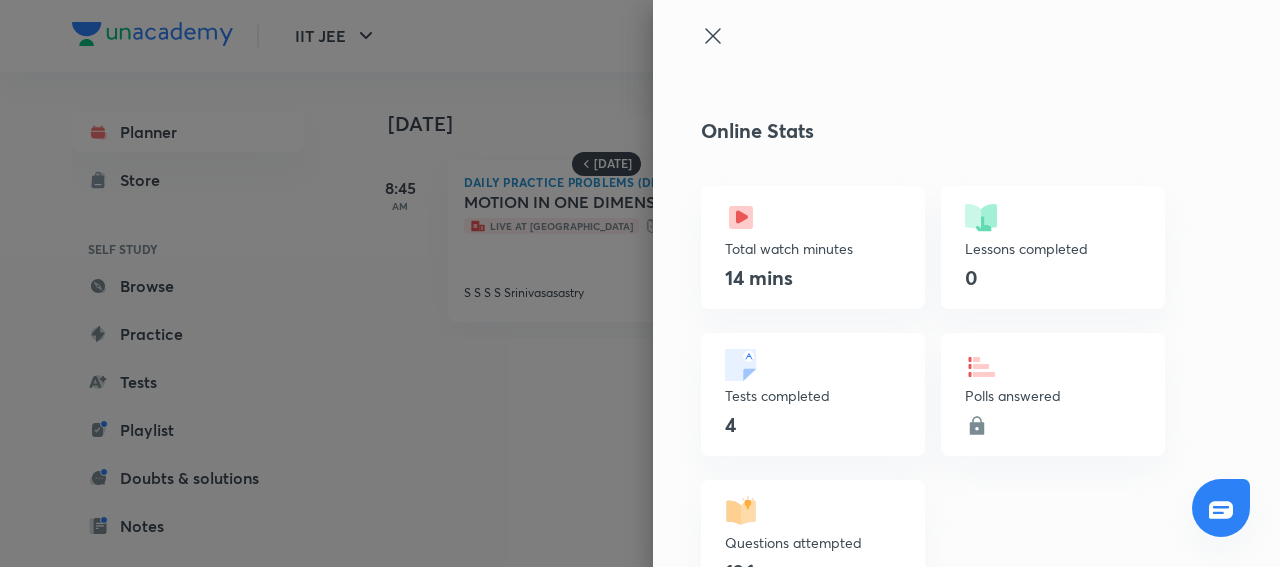 click on "Tests completed" at bounding box center [813, 395] 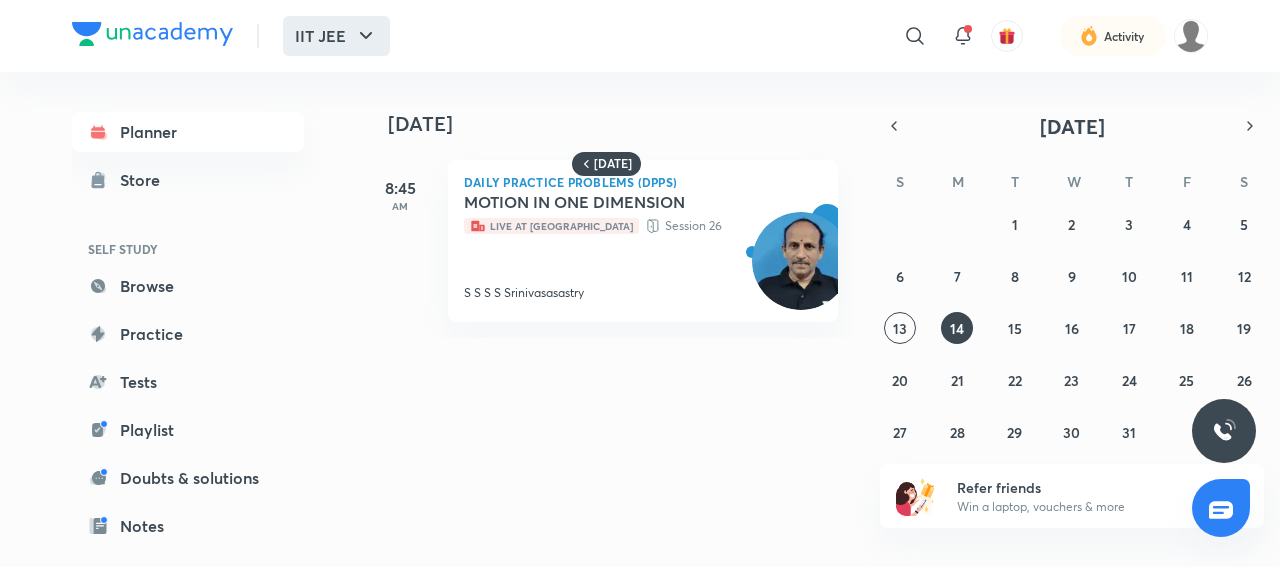 click on "IIT JEE" at bounding box center (336, 36) 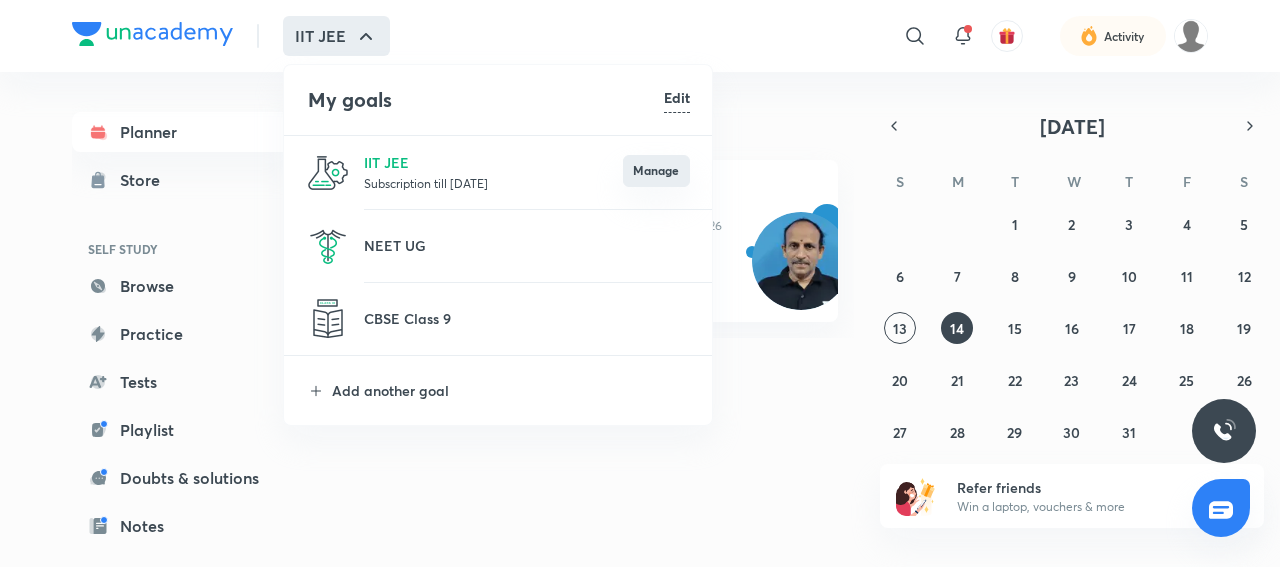click on "Manage" at bounding box center [656, 171] 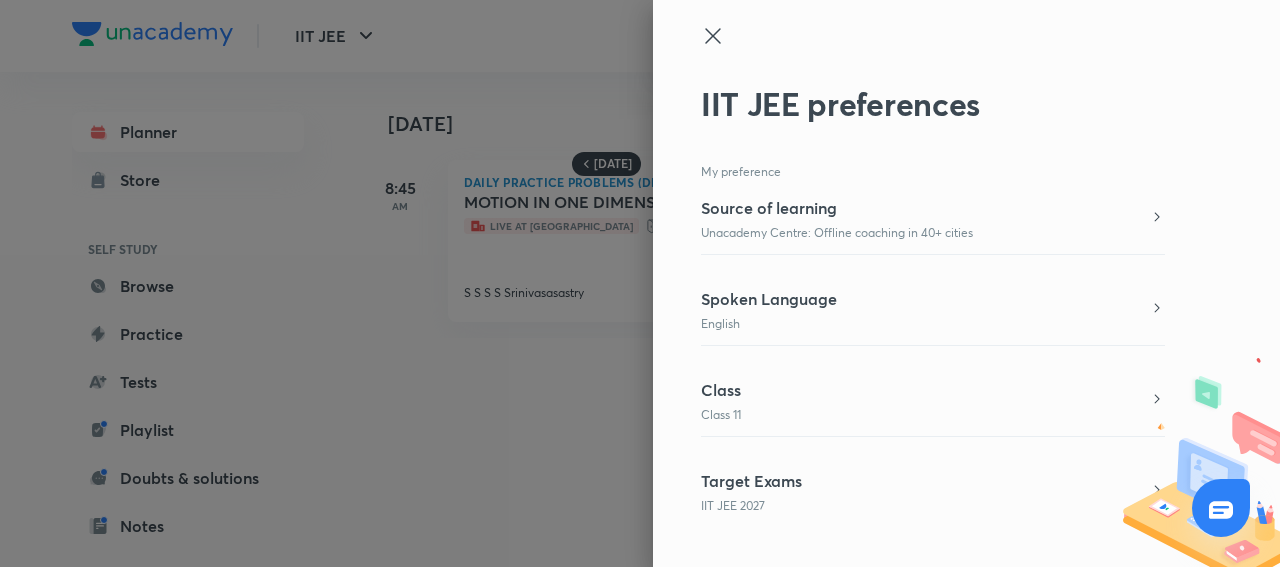 click 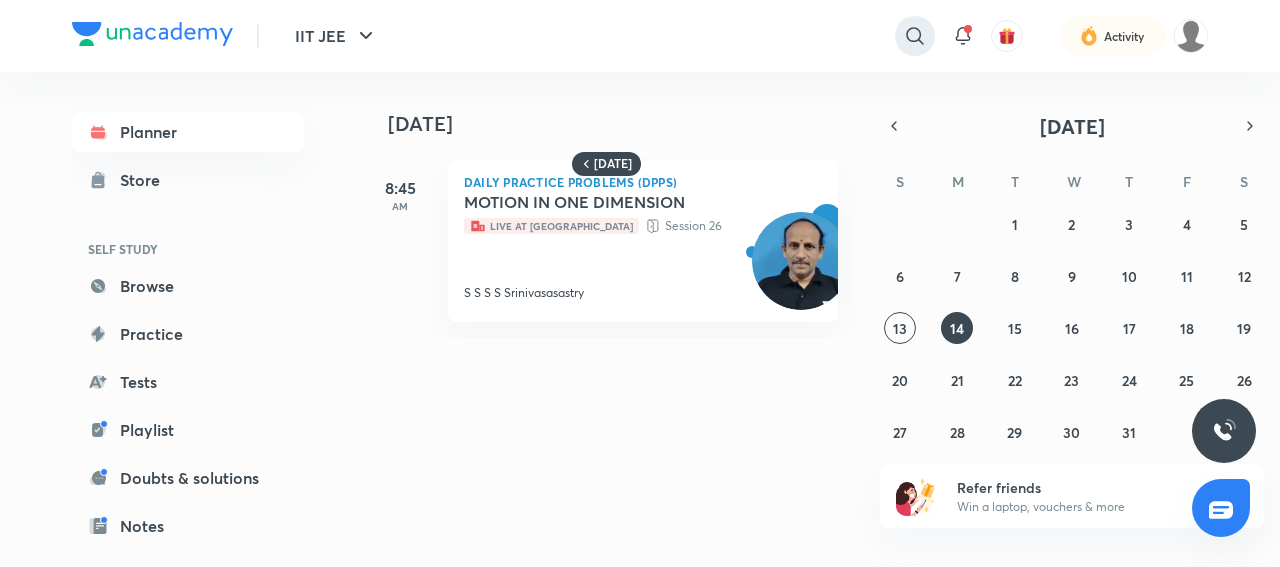 click 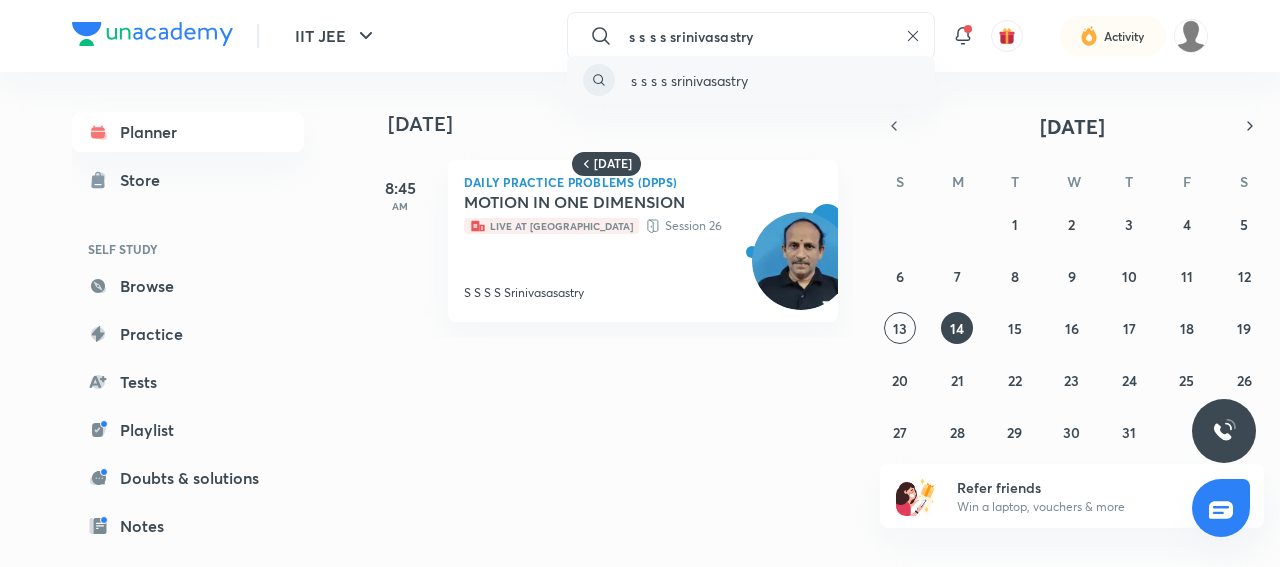 type on "s s s s srinivasastry" 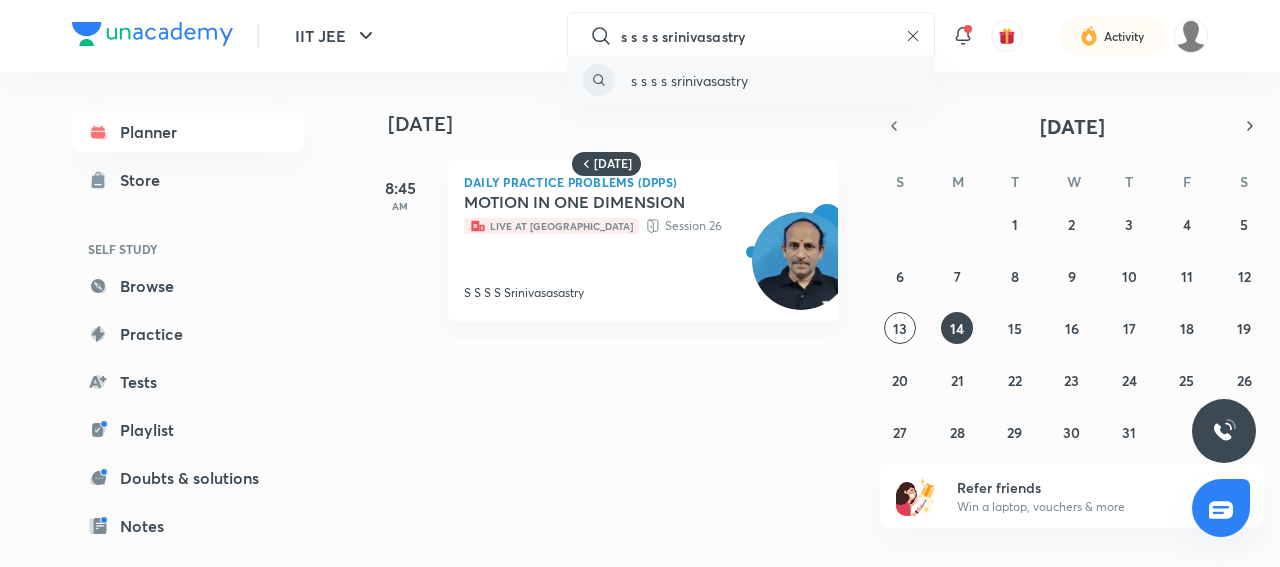 click on "s s s s srinivasastry" at bounding box center (689, 80) 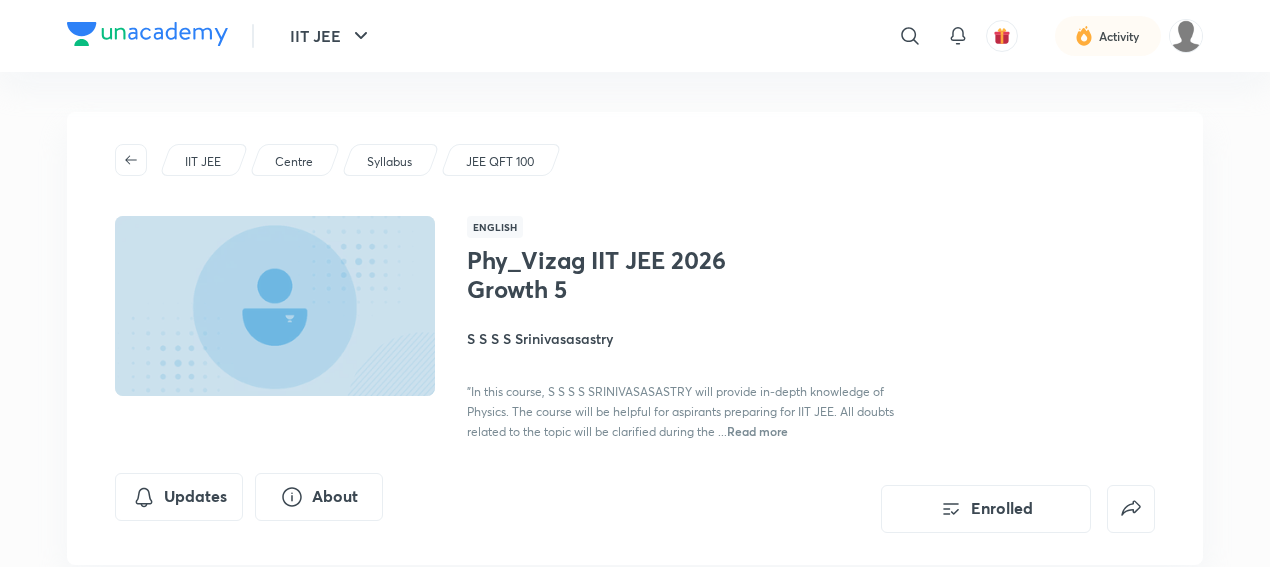 scroll, scrollTop: 0, scrollLeft: 0, axis: both 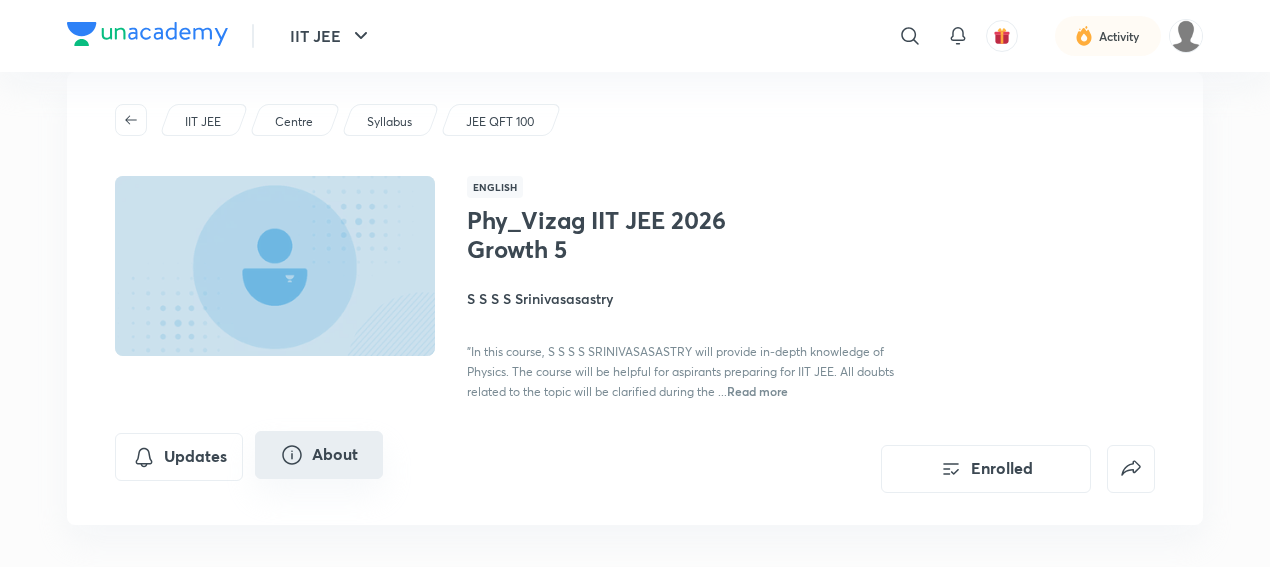 drag, startPoint x: 15, startPoint y: 281, endPoint x: 380, endPoint y: 453, distance: 403.49597 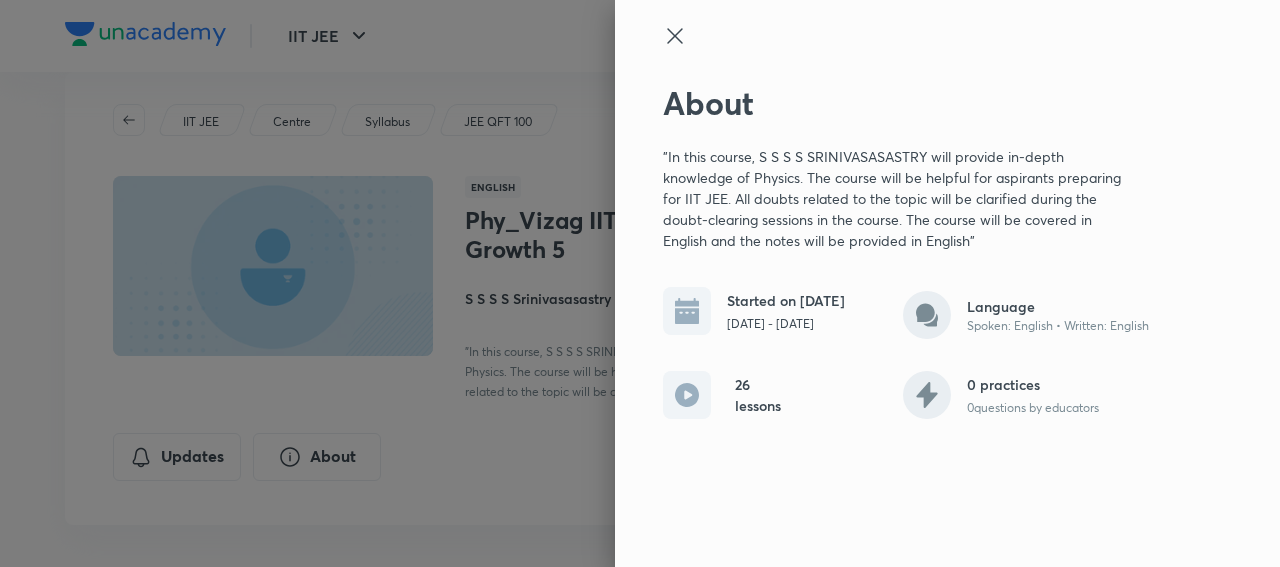 click 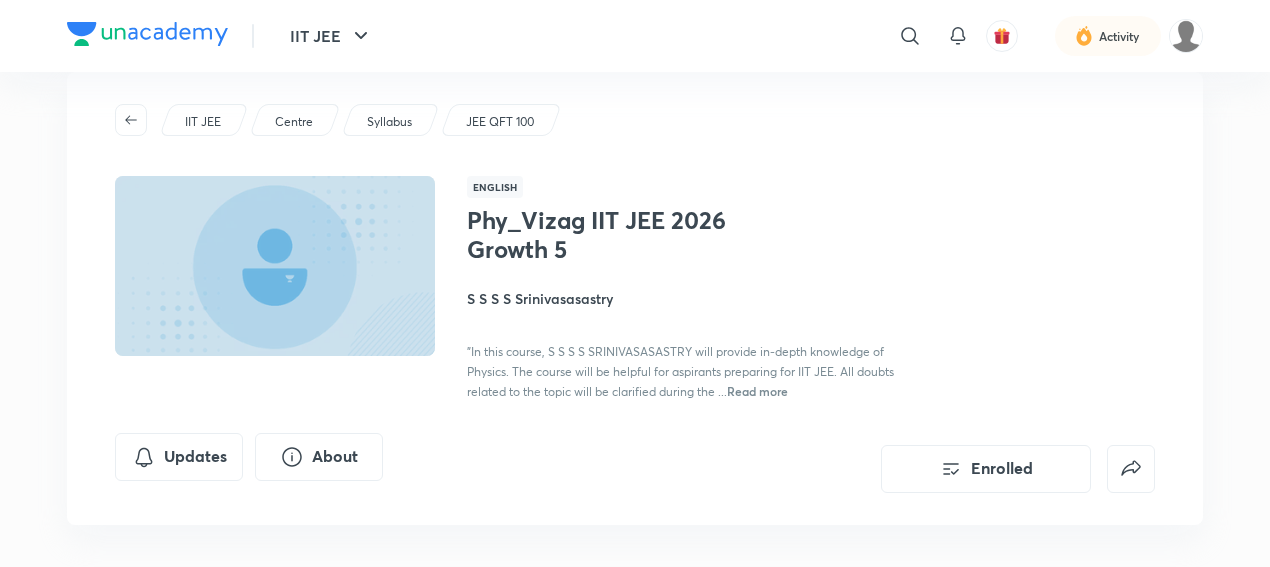 type 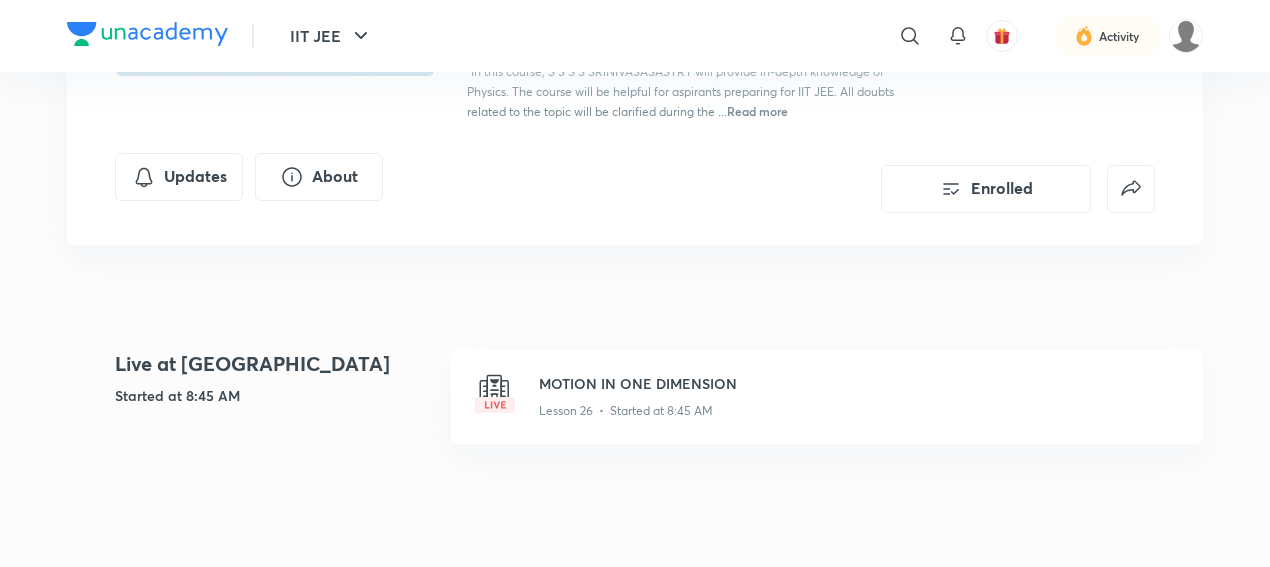 scroll, scrollTop: 360, scrollLeft: 0, axis: vertical 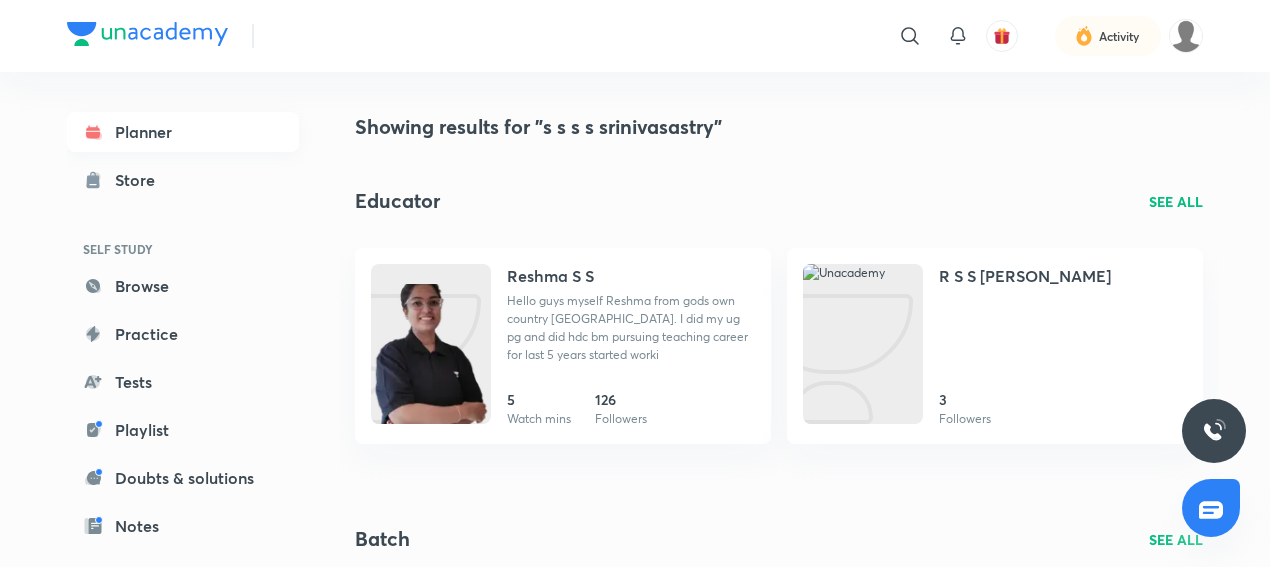click on "Planner" at bounding box center (183, 132) 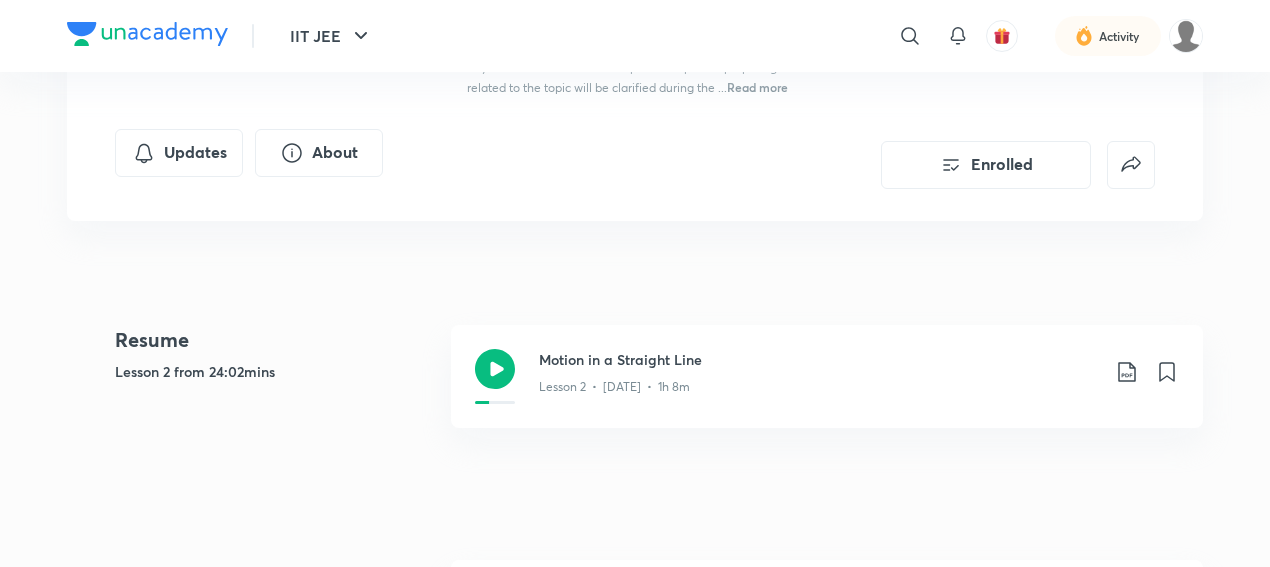 scroll, scrollTop: 337, scrollLeft: 0, axis: vertical 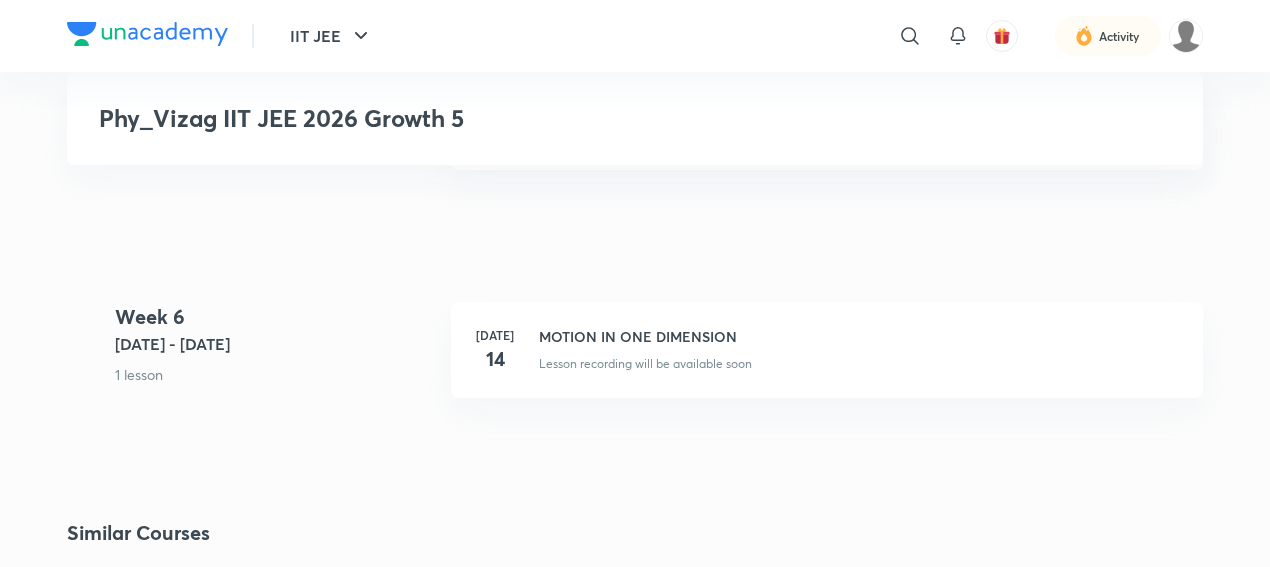click on "IIT JEE ​  Activity  Phy_Vizag IIT JEE 2026 Growth 5 IIT JEE Centre Syllabus JEE QFT 100 English Phy_Vizag IIT JEE 2026 Growth 5 S S S S Srinivasasastry "In this course, S S S S  SRINIVASASASTRY will provide in-depth knowledge of Physics. The course will
be helpful for aspirants preparing for IIT JEE. All doubts related to the topic will be
clarified during the ...  Read more Updates About Enrolled Resume Lesson 2 from 24:02mins Motion in a Straight Line Lesson 2  •  Jun 13  •  1h 8m  Week 1 Jun 9 - 15 3 lessons Basic Mathematics Lesson 1  •  Jun 12  •  1h 11m  Motion in a Straight Line Lesson 2  •  Jun 13  •  1h 8m  Jun 13 Motion in a Straight Line Class was cancelled by the Educator Week 2 Jun 16 - 22 4 lessons Basic Mathematics Lesson 4  •  Jun 16  •  1h 15m  Basic Mathematics Lesson 5  •  Jun 17  •  1h 8m  Basic Mathematics Lesson 6  •  Jun 18  •  1h 13m  Basic Mathematics Lesson 7  •  Jun 22  •  1h 12m  Week 3 8 lessons" at bounding box center [635, -1244] 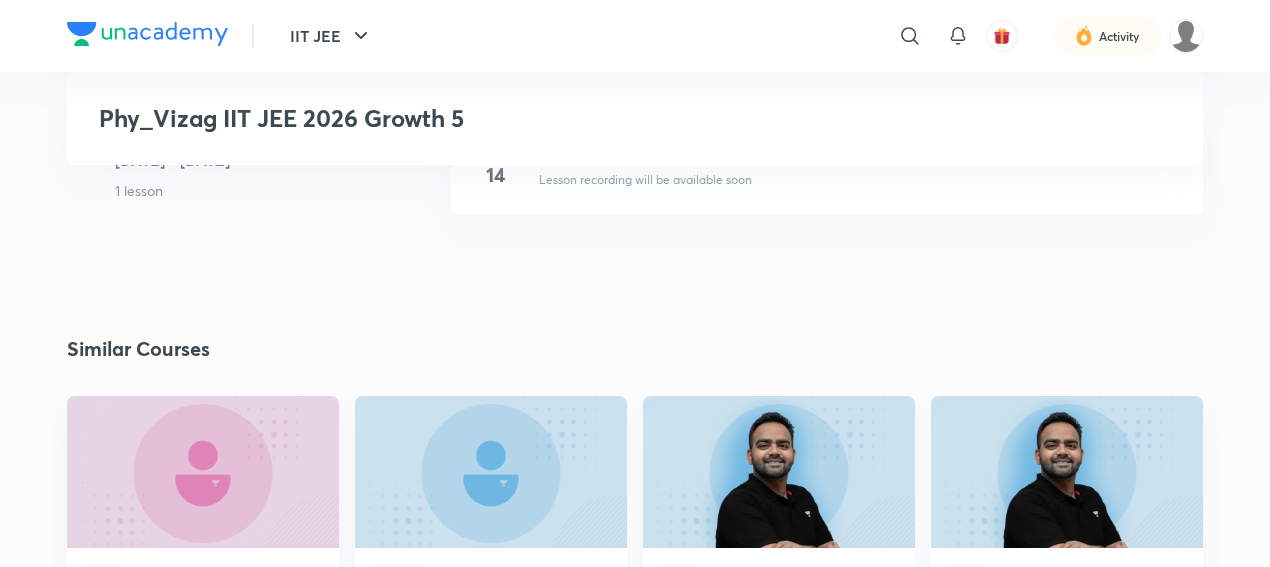 scroll, scrollTop: 4186, scrollLeft: 0, axis: vertical 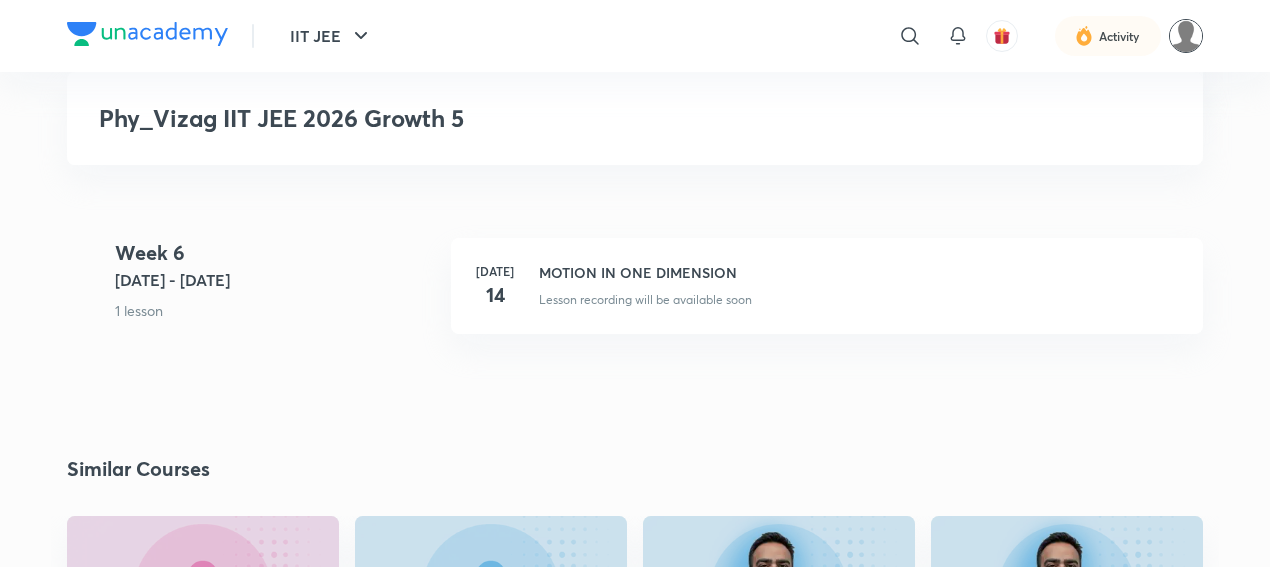 click at bounding box center (1186, 36) 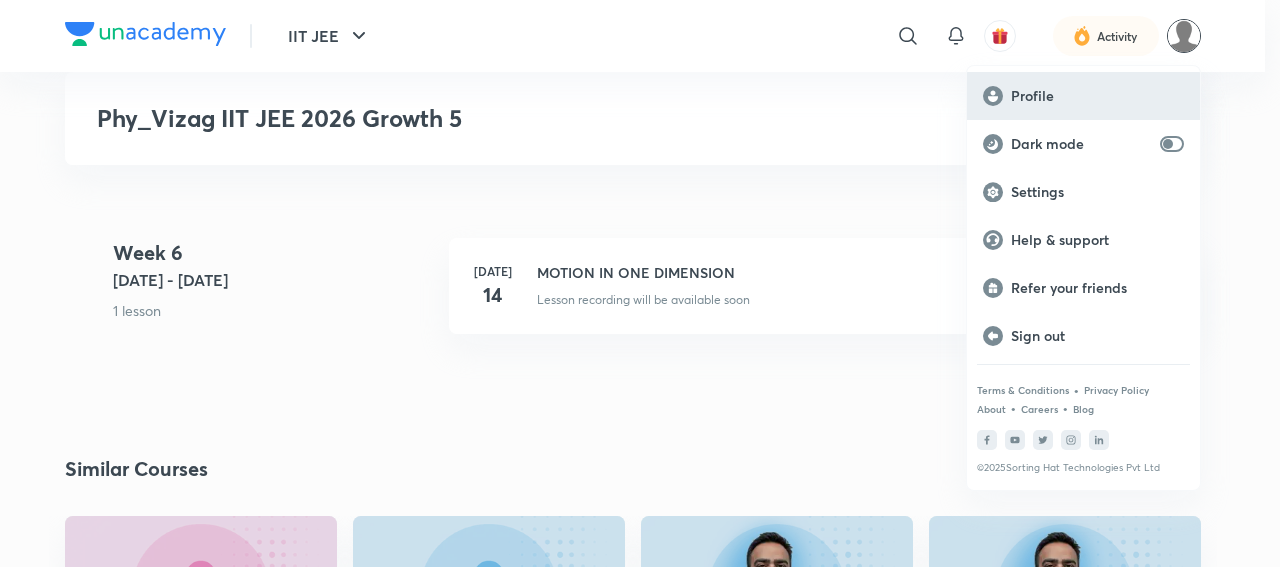 click on "Profile" at bounding box center (1083, 96) 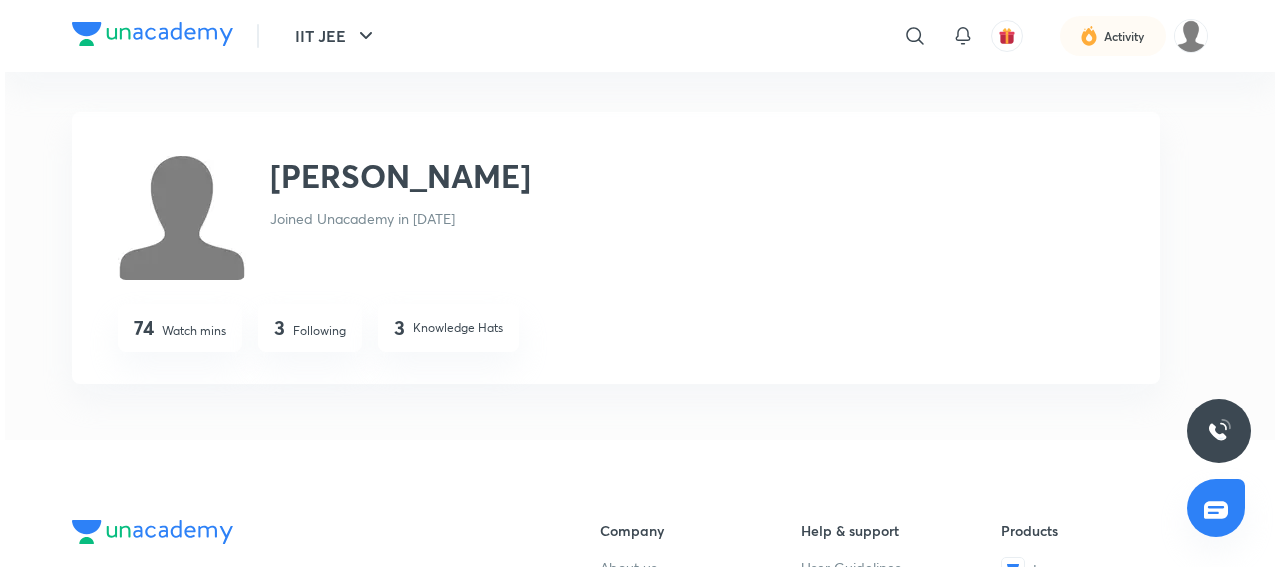 scroll, scrollTop: 0, scrollLeft: 0, axis: both 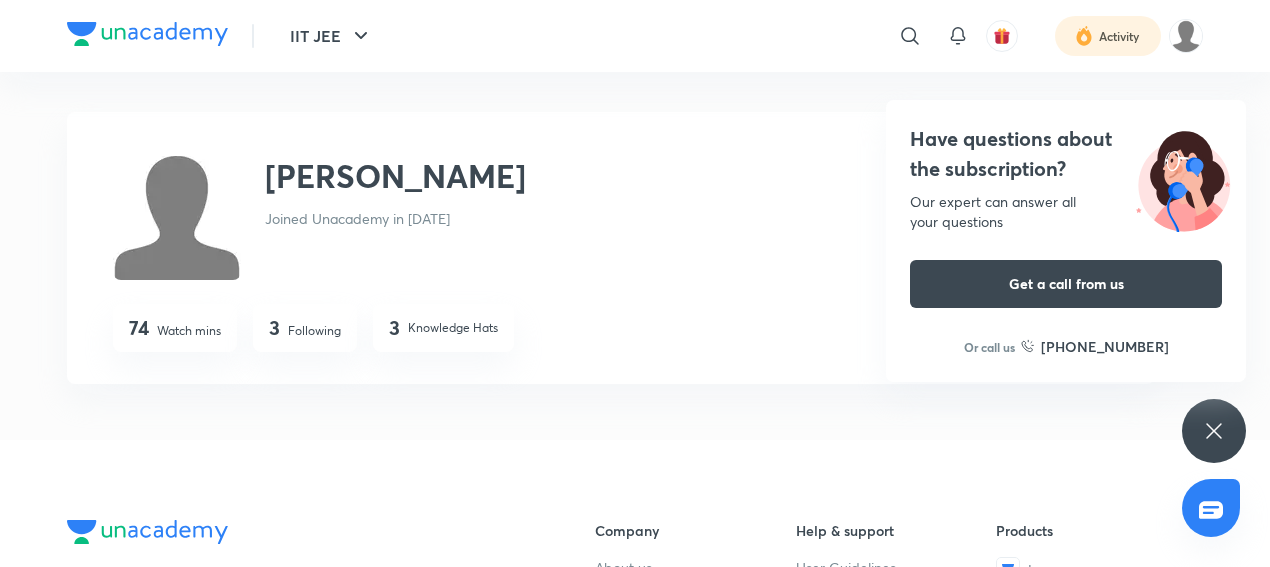 click at bounding box center (1108, 36) 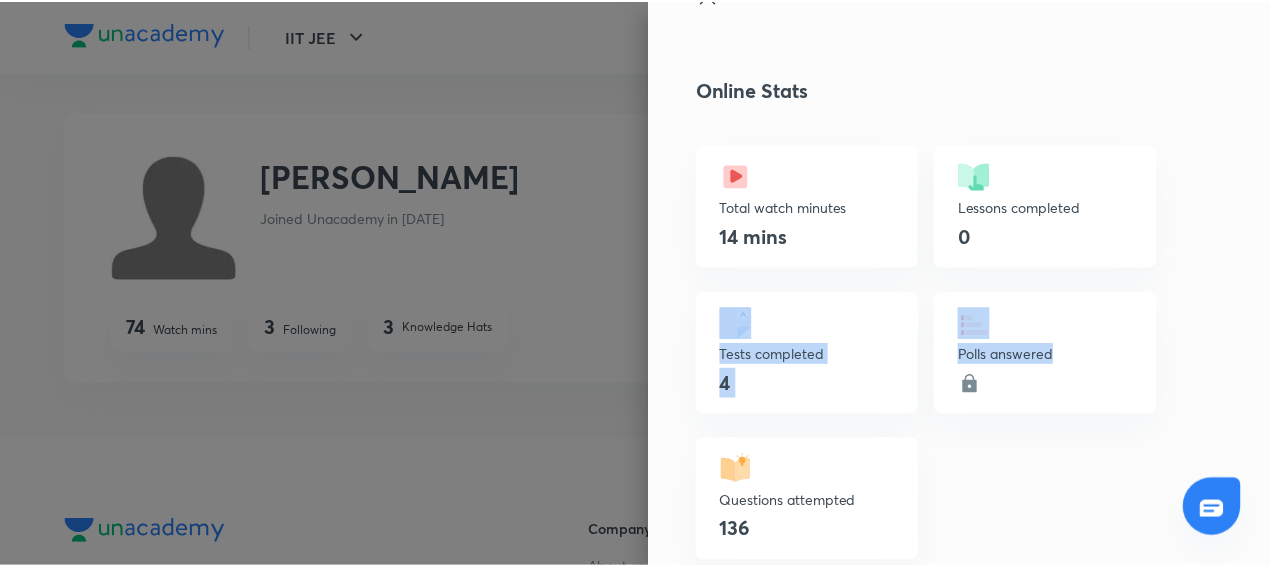 scroll, scrollTop: 60, scrollLeft: 0, axis: vertical 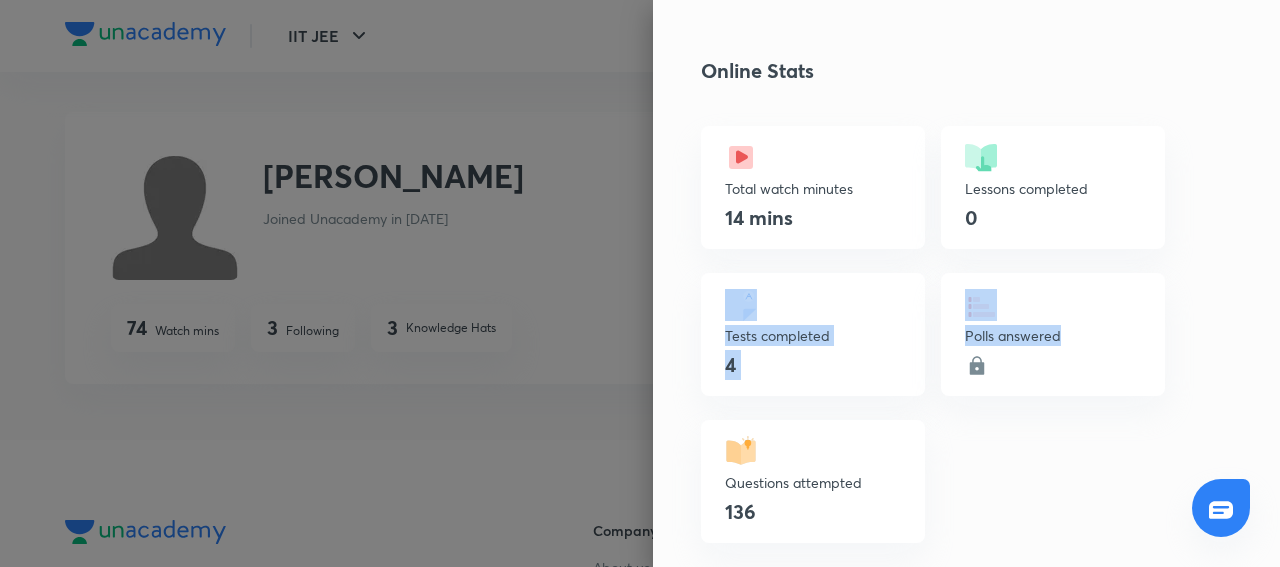 drag, startPoint x: 1279, startPoint y: 261, endPoint x: 1261, endPoint y: 351, distance: 91.78235 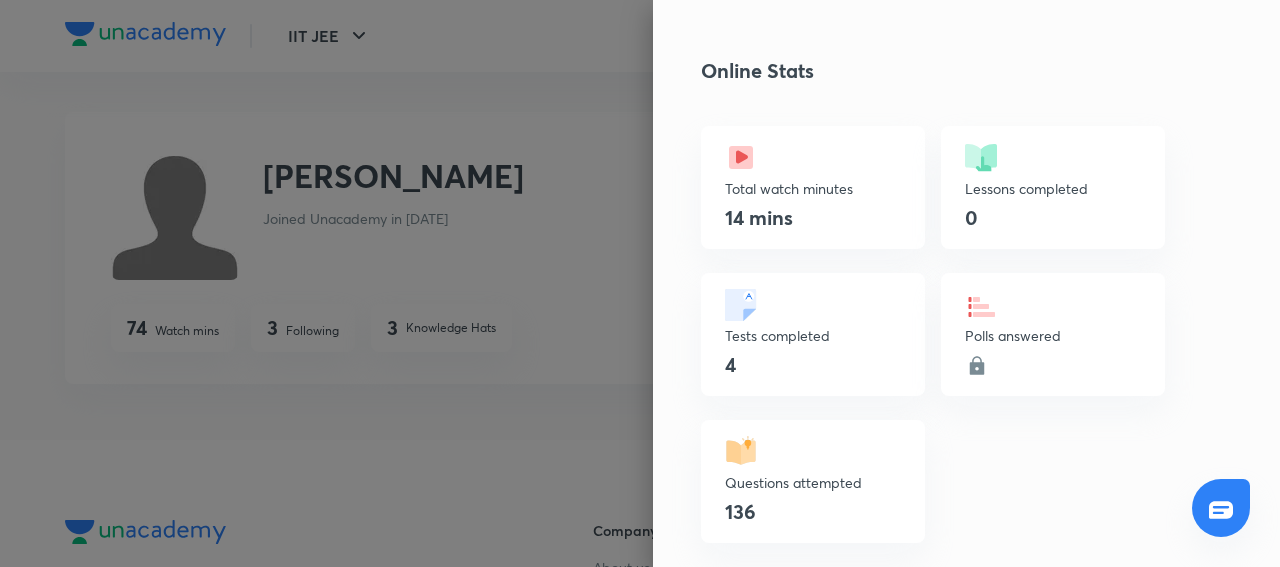click on "136" at bounding box center (813, 512) 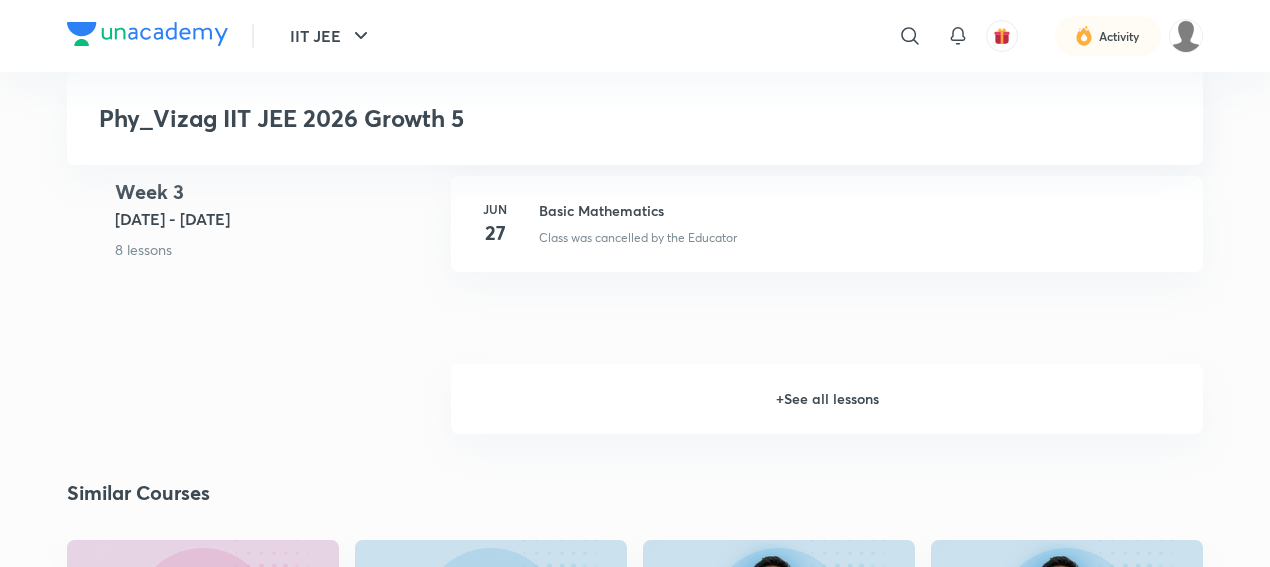 scroll, scrollTop: 2680, scrollLeft: 0, axis: vertical 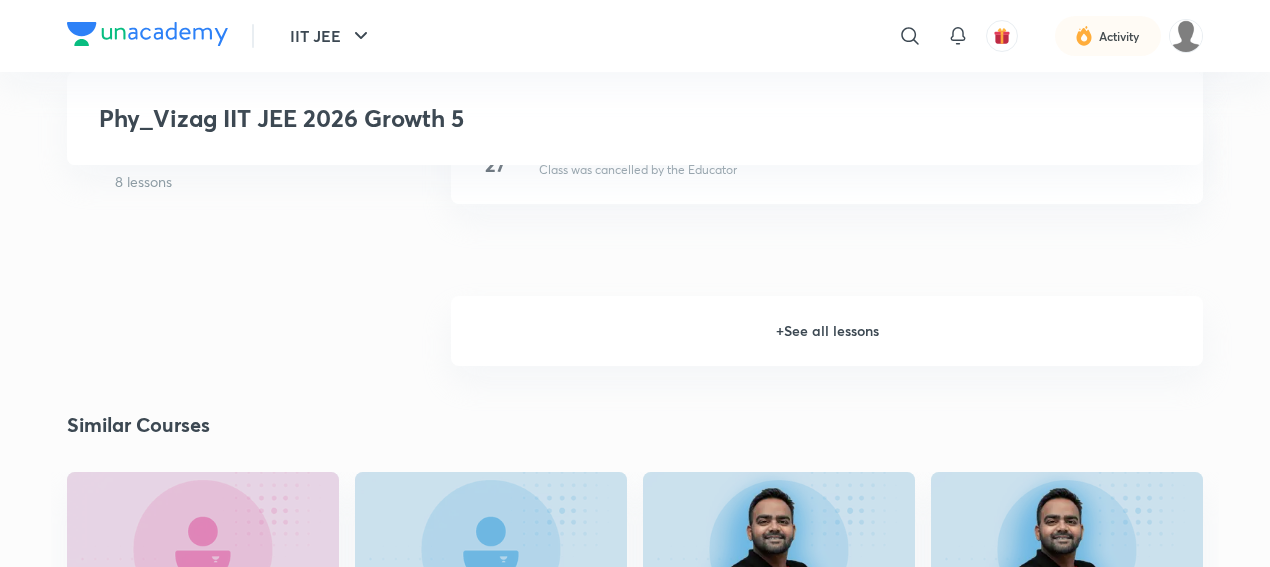 click on "+  See all lessons" at bounding box center [827, 331] 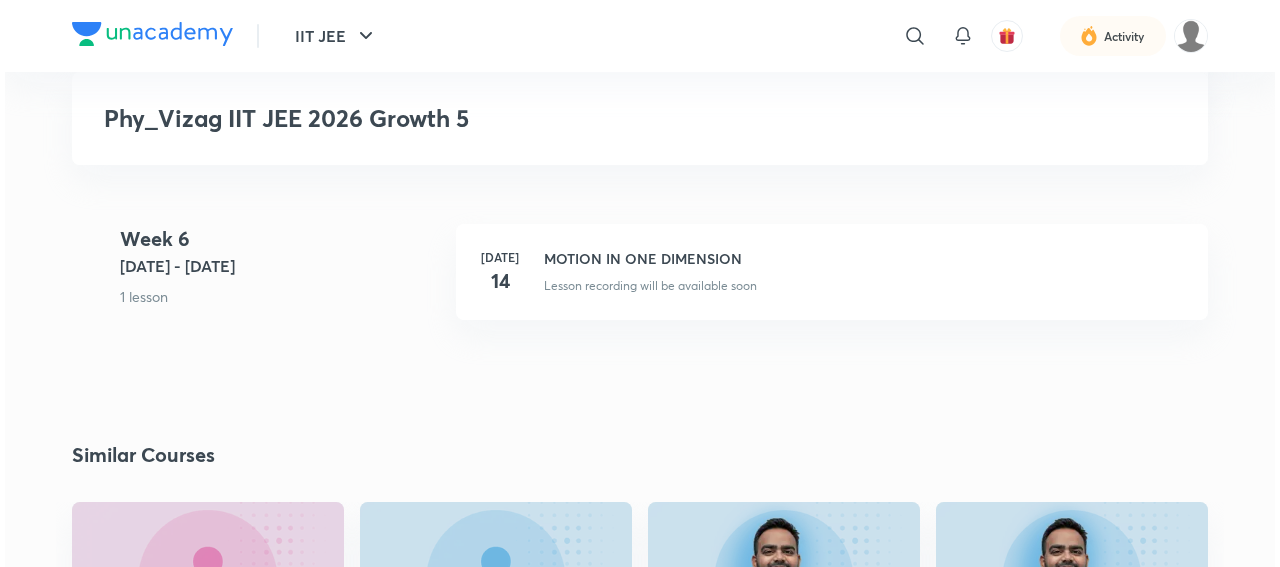 scroll, scrollTop: 4240, scrollLeft: 0, axis: vertical 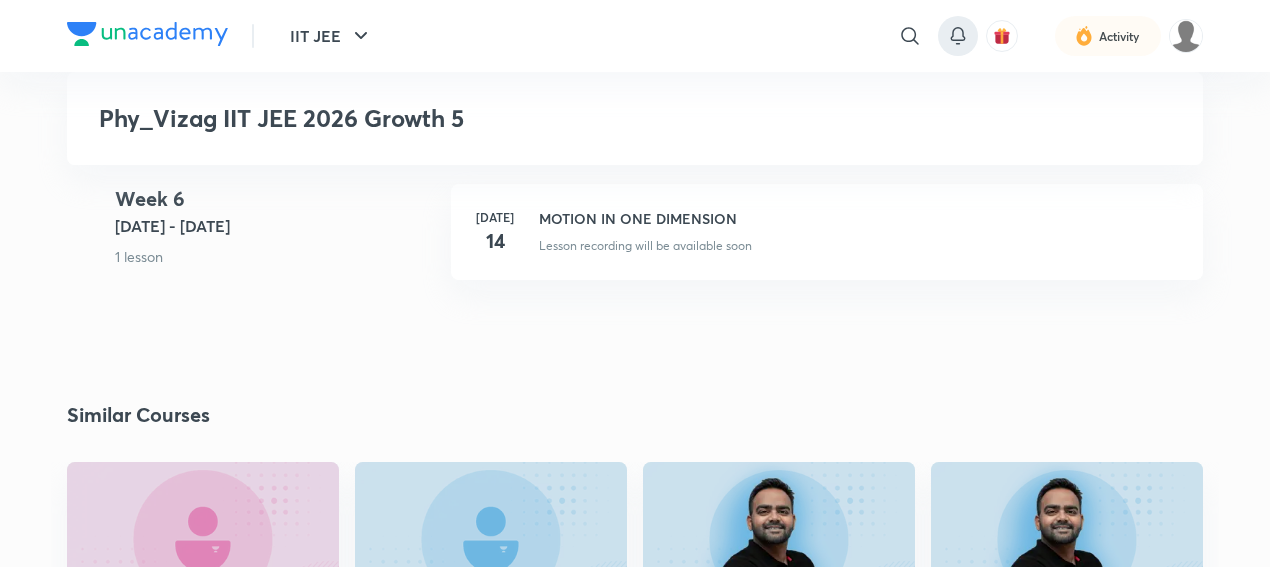 click 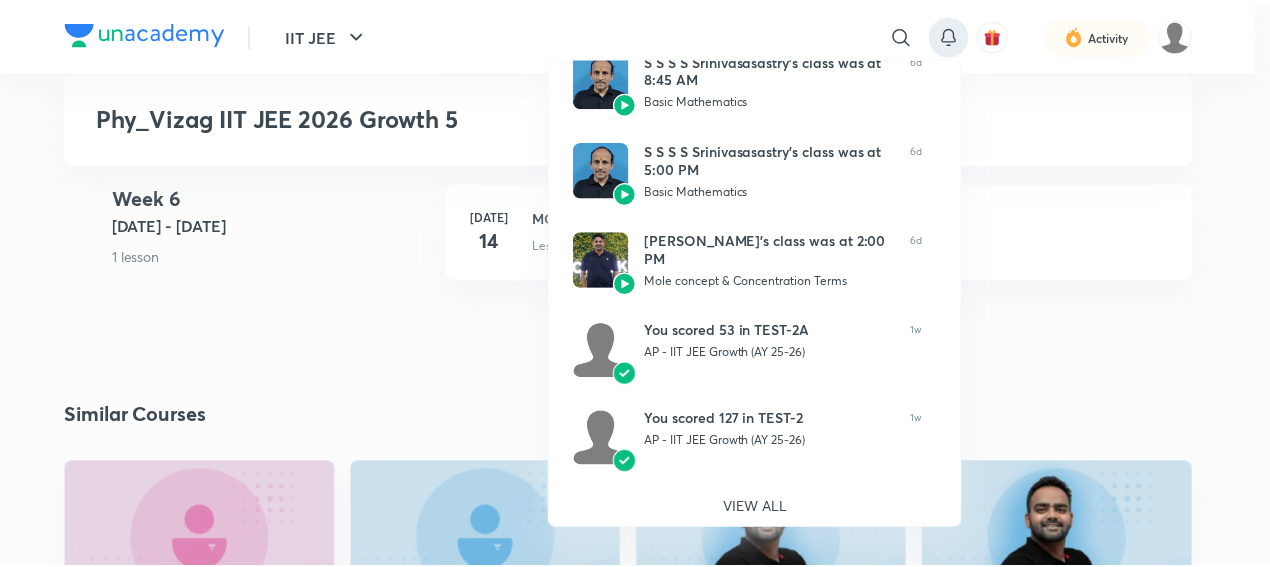 scroll, scrollTop: 564, scrollLeft: 0, axis: vertical 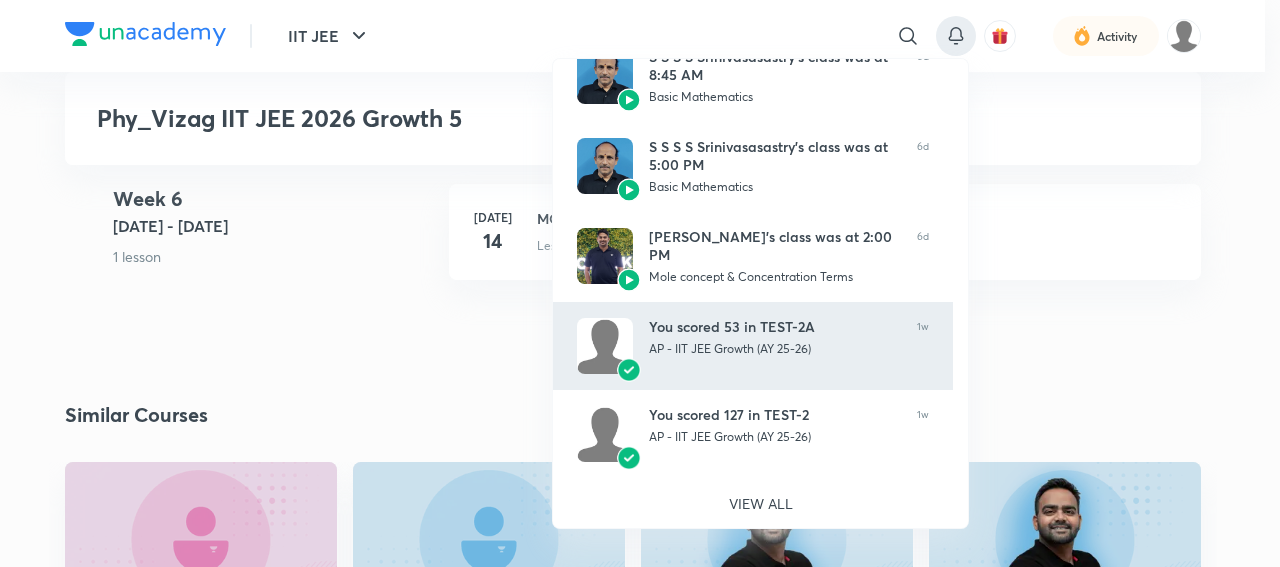 click on "AP - IIT JEE Growth (AY 25-26)" at bounding box center (775, 349) 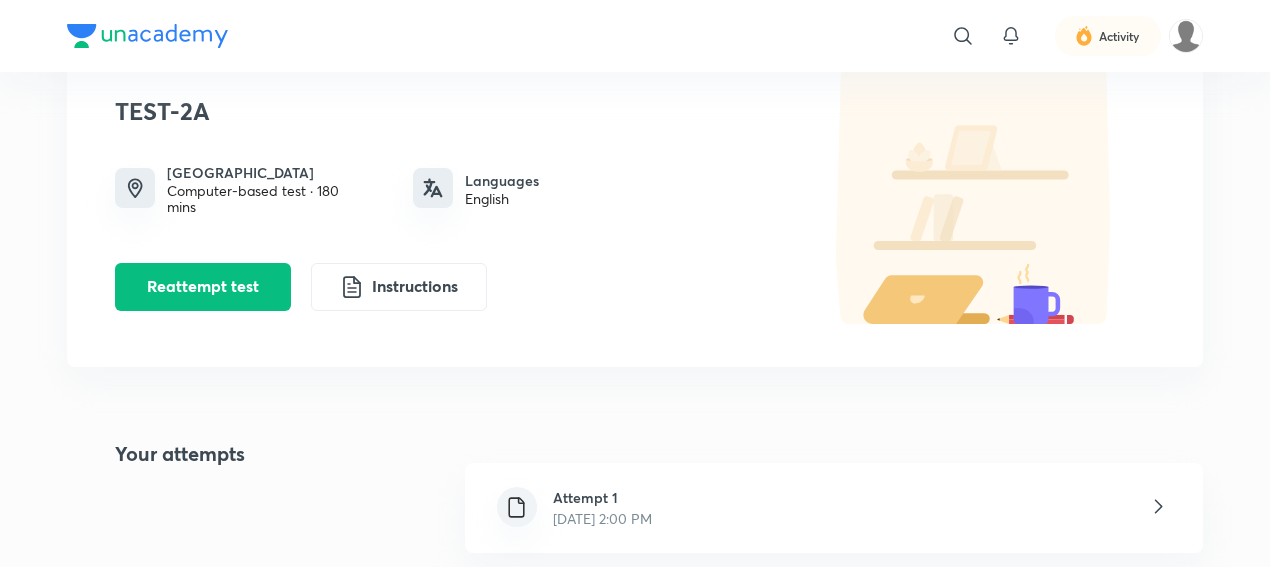 scroll, scrollTop: 0, scrollLeft: 0, axis: both 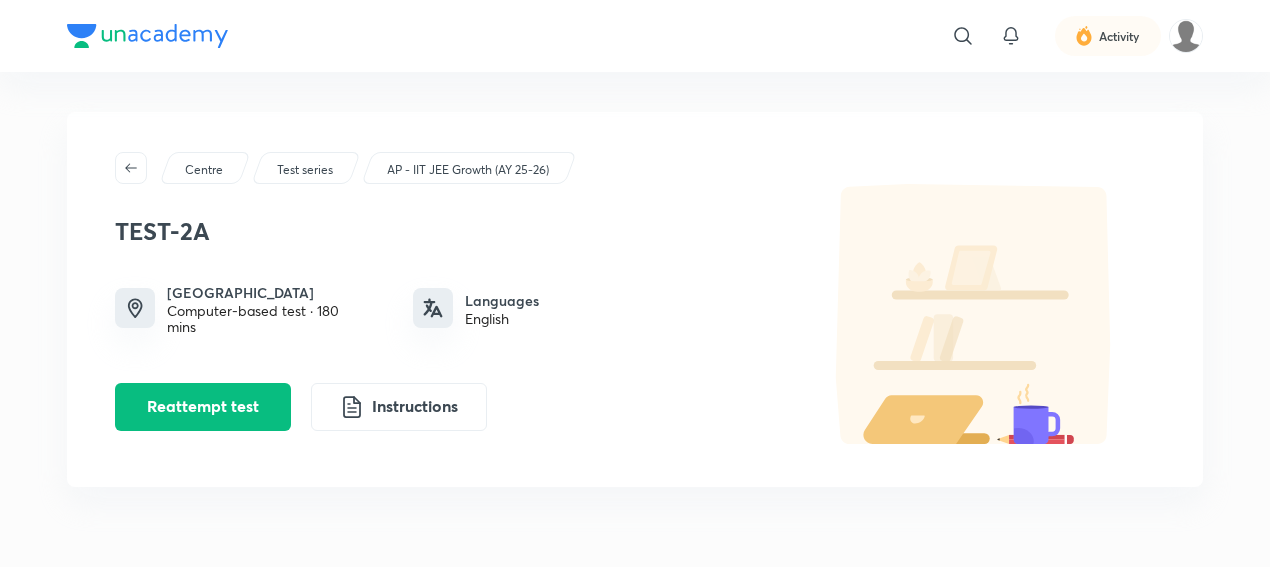click on "AP - IIT JEE Growth (AY 25-26)" at bounding box center (468, 170) 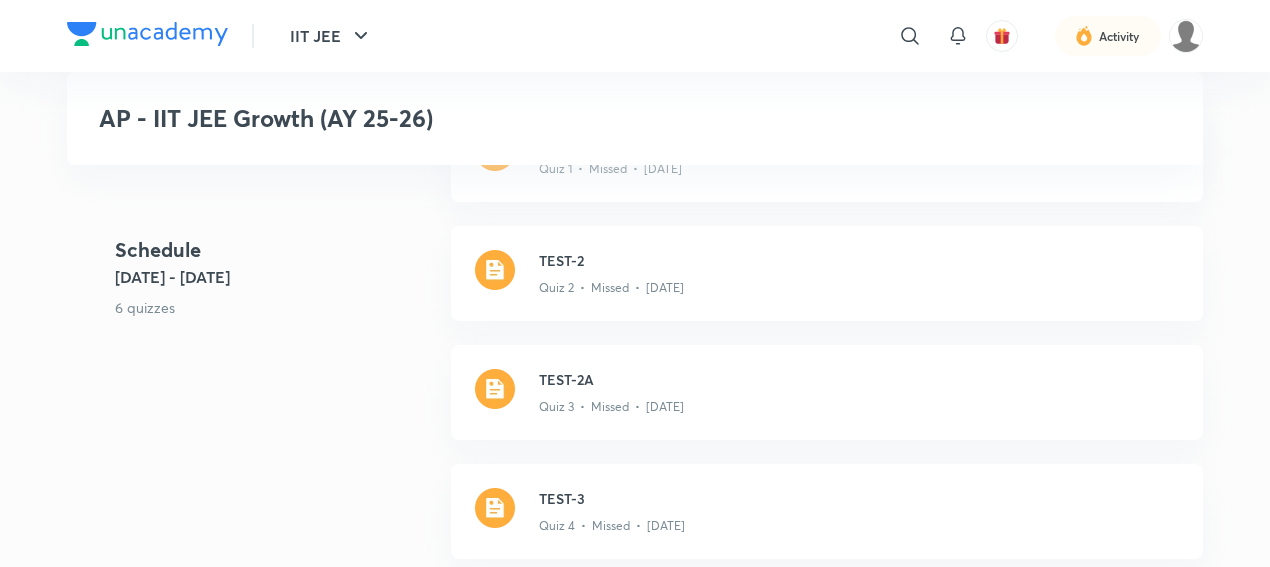scroll, scrollTop: 680, scrollLeft: 0, axis: vertical 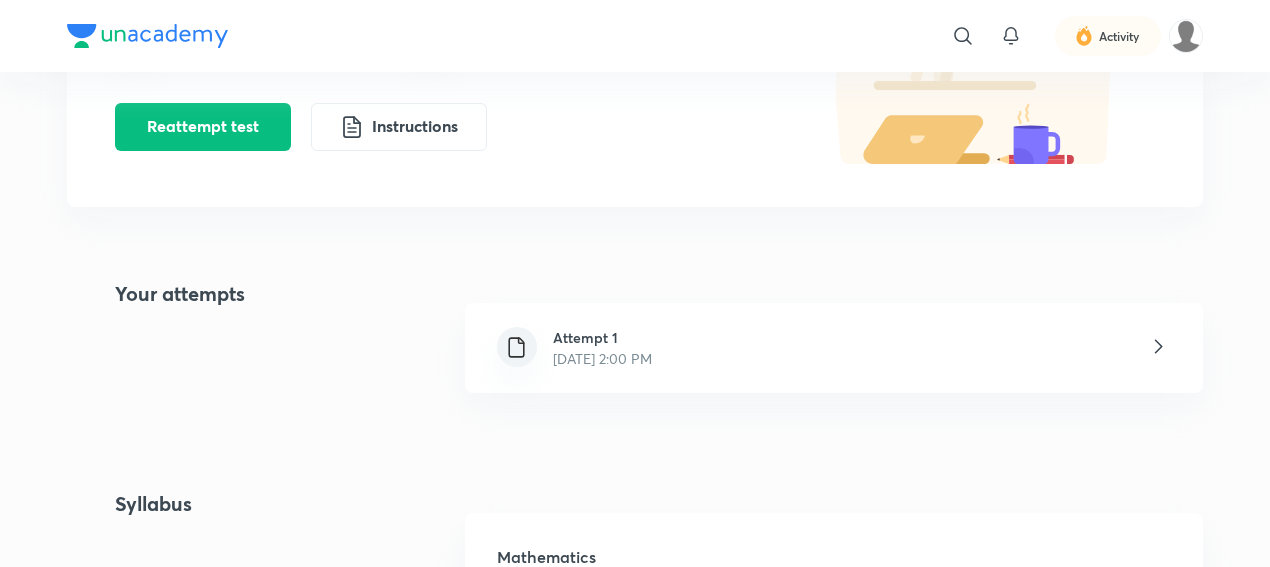 click on "Attempt 1 Jun 28, 2025, 2:00 PM" at bounding box center (834, 348) 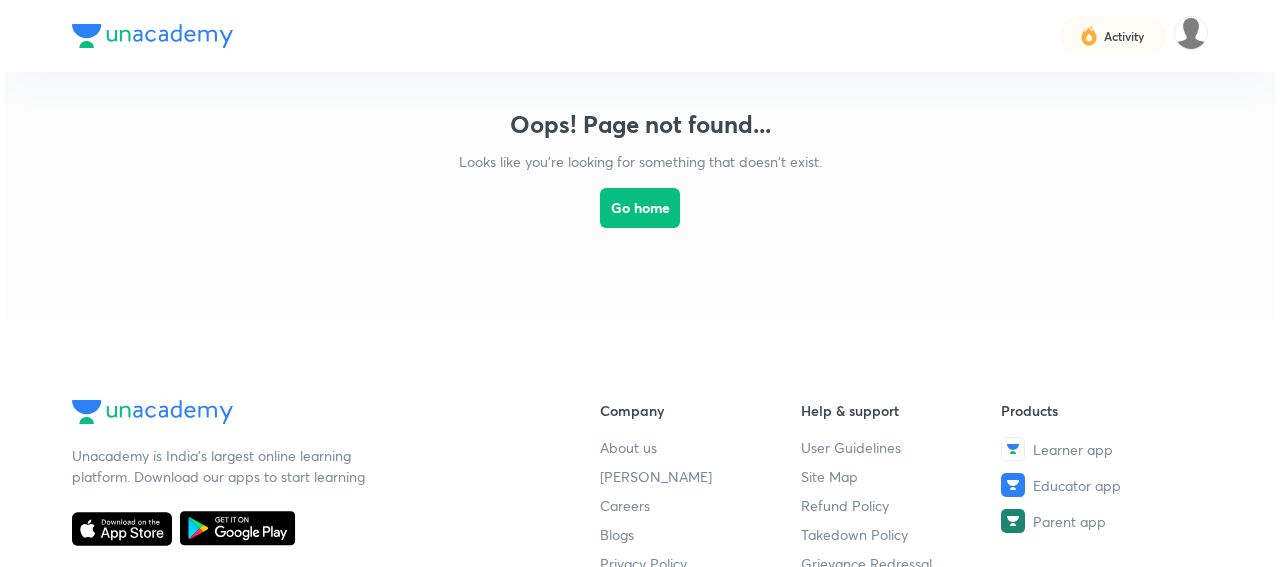 scroll, scrollTop: 0, scrollLeft: 0, axis: both 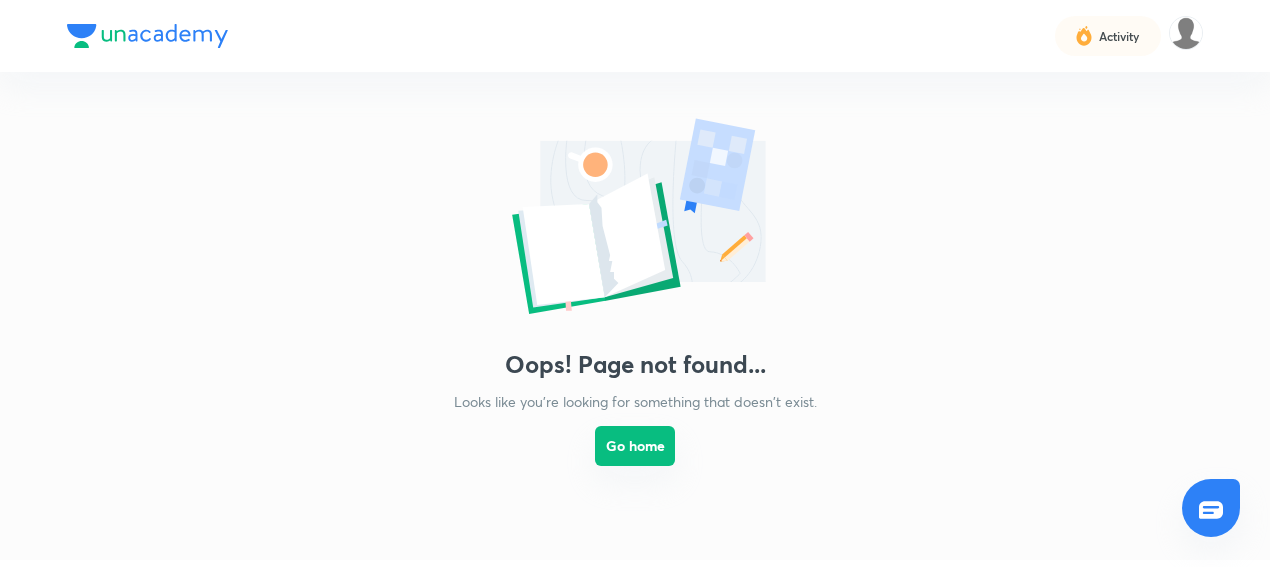 click on "Go home" at bounding box center (635, 446) 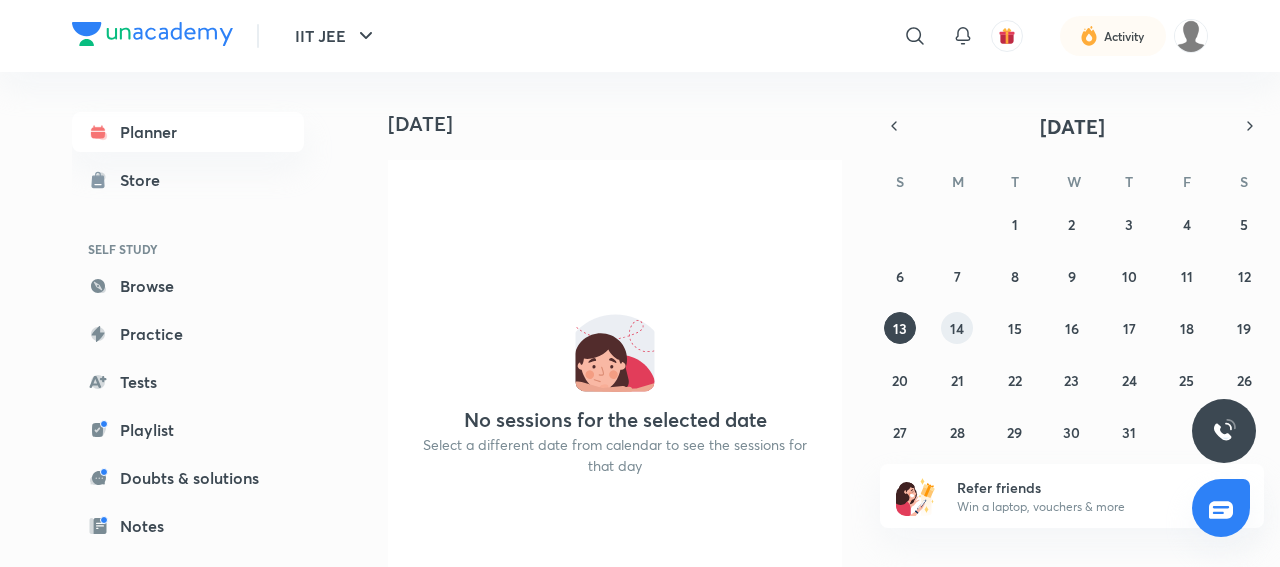 click on "14" at bounding box center [957, 328] 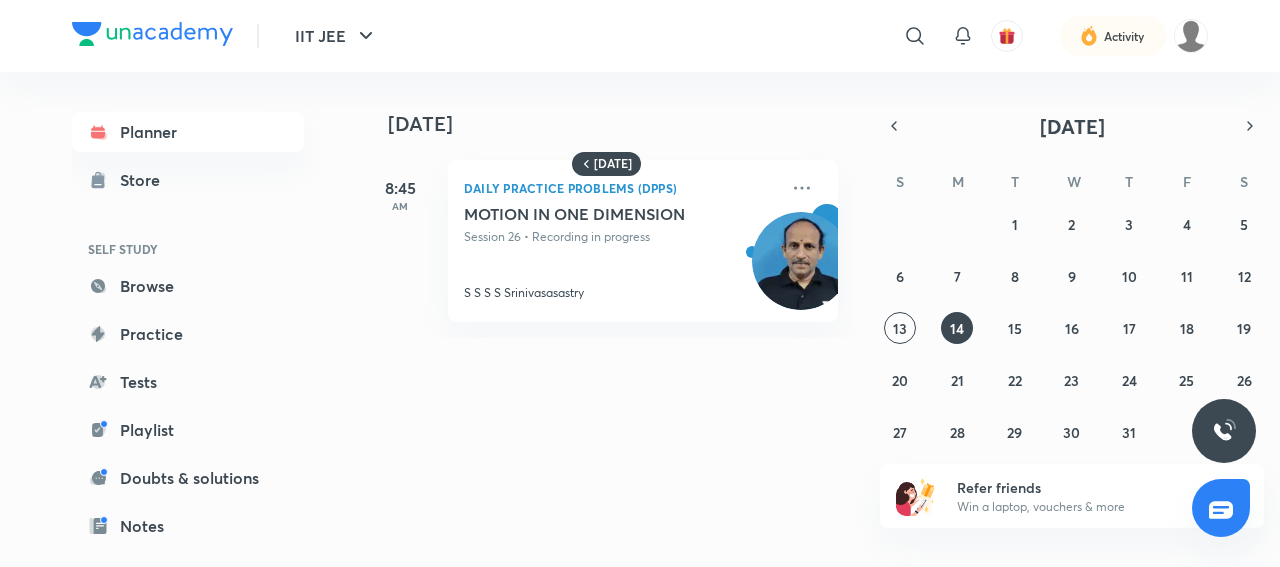 click on "MOTION IN ONE DIMENSION Session 26 • Recording in progress S S S S Srinivasasastry" at bounding box center [621, 253] 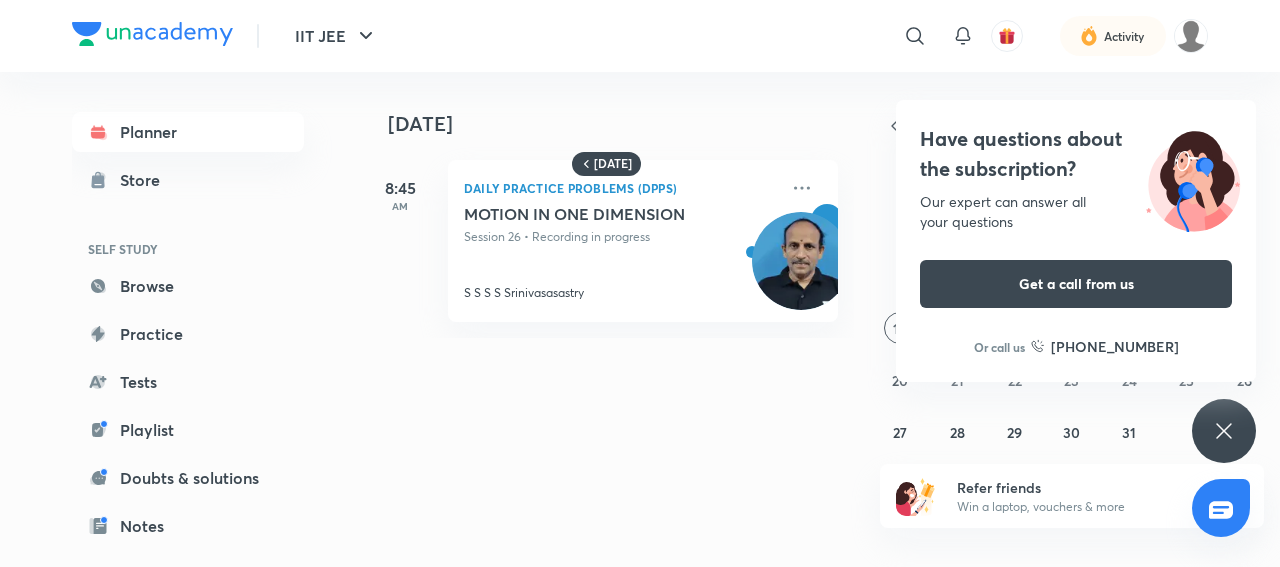 click on "Have questions about the subscription? Our expert can answer all your questions Get a call from us Or call us +91 8585858585" at bounding box center [1224, 431] 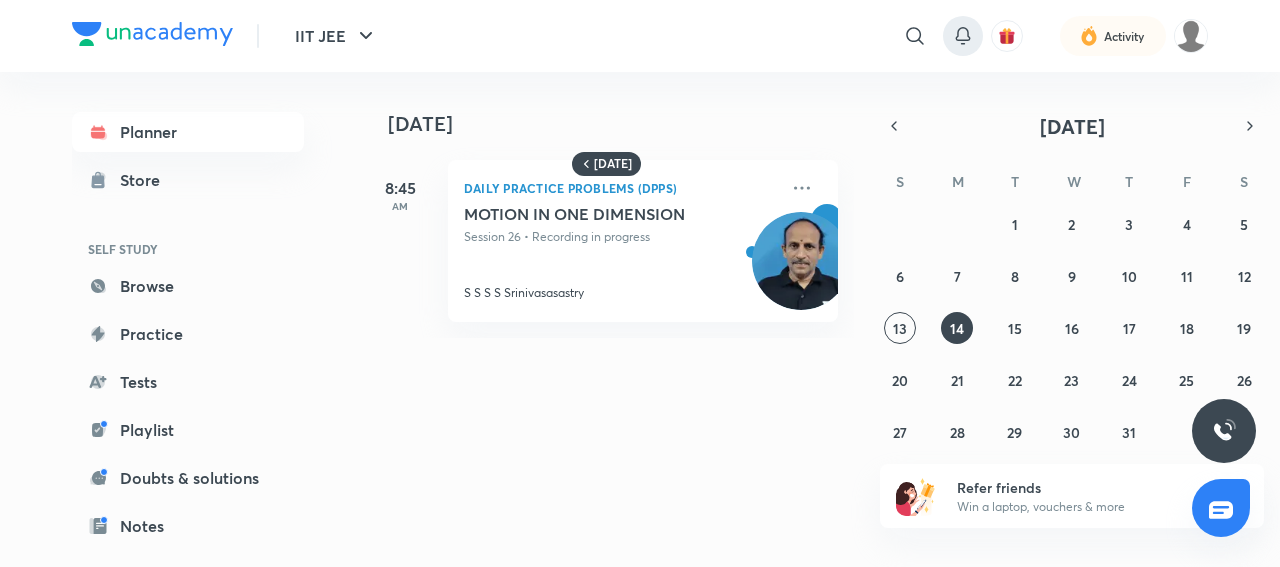 click 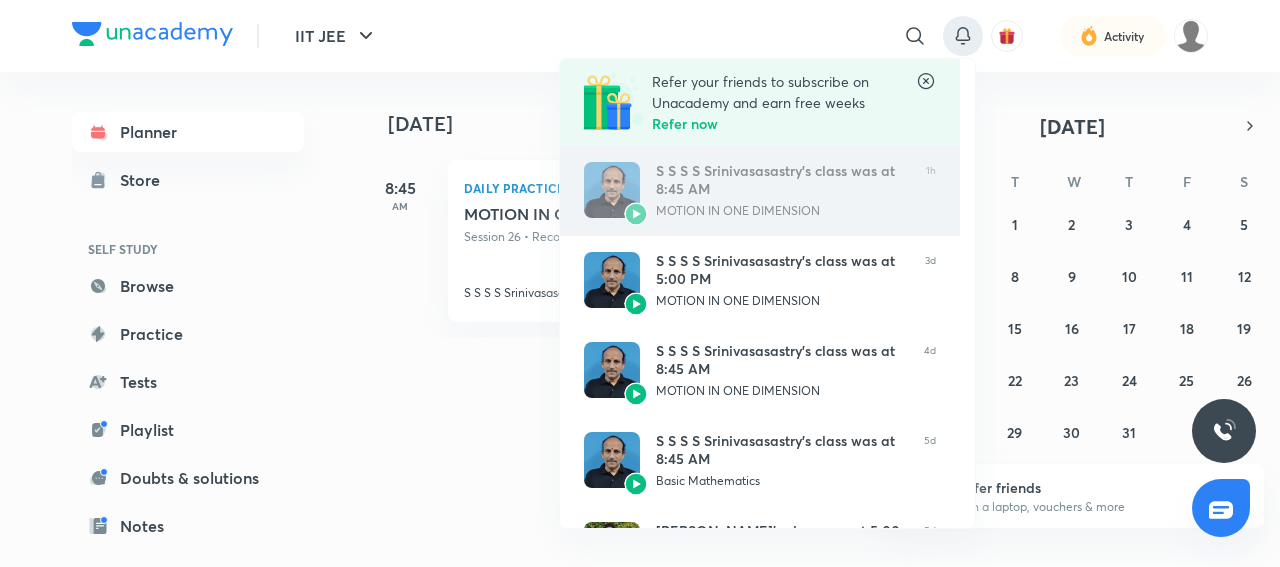 click on "S S S S Srinivasasastry’s class was at 8:45 AM" at bounding box center [783, 180] 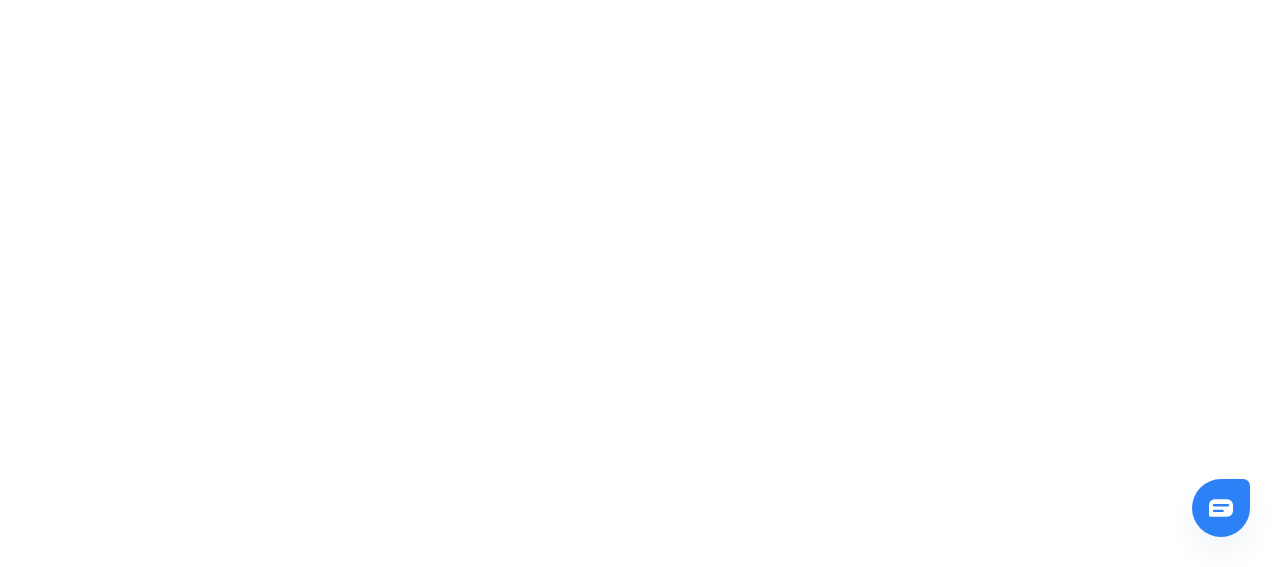 scroll, scrollTop: 0, scrollLeft: 0, axis: both 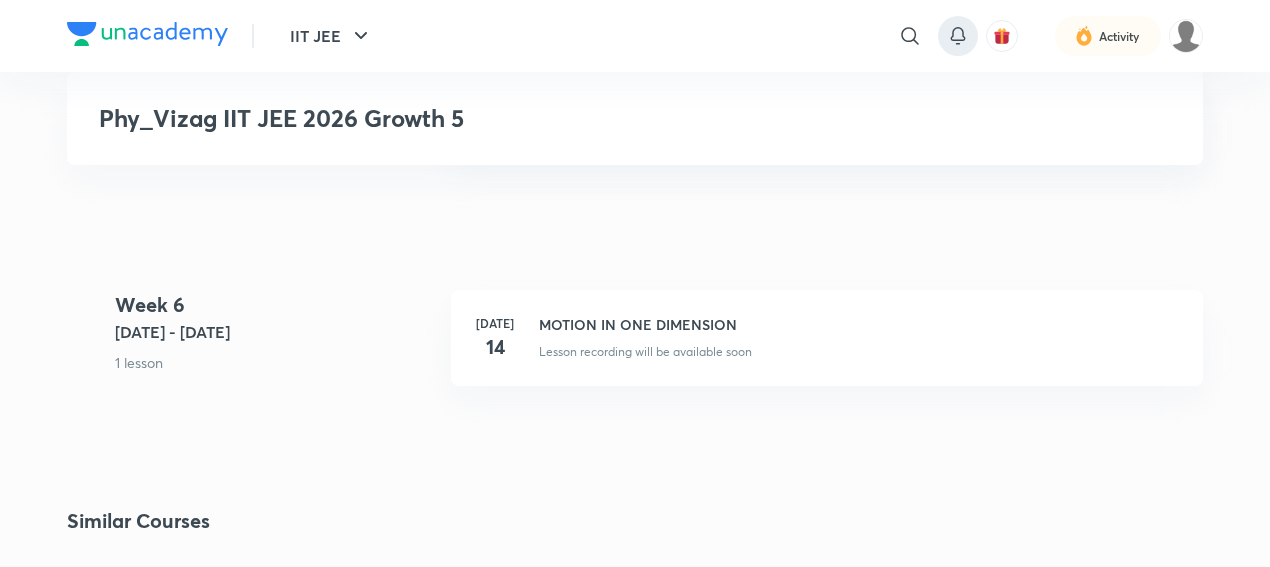 click 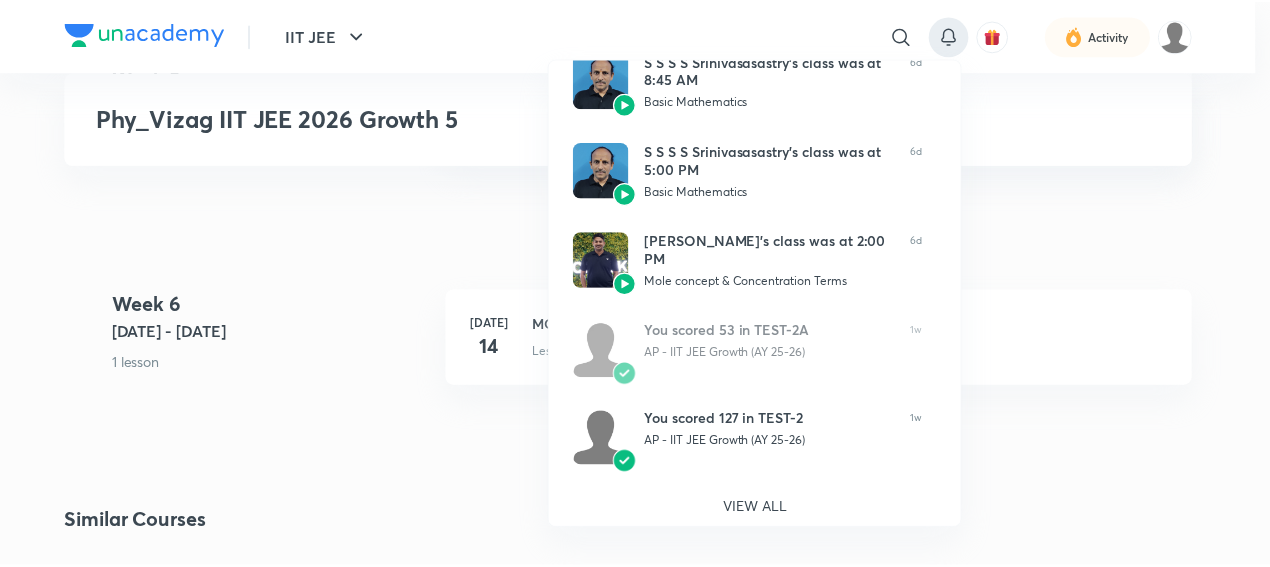 scroll, scrollTop: 564, scrollLeft: 0, axis: vertical 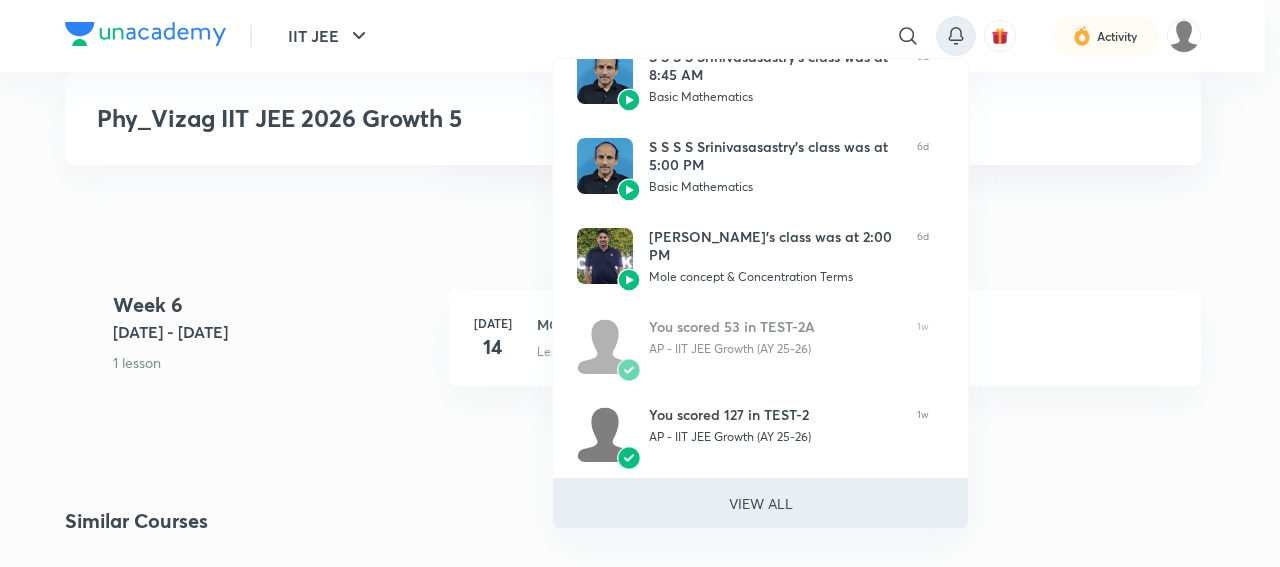 click on "VIEW ALL" at bounding box center (761, 503) 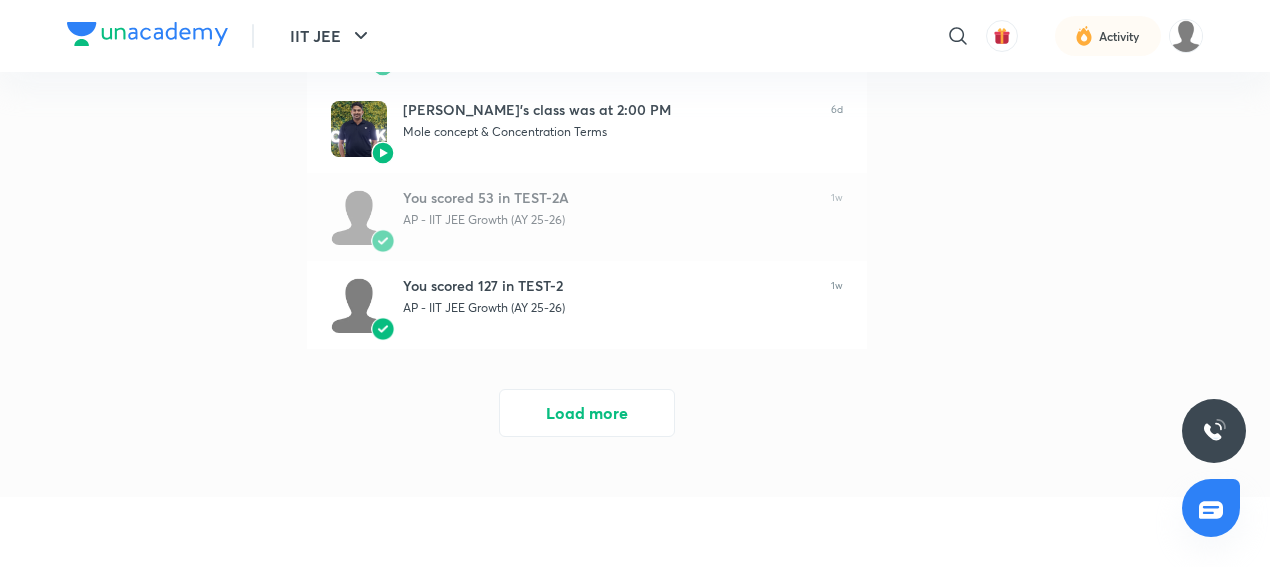 scroll, scrollTop: 760, scrollLeft: 0, axis: vertical 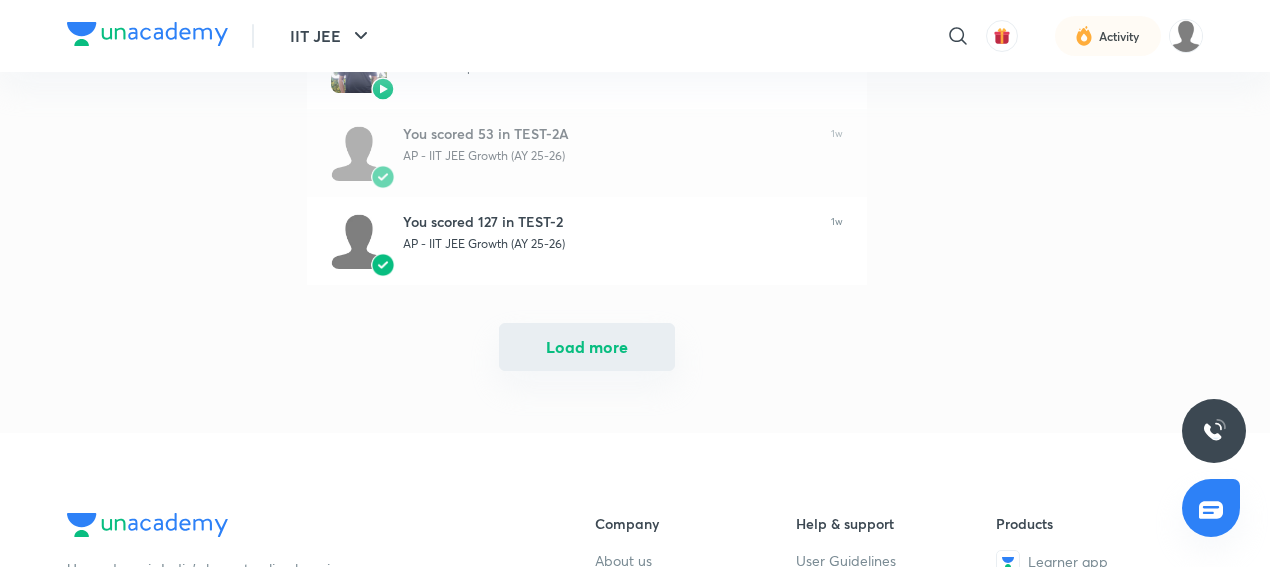 click on "Load more" at bounding box center [587, 347] 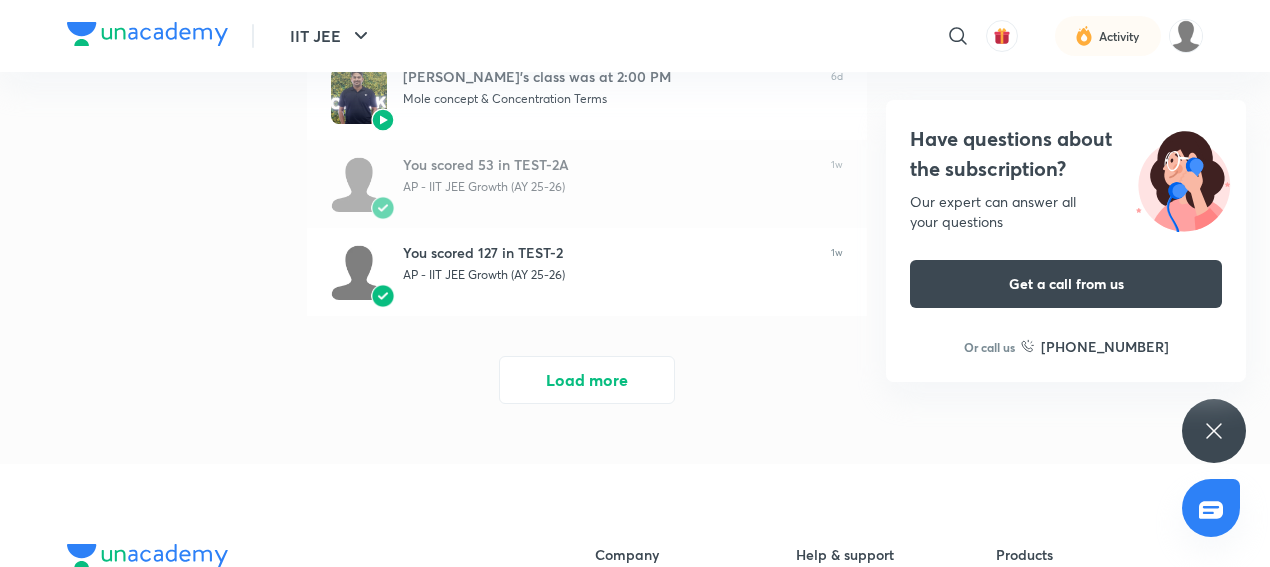 scroll, scrollTop: 1640, scrollLeft: 0, axis: vertical 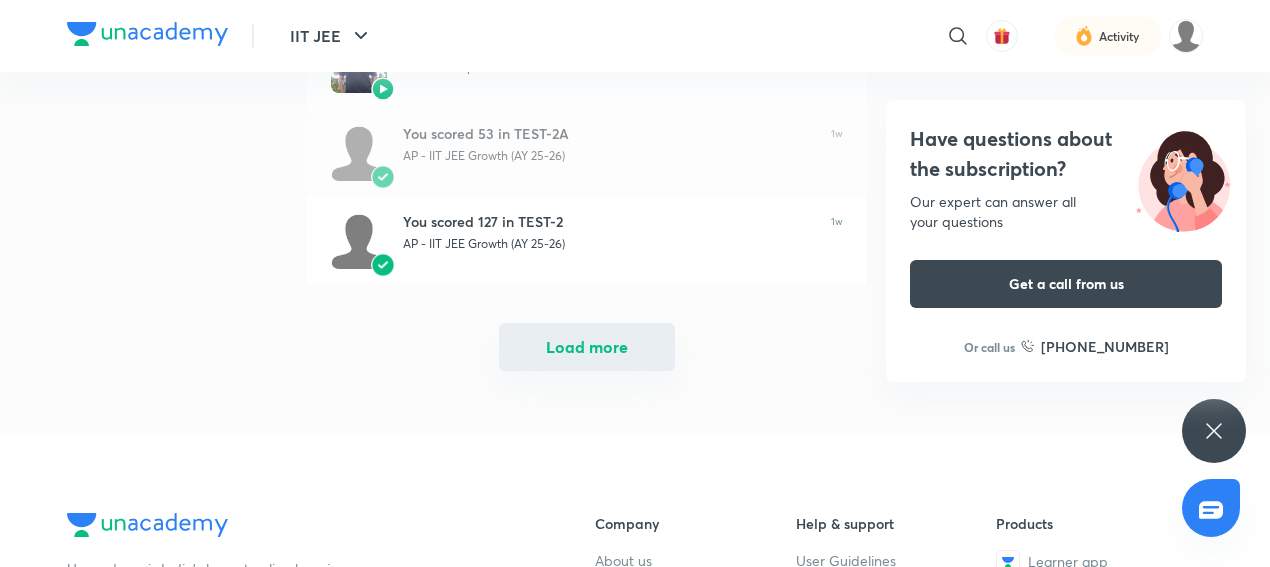 click on "Load more" at bounding box center (587, 347) 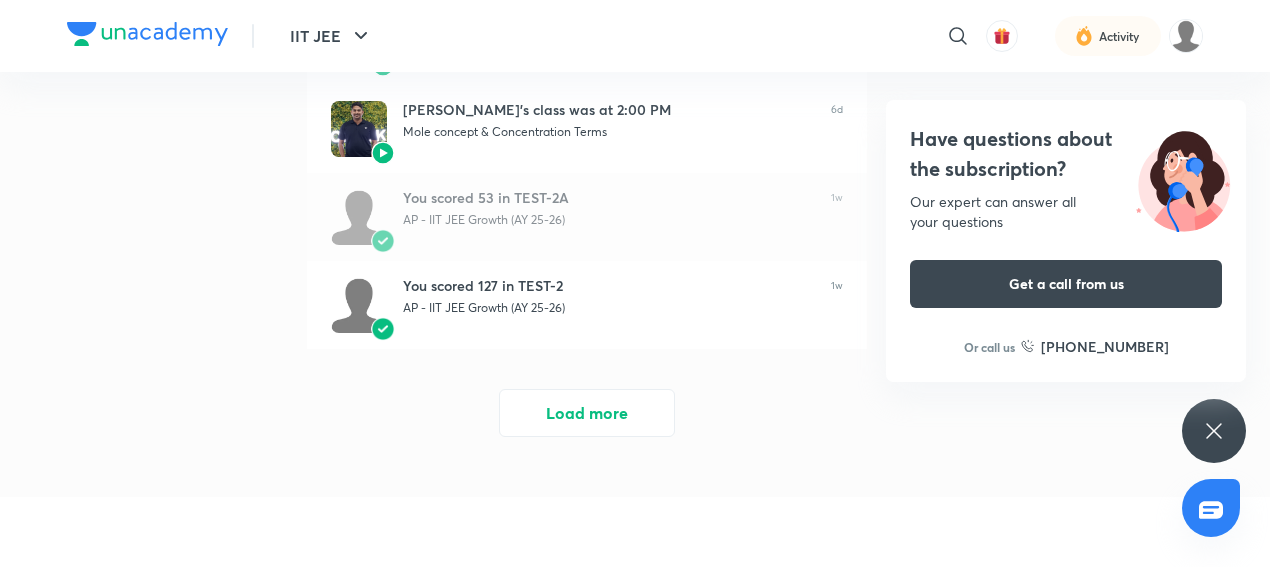 scroll, scrollTop: 2480, scrollLeft: 0, axis: vertical 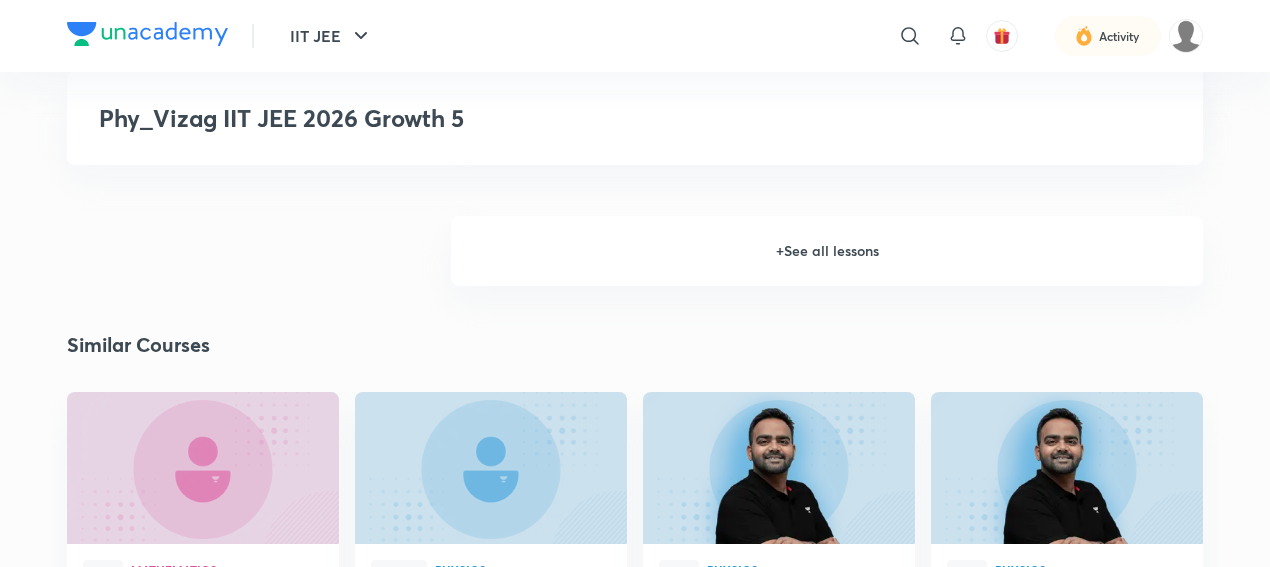 click on "+  See all lessons" at bounding box center (827, 251) 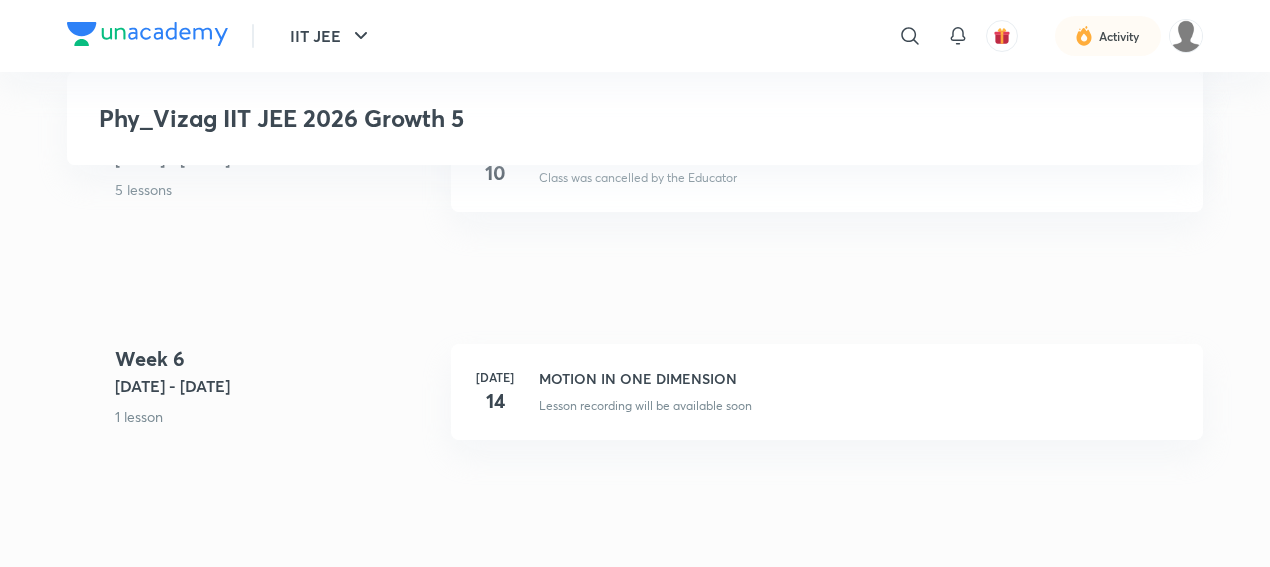 scroll, scrollTop: 4120, scrollLeft: 0, axis: vertical 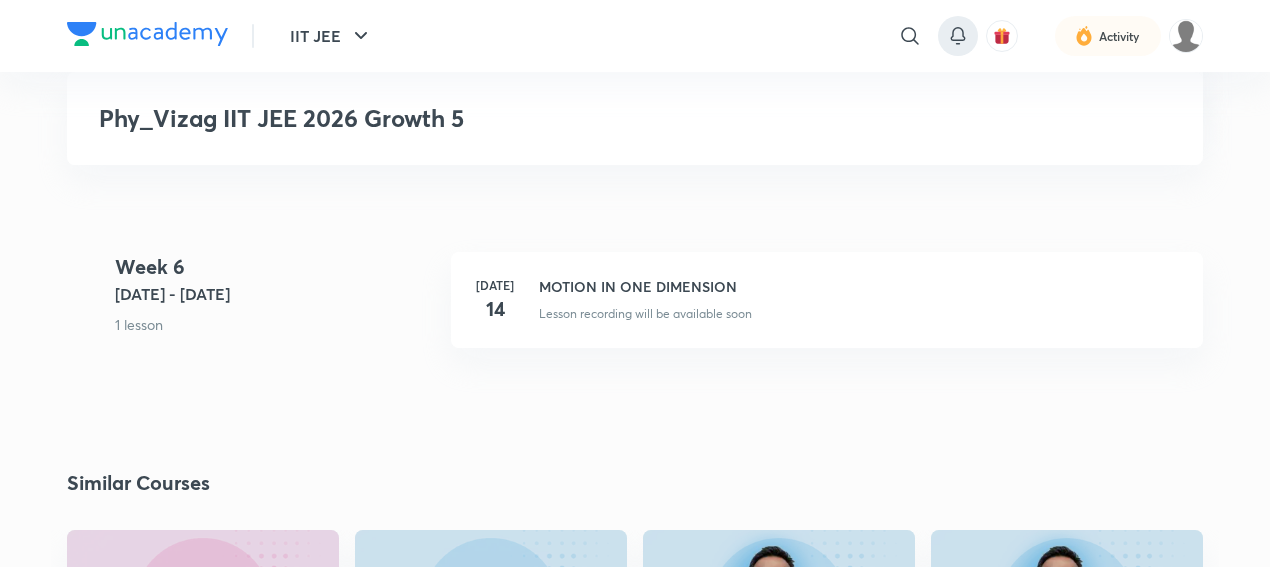 click at bounding box center (958, 36) 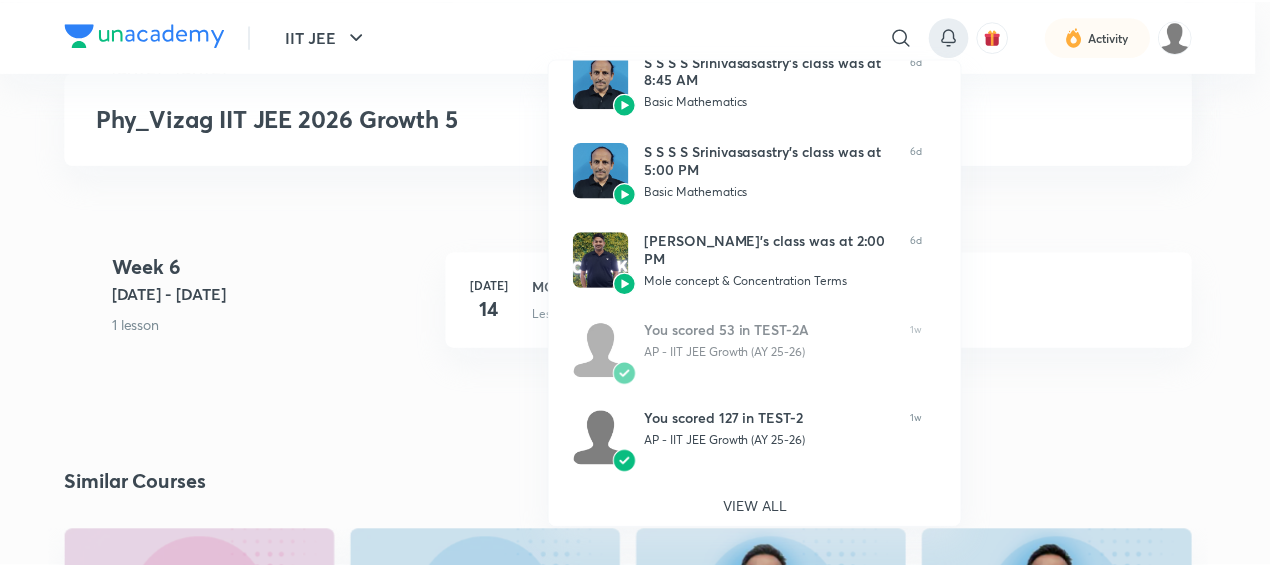 scroll, scrollTop: 564, scrollLeft: 0, axis: vertical 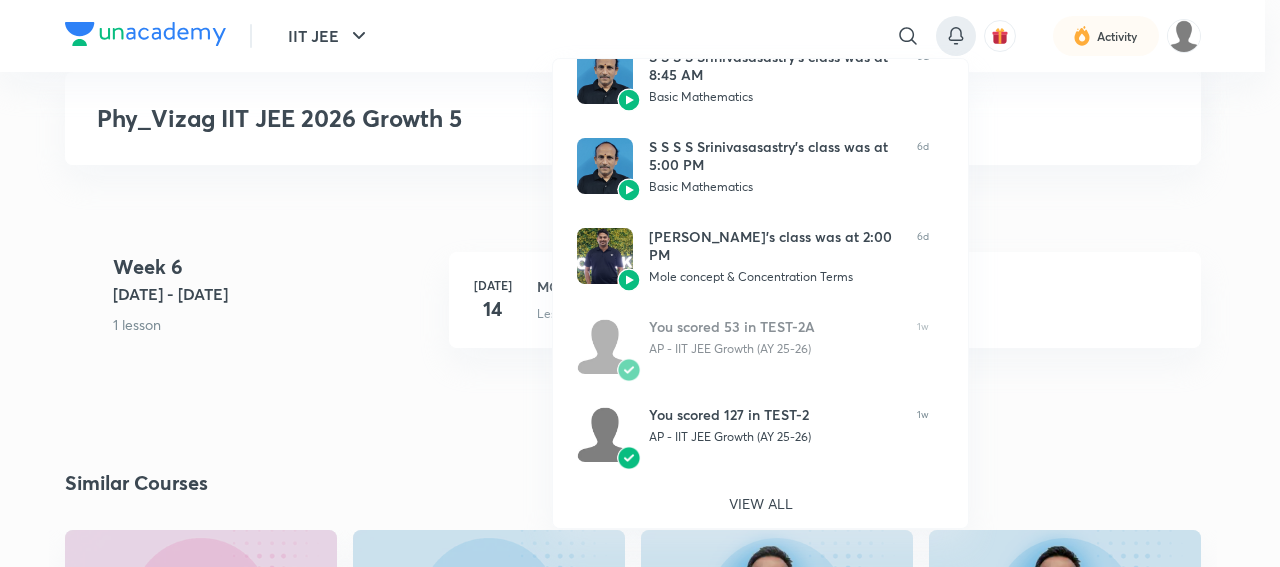click at bounding box center (640, 283) 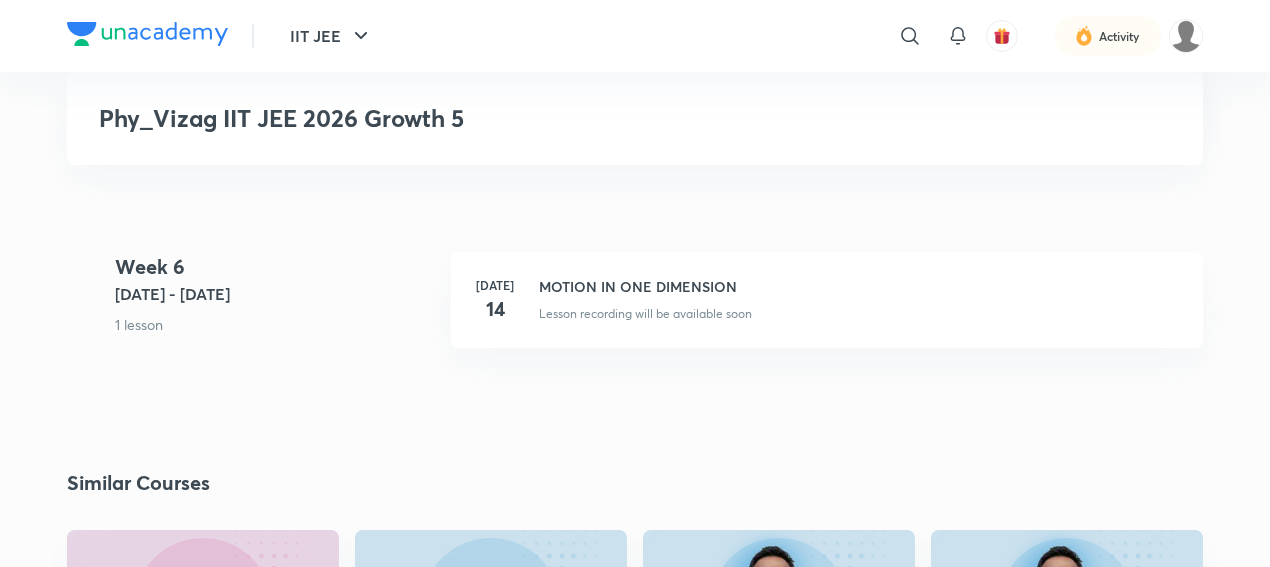 scroll, scrollTop: 4132, scrollLeft: 0, axis: vertical 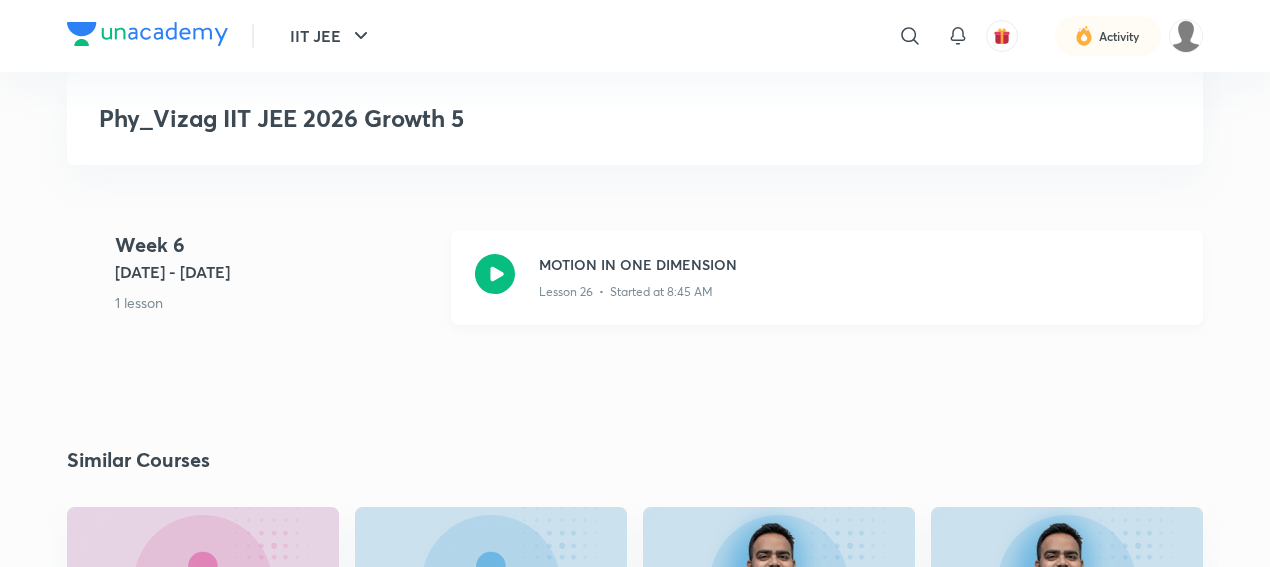 click 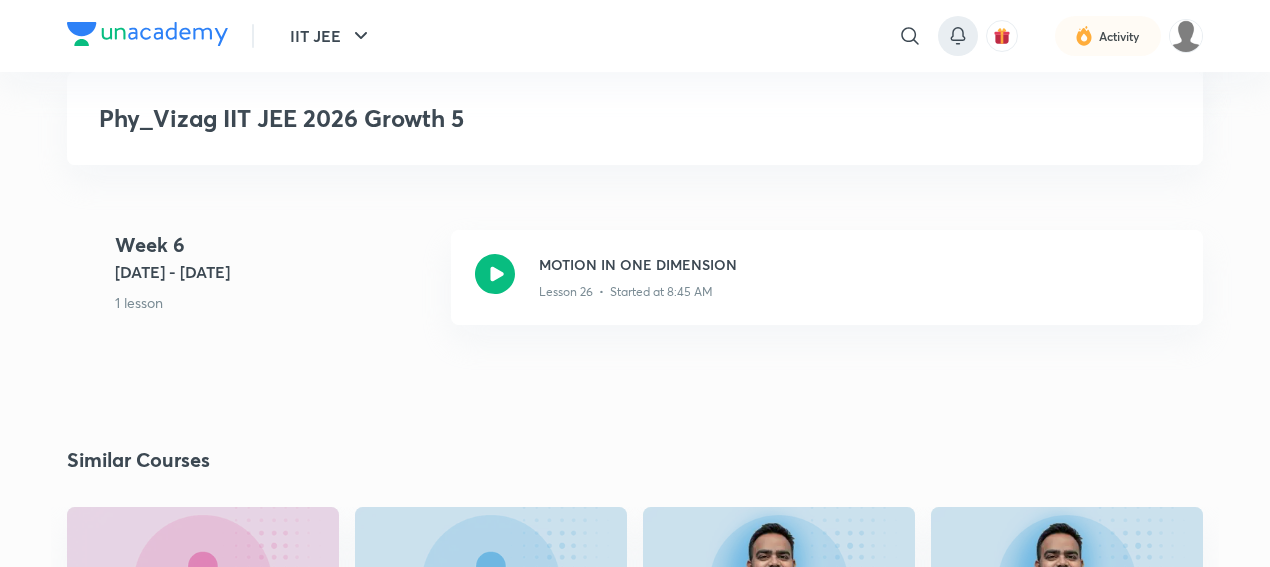 click 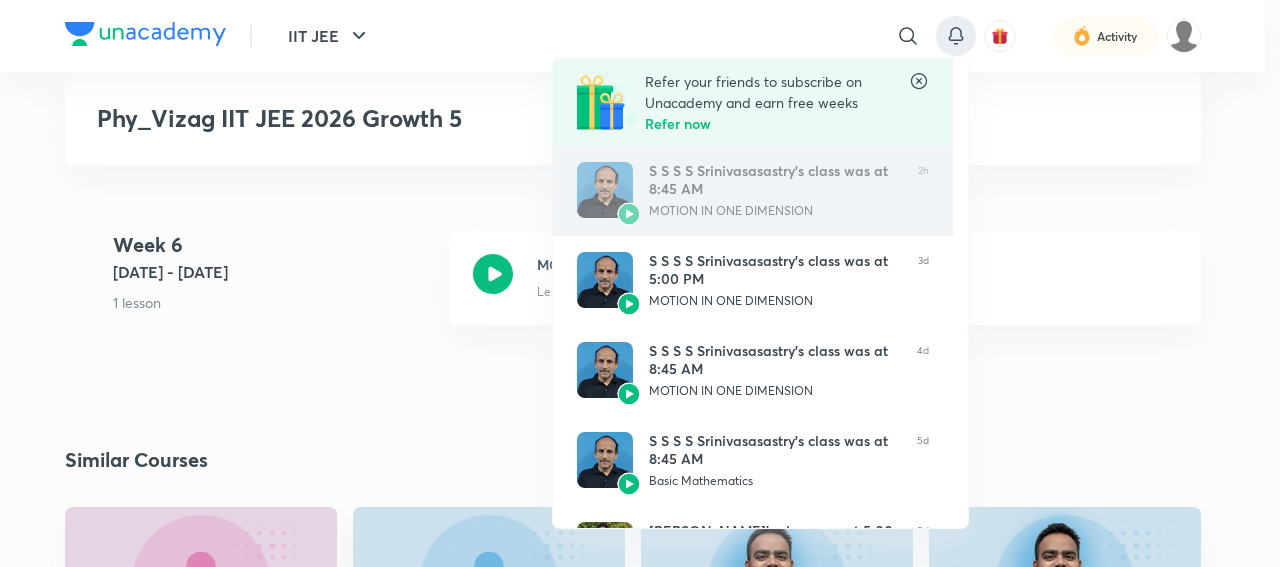 click on "S S S S Srinivasasastry’s class was at 8:45 AM" at bounding box center (775, 180) 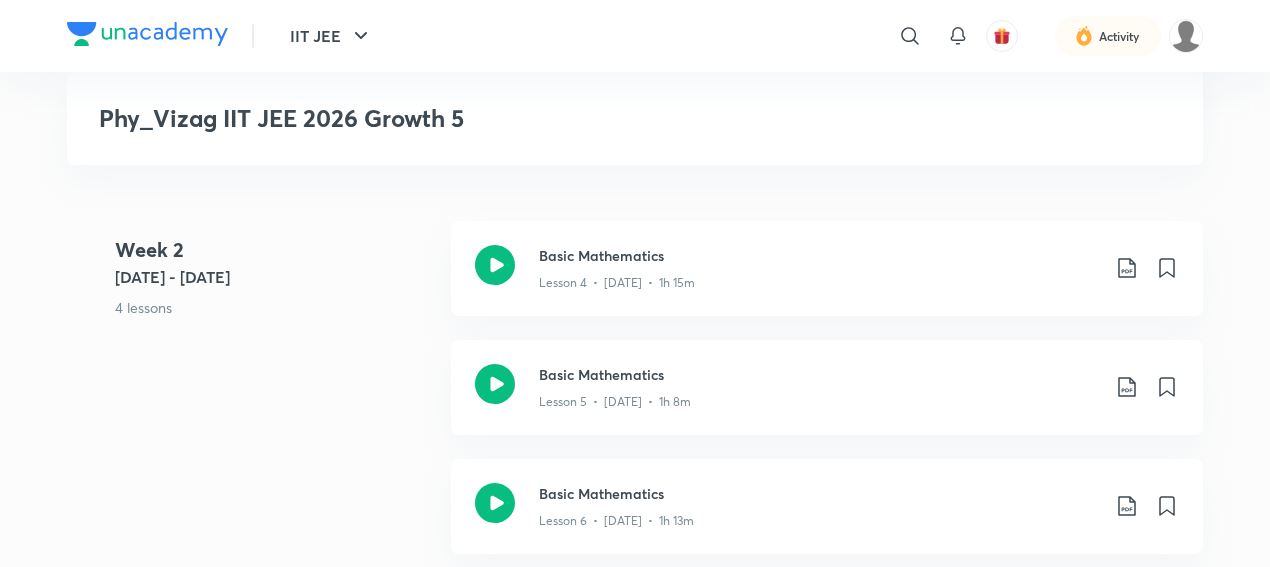 scroll, scrollTop: 0, scrollLeft: 0, axis: both 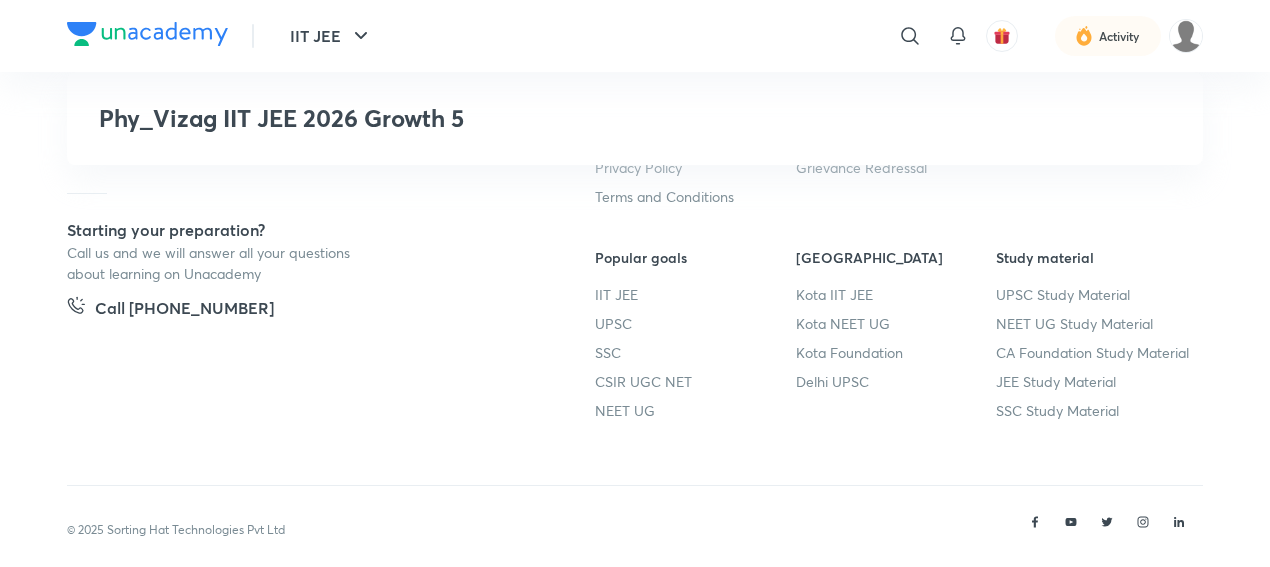 click on "NEET UG Study Material" at bounding box center [1096, 323] 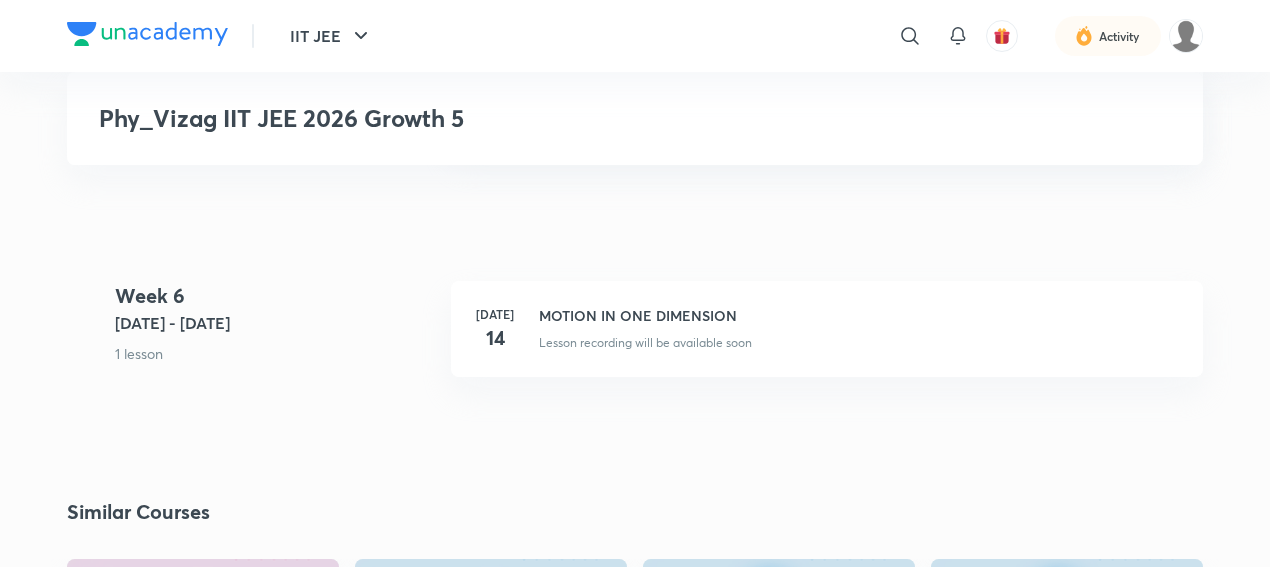 scroll, scrollTop: 4146, scrollLeft: 0, axis: vertical 